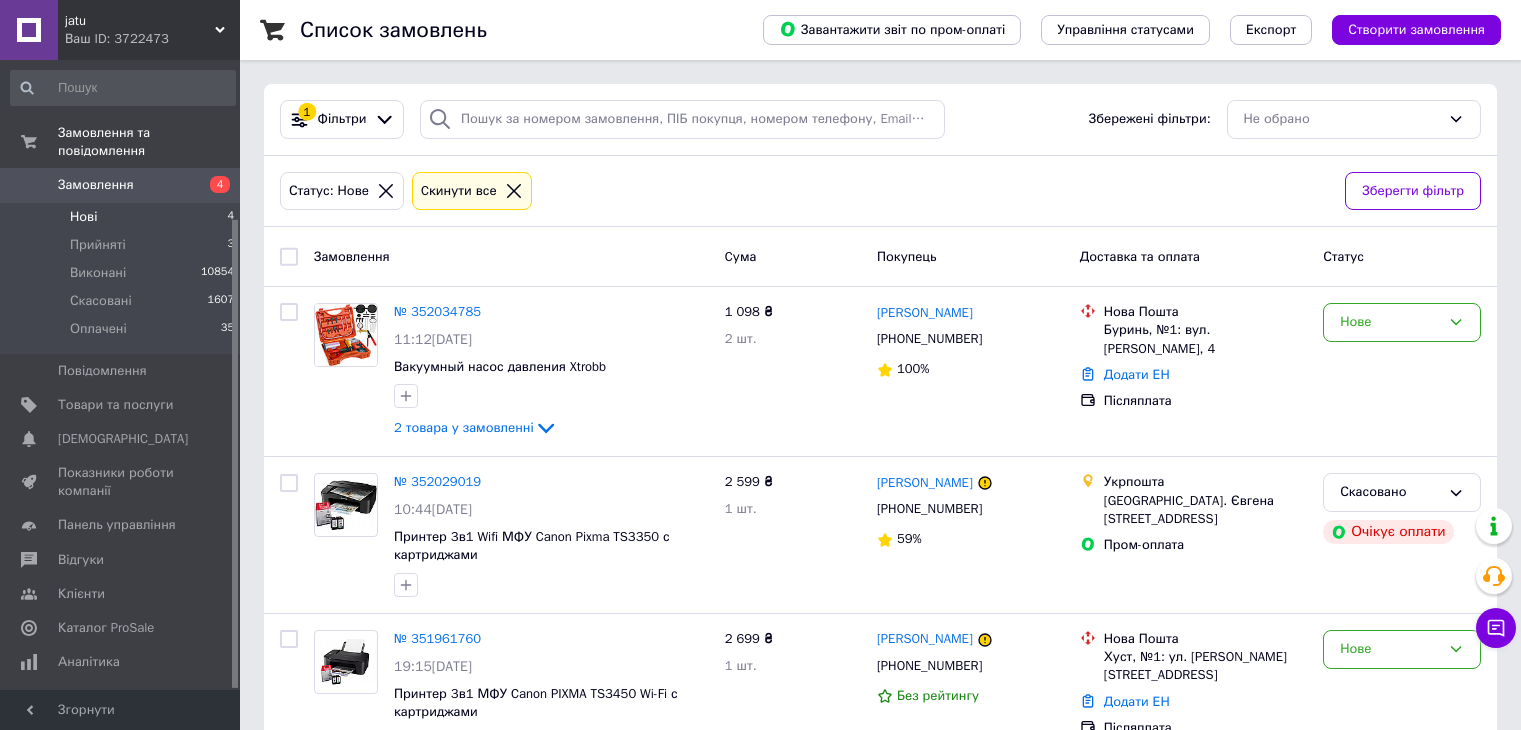 scroll, scrollTop: 0, scrollLeft: 0, axis: both 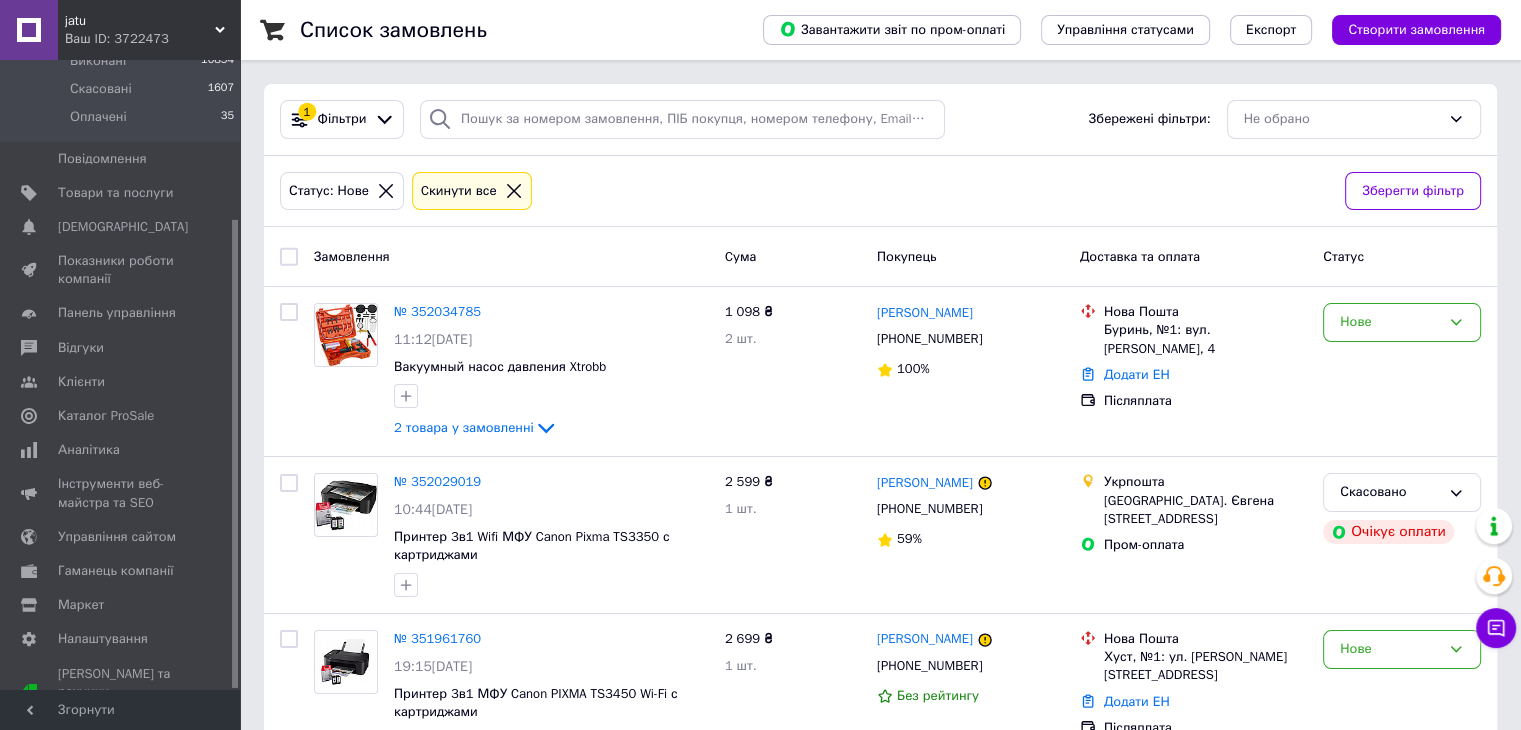 click 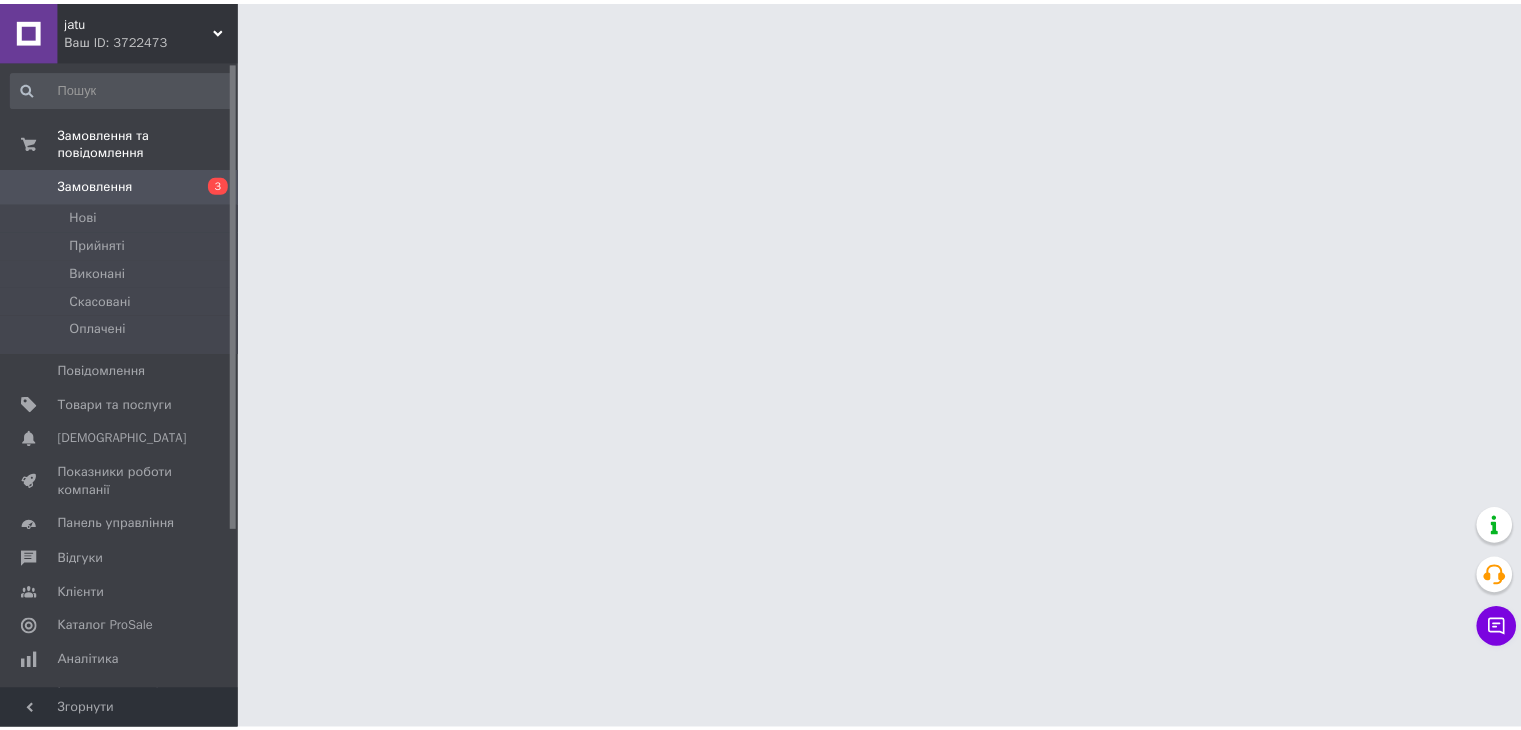 scroll, scrollTop: 0, scrollLeft: 0, axis: both 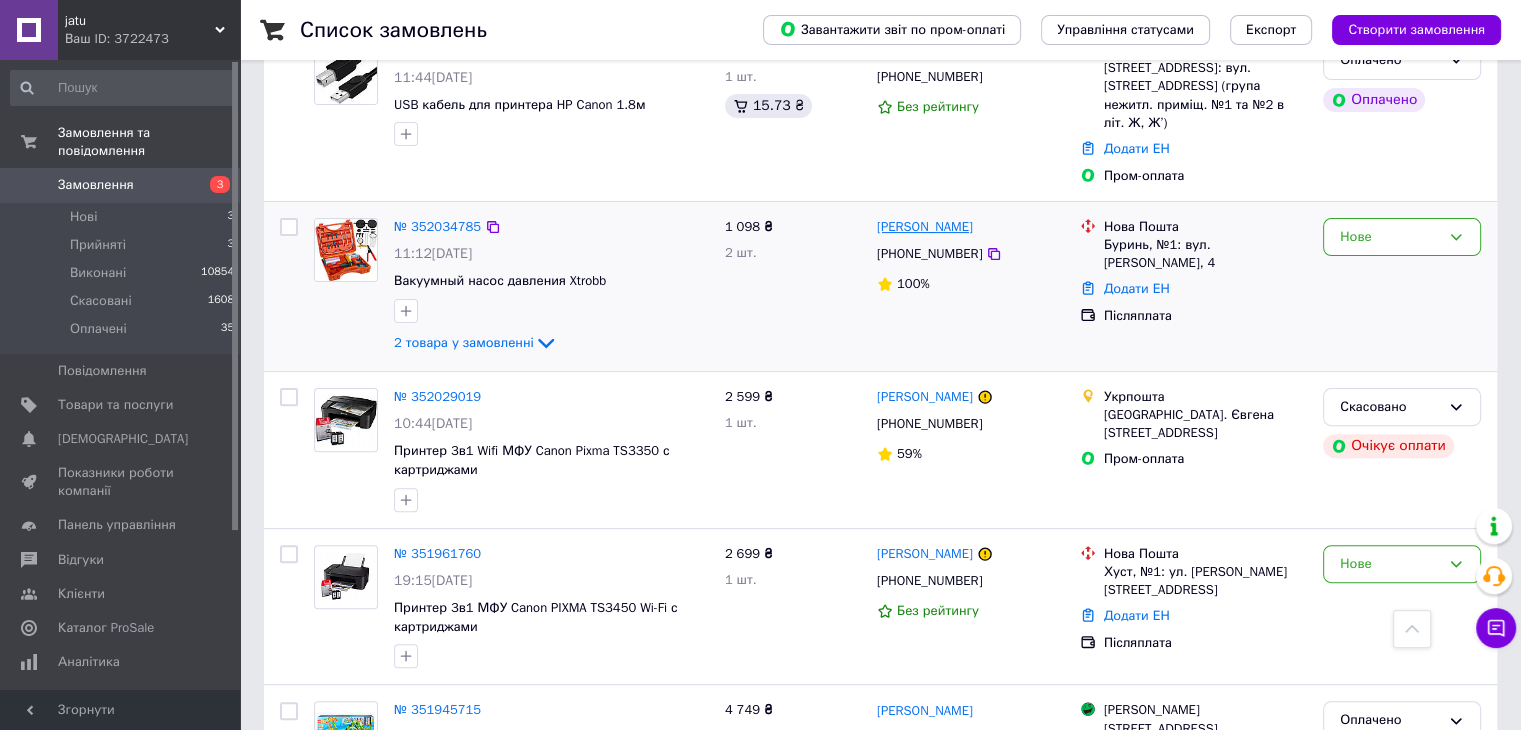 click on "[PERSON_NAME]" at bounding box center [925, 227] 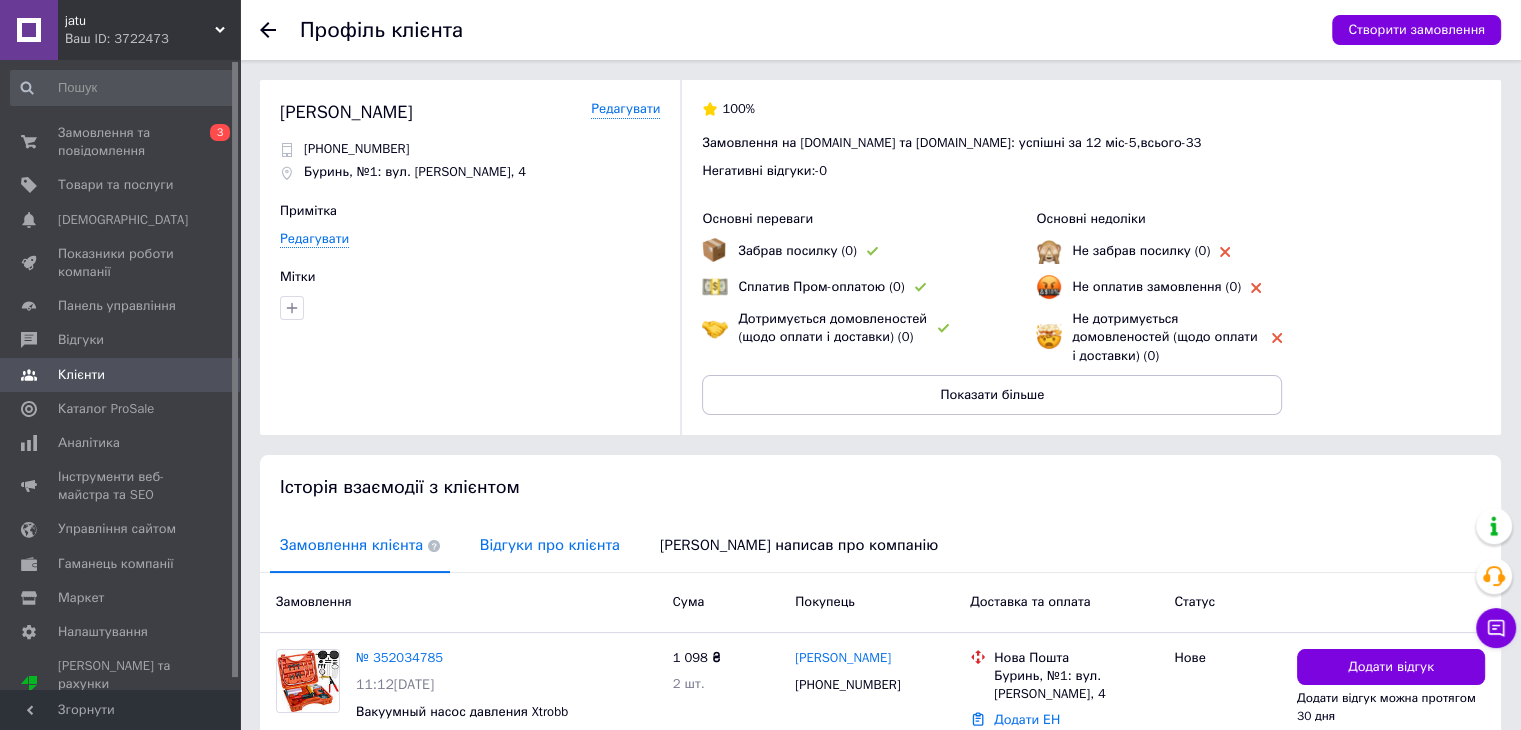 click on "Відгуки про клієнта" at bounding box center (550, 545) 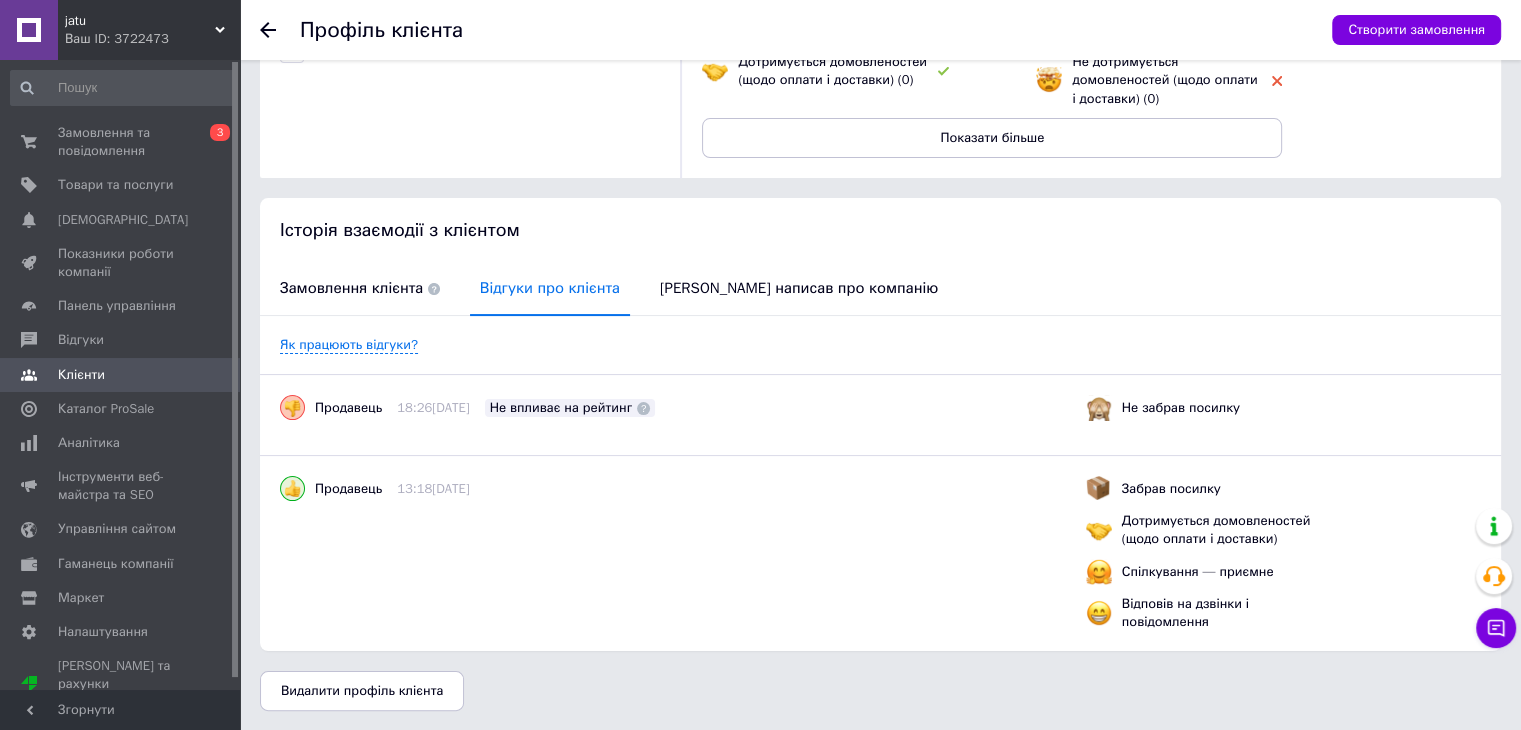 scroll, scrollTop: 40, scrollLeft: 0, axis: vertical 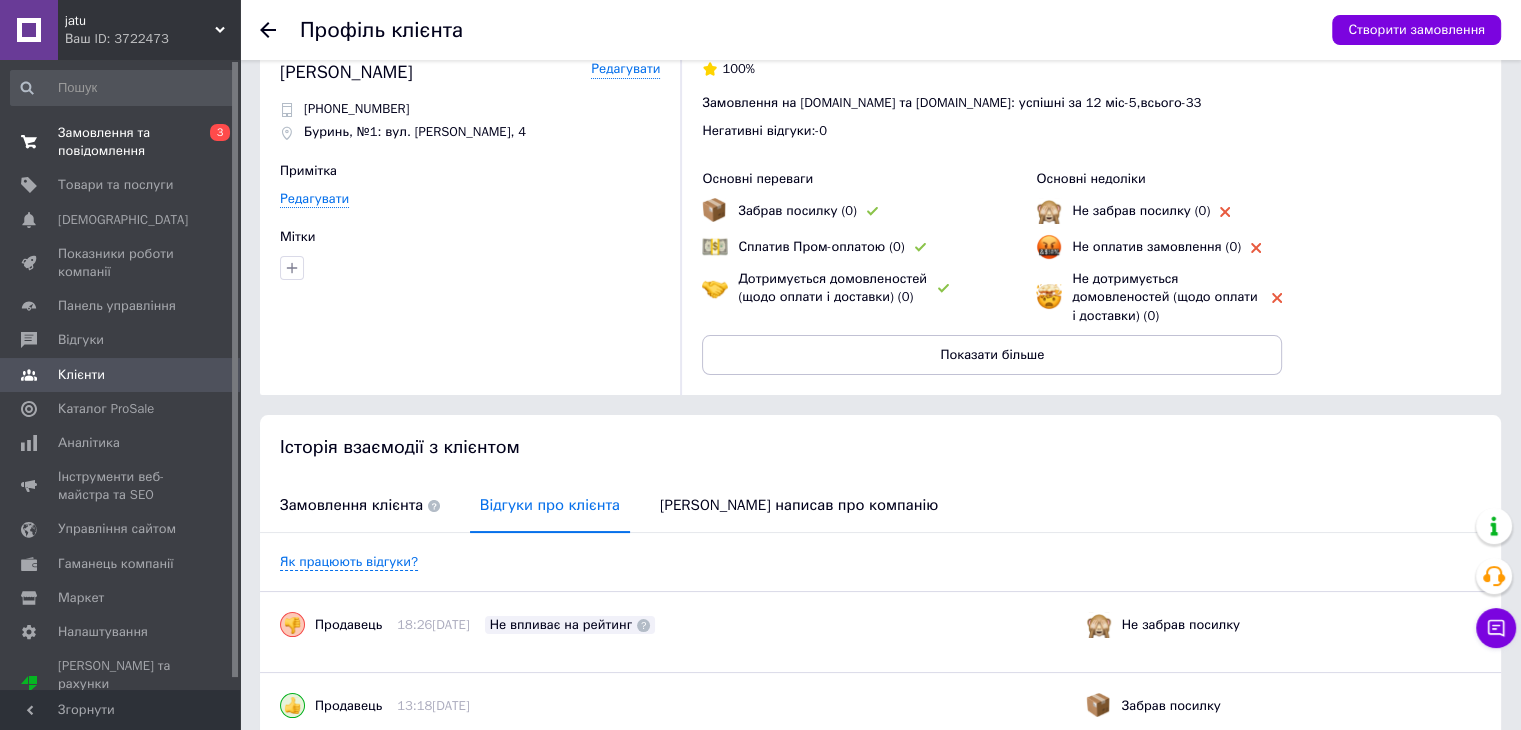 click on "Замовлення та повідомлення 0 3" at bounding box center [123, 142] 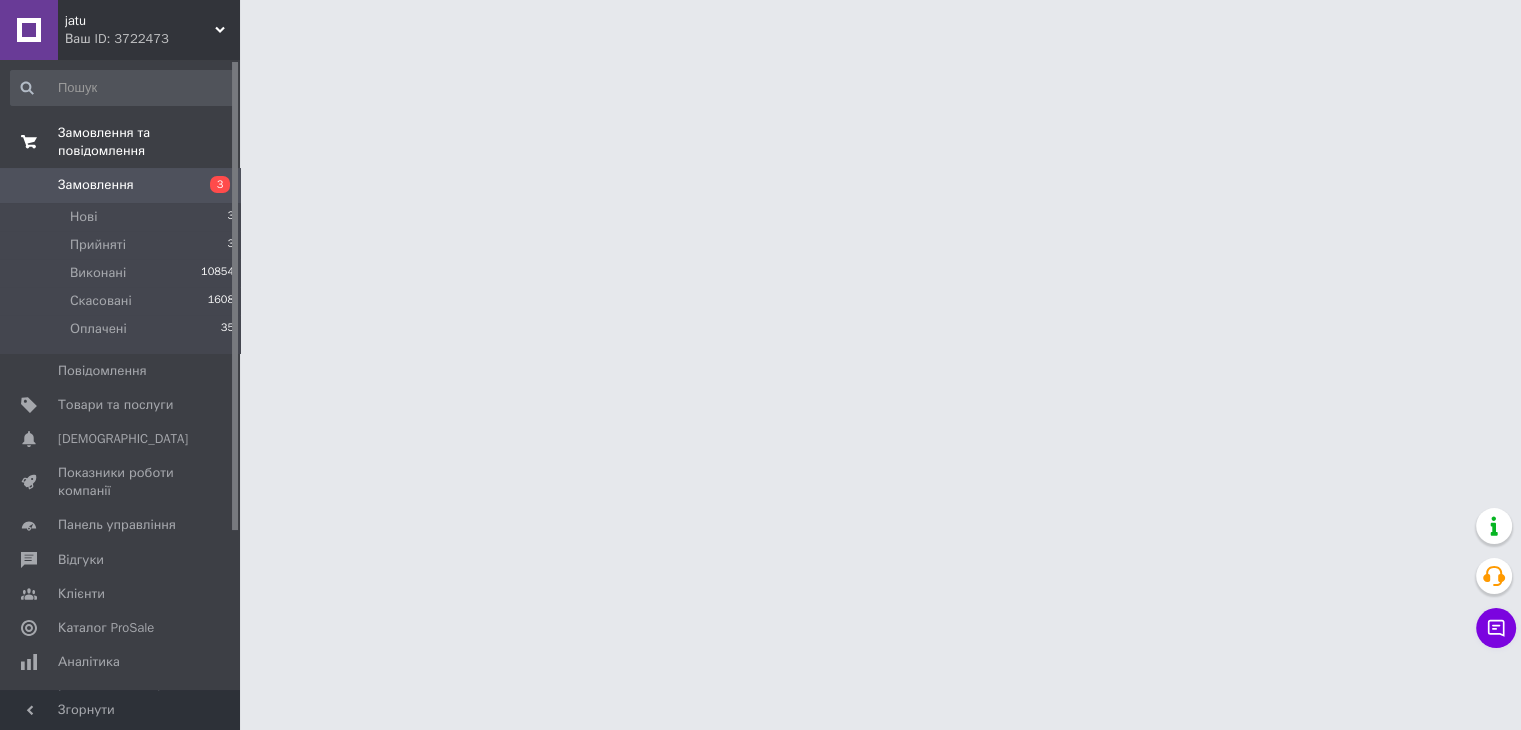 scroll, scrollTop: 0, scrollLeft: 0, axis: both 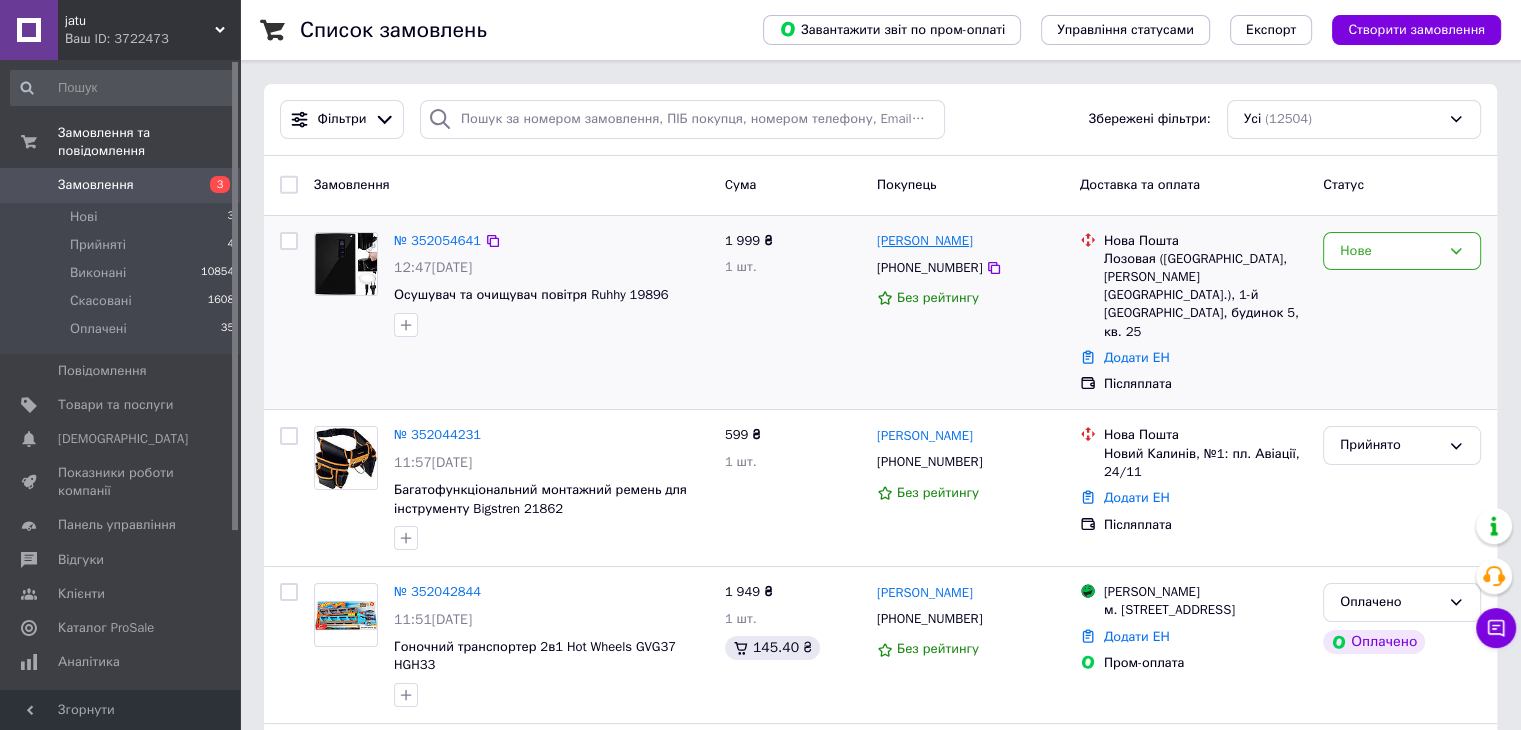 click on "Яків Бирюк" at bounding box center (925, 241) 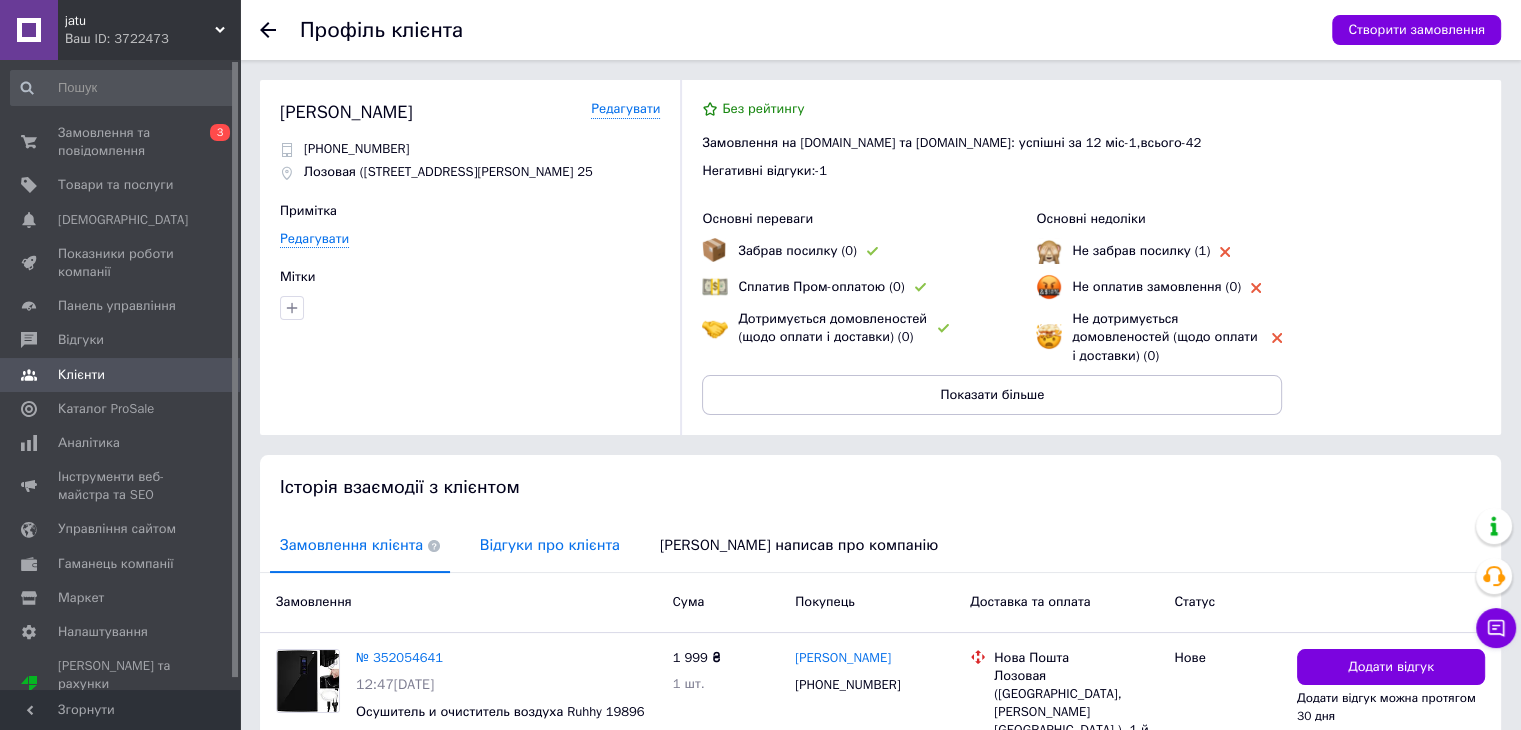 click on "Відгуки про клієнта" at bounding box center (550, 545) 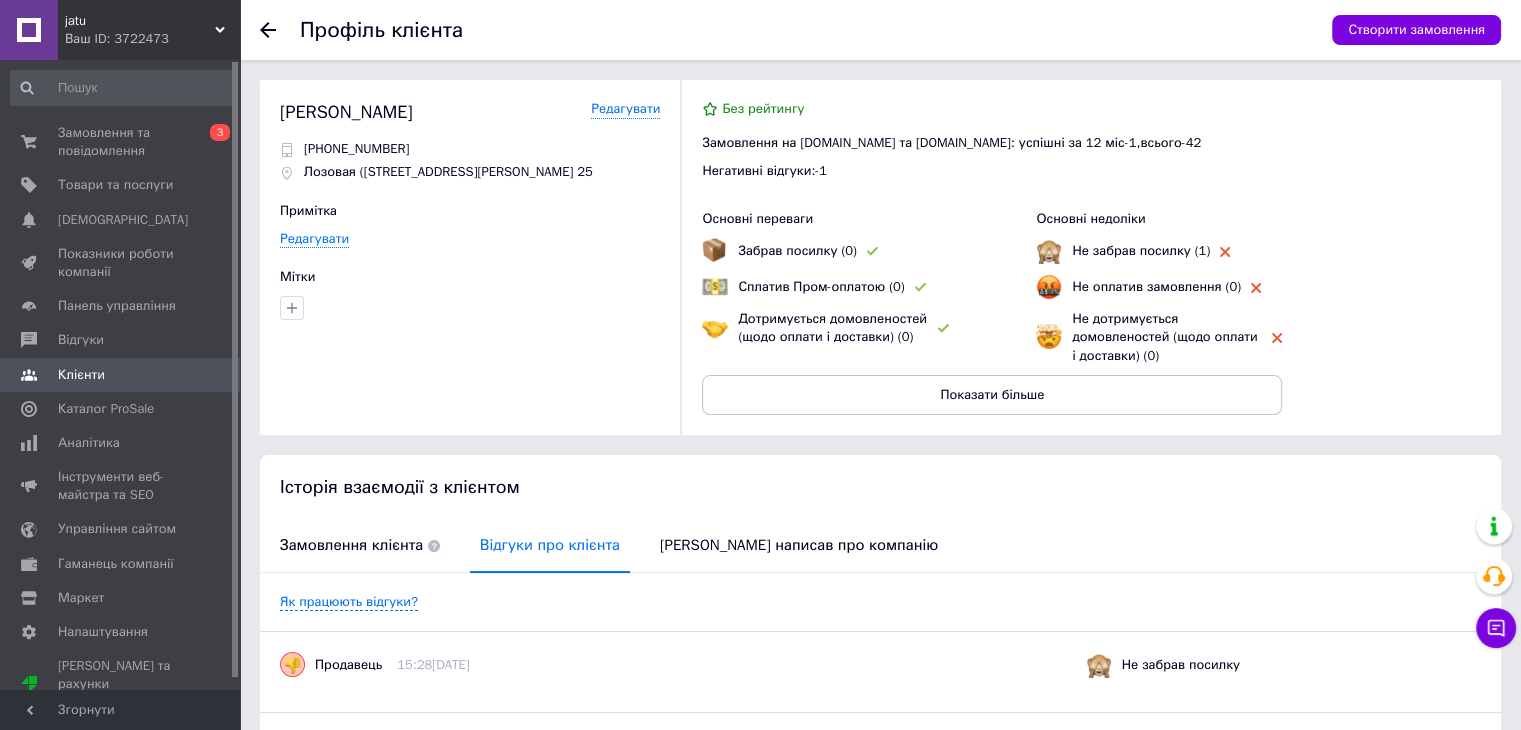 scroll, scrollTop: 175, scrollLeft: 0, axis: vertical 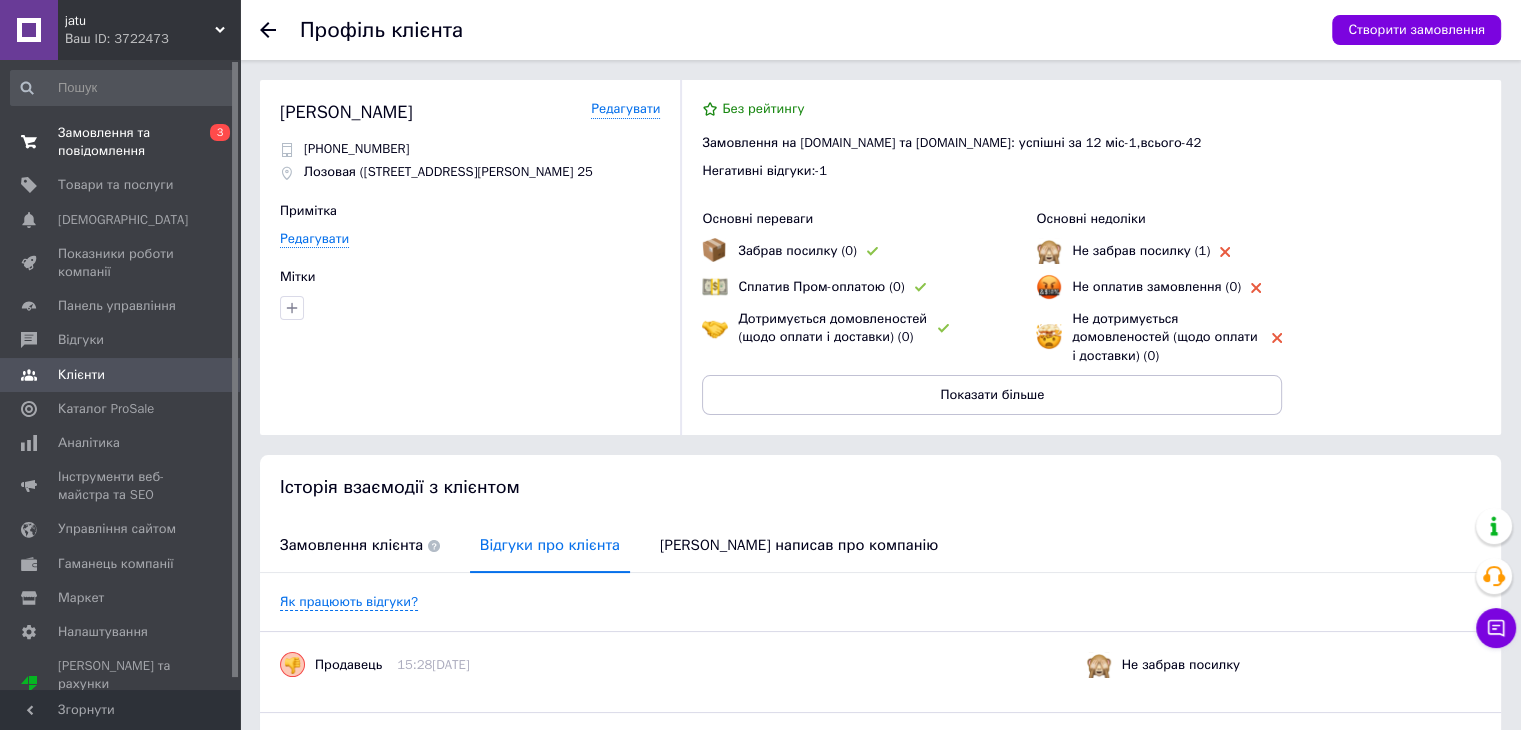 click on "Замовлення та повідомлення" at bounding box center (121, 142) 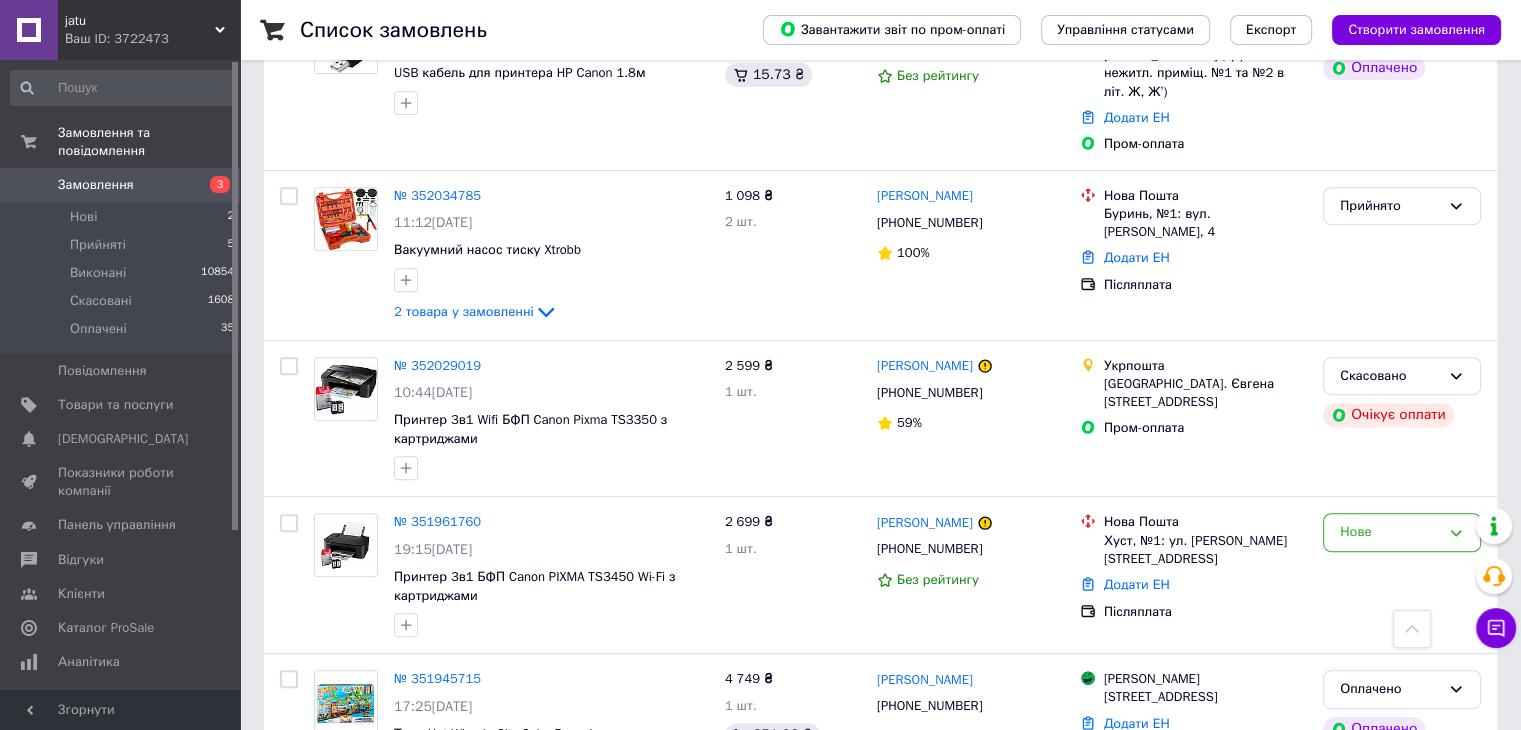 scroll, scrollTop: 911, scrollLeft: 0, axis: vertical 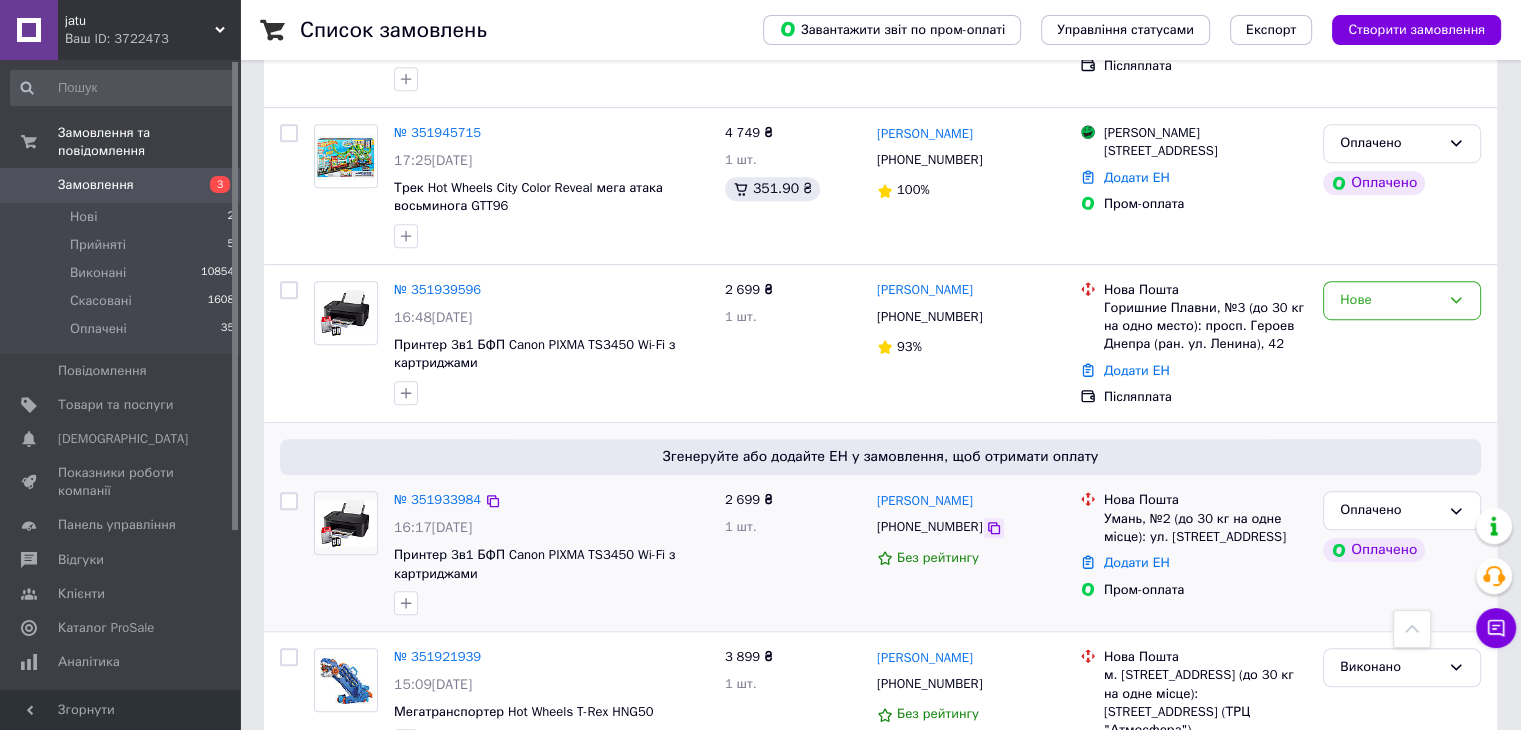 click 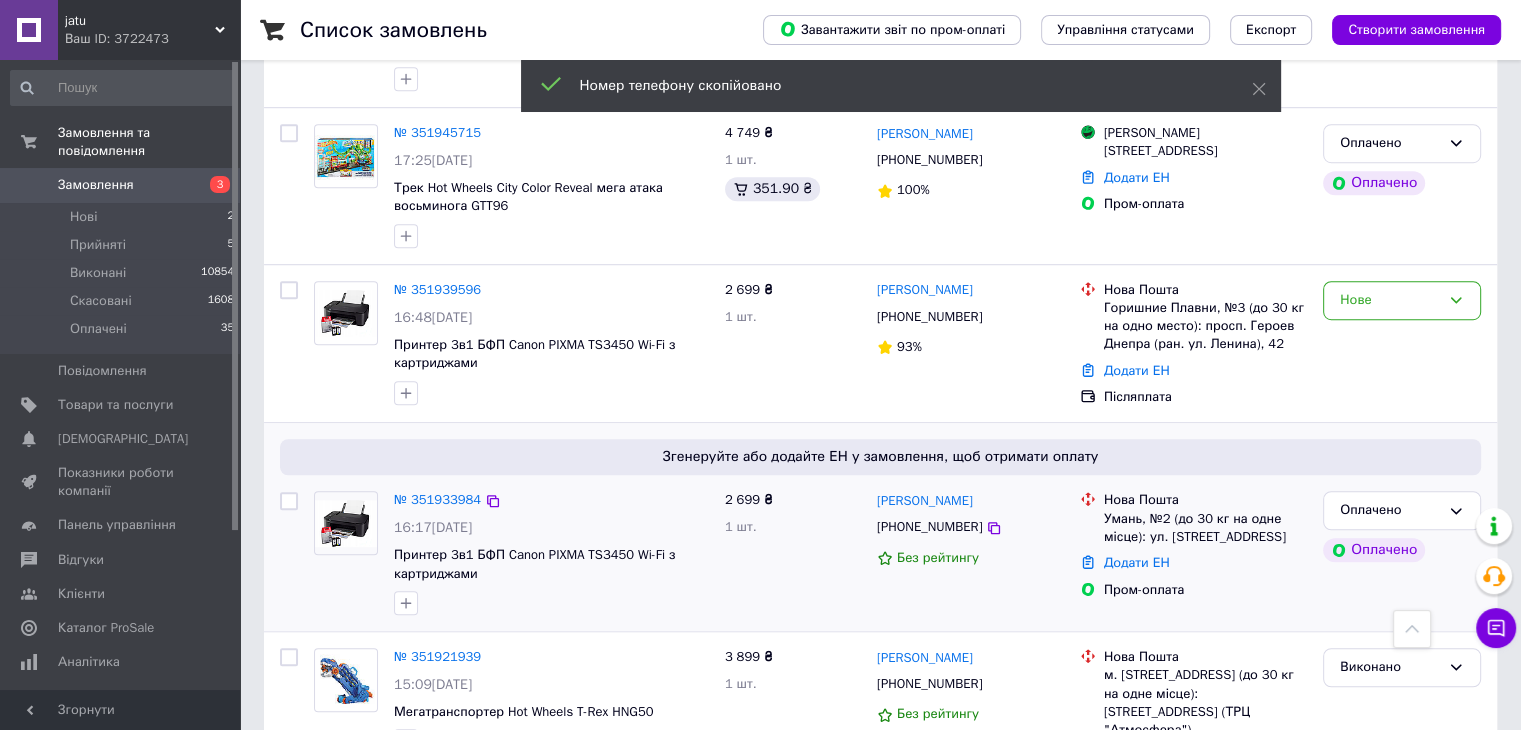 click on "[PERSON_NAME]" at bounding box center (970, 500) 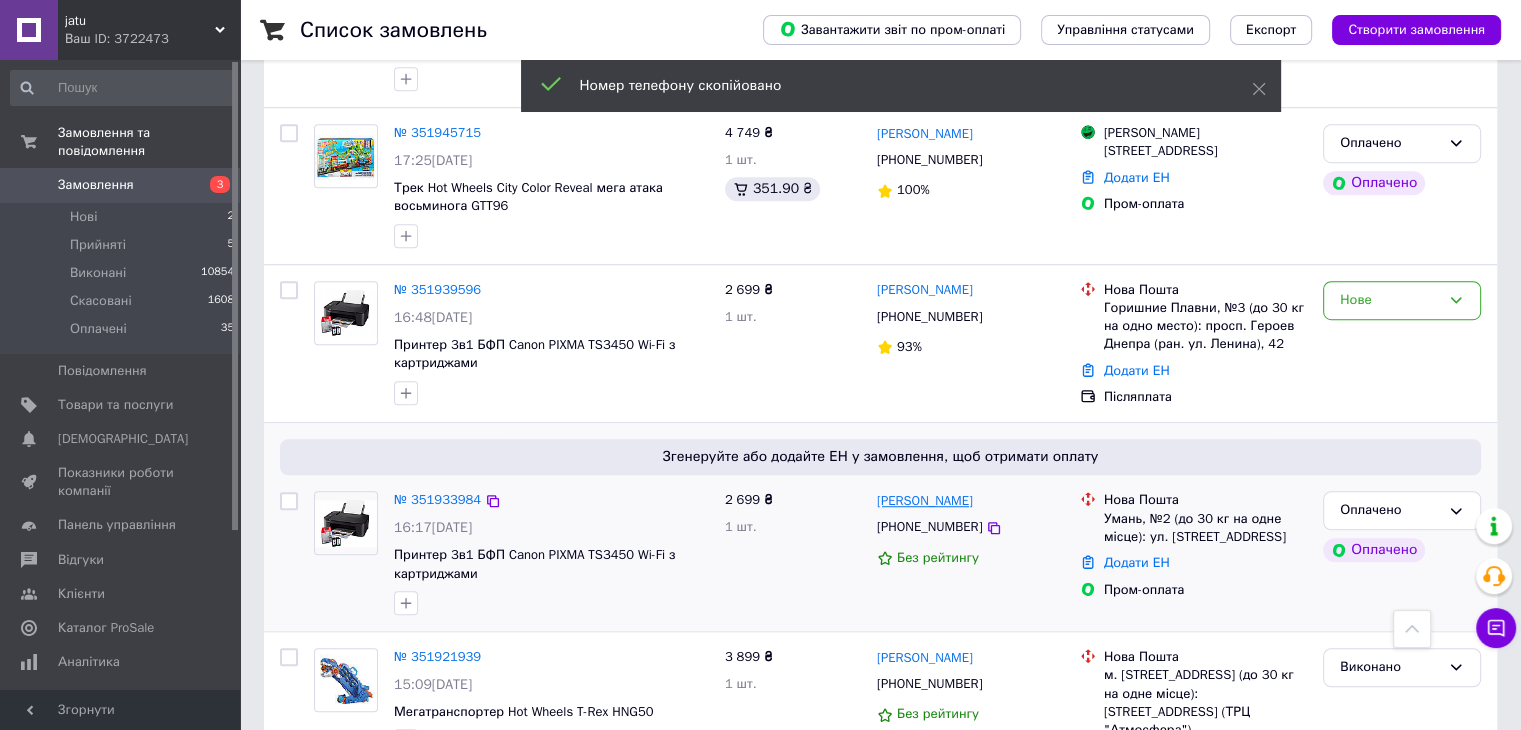 drag, startPoint x: 991, startPoint y: 446, endPoint x: 915, endPoint y: 438, distance: 76.41989 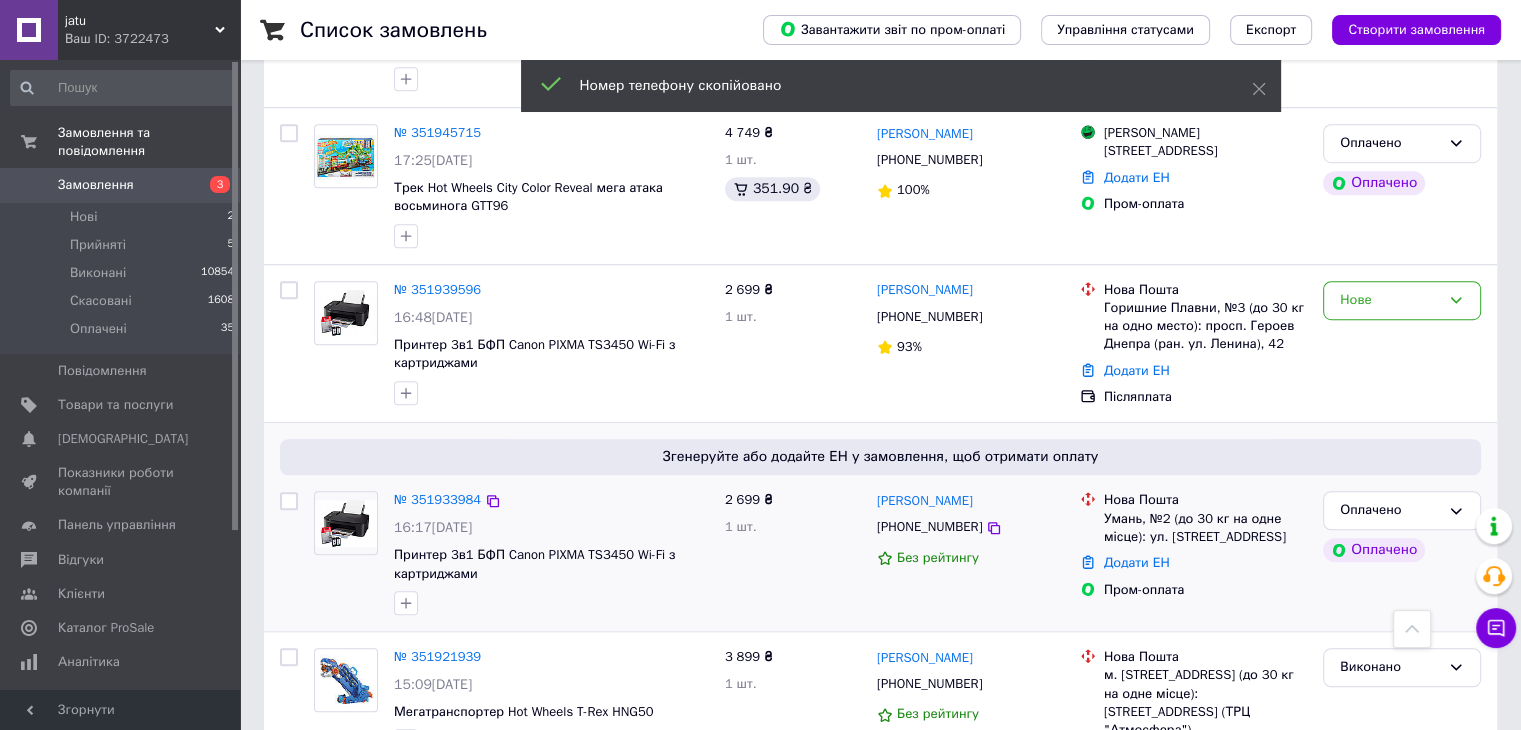 click on "[PERSON_NAME]" at bounding box center [970, 500] 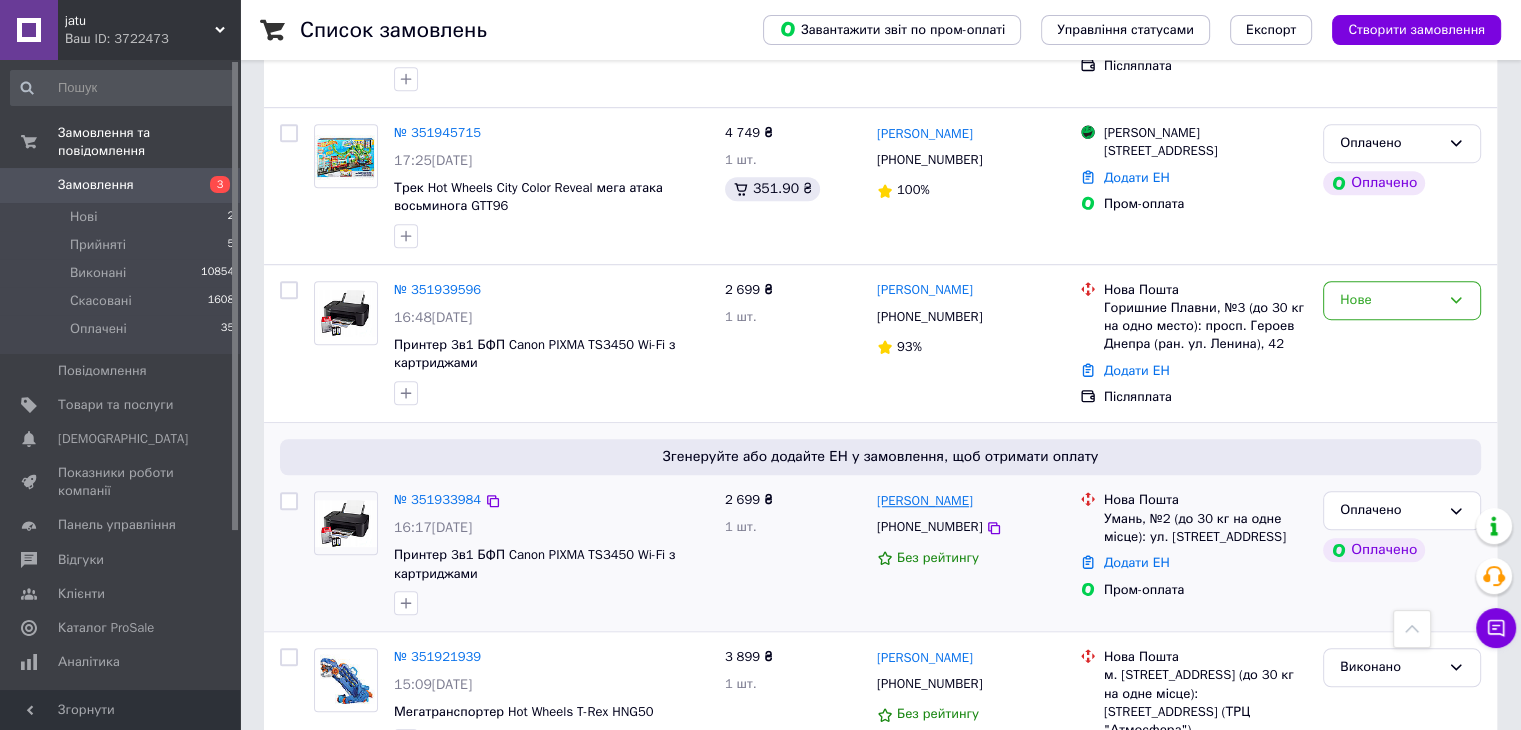 drag, startPoint x: 981, startPoint y: 441, endPoint x: 904, endPoint y: 448, distance: 77.31753 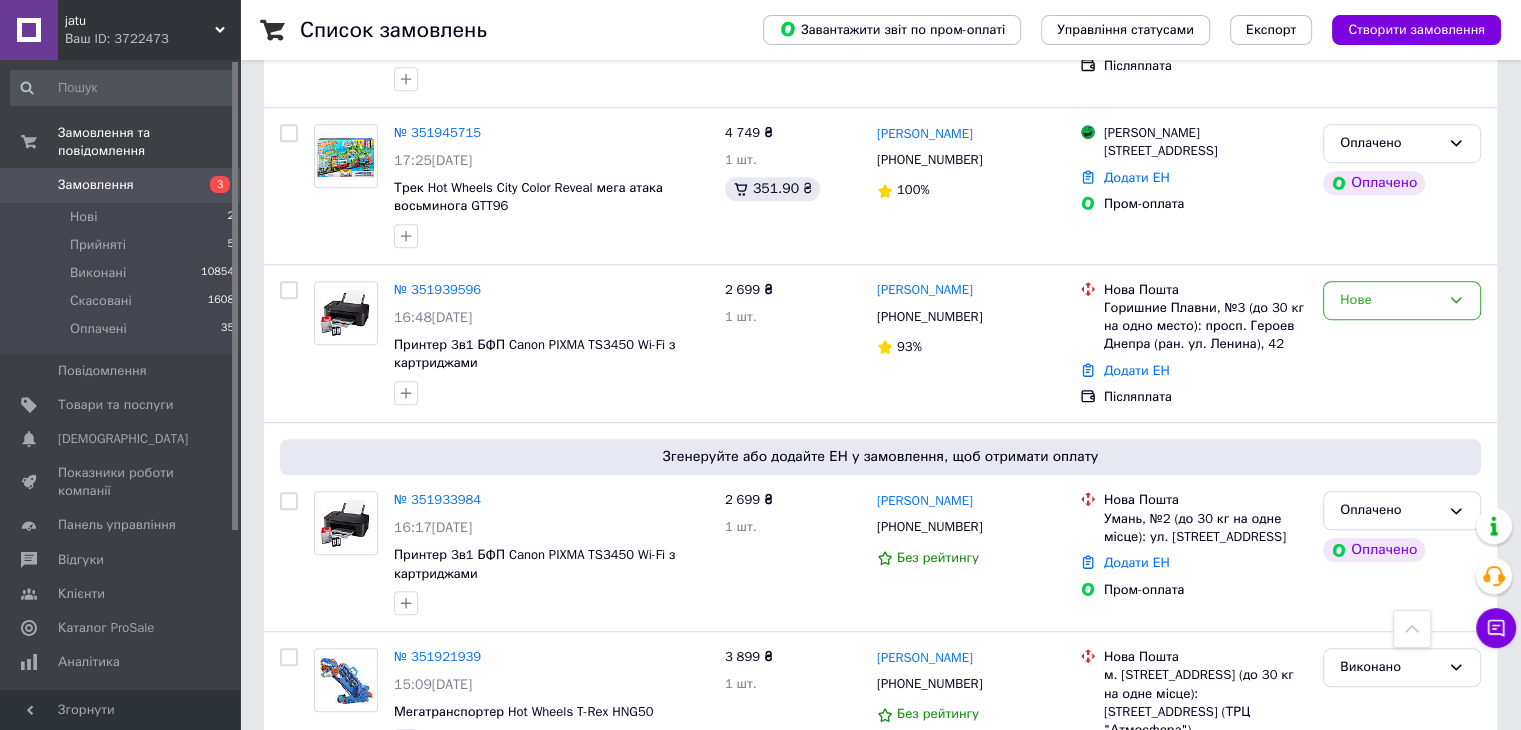 copy on "[PERSON_NAME]" 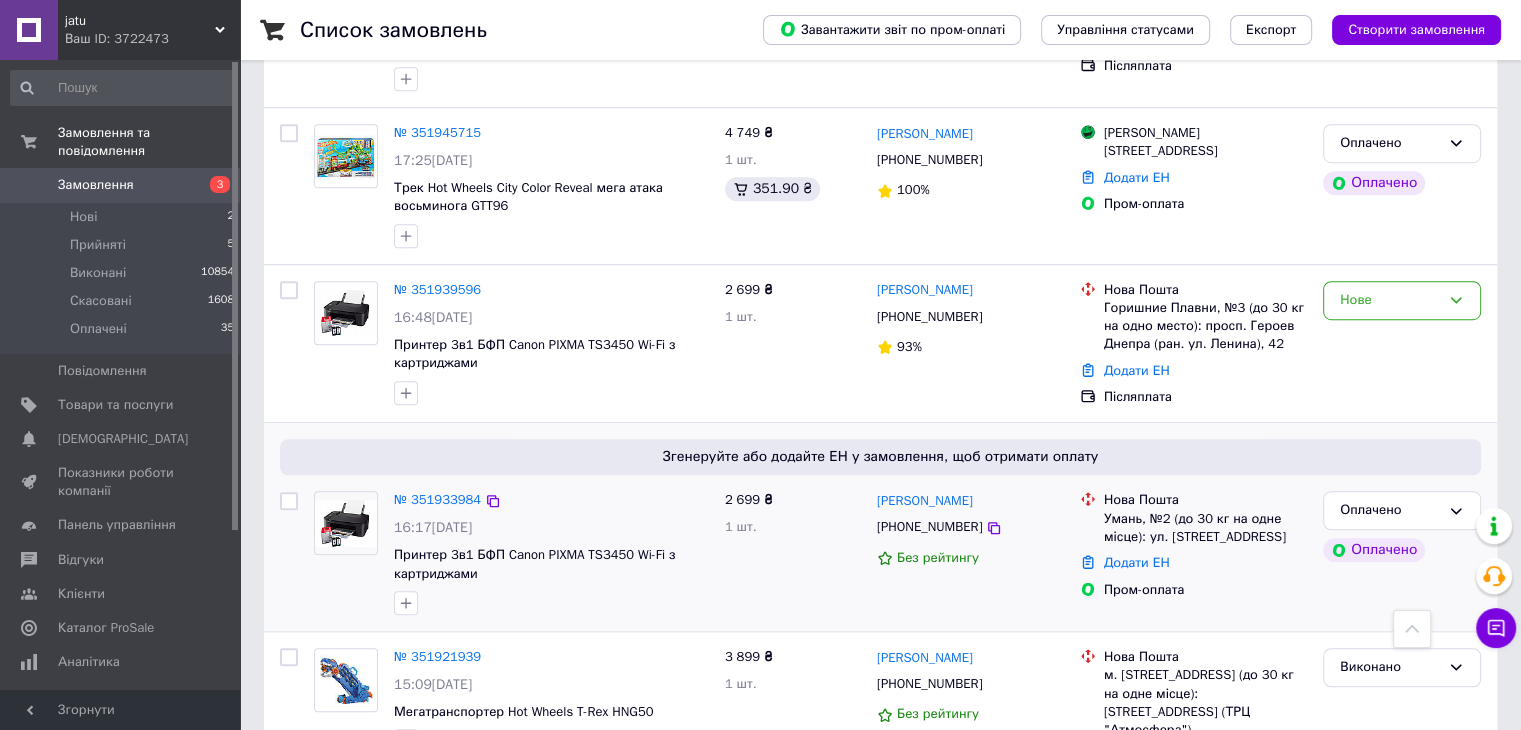 click on "Умань, №2 (до 30 кг на одне місце): ул. [STREET_ADDRESS]" at bounding box center [1205, 528] 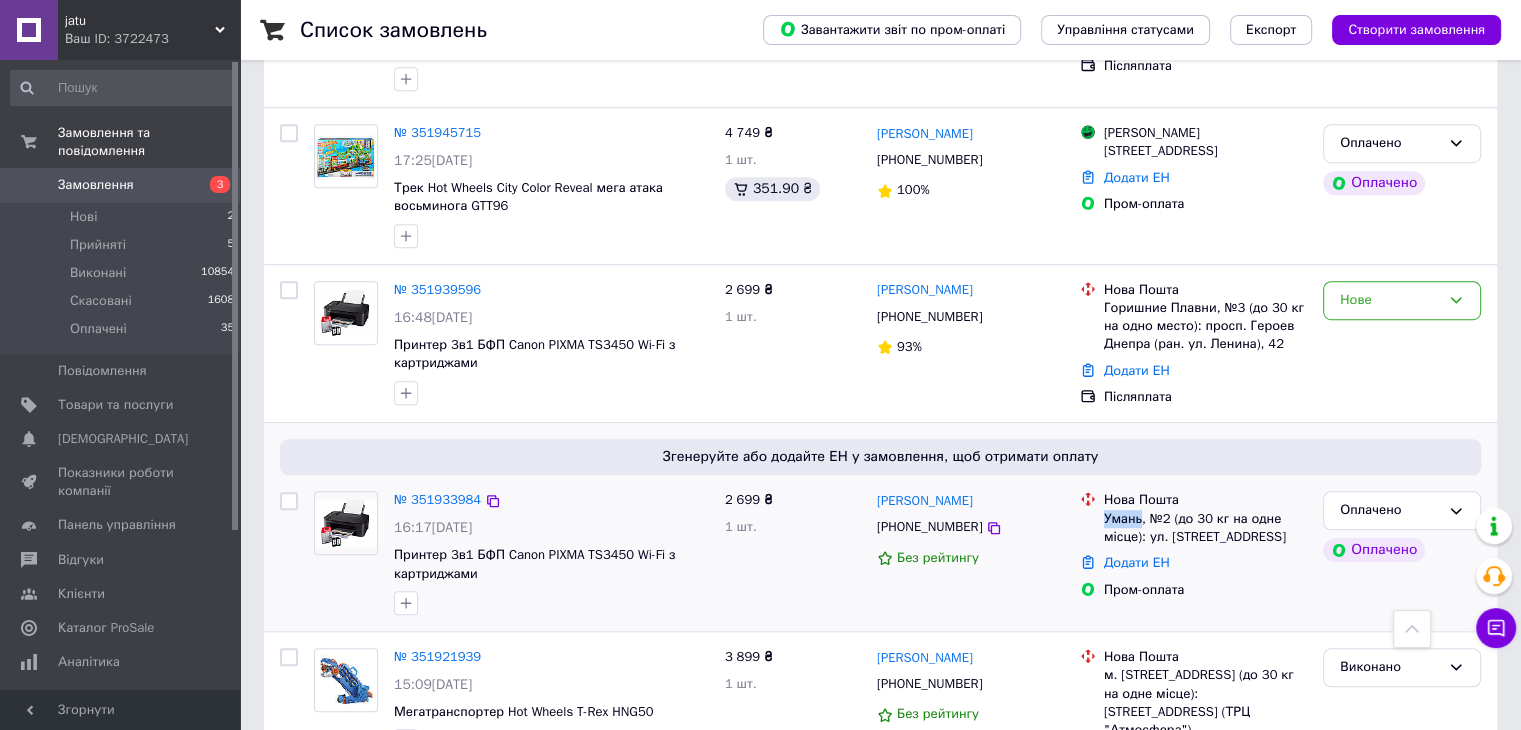 click on "Умань, №2 (до 30 кг на одне місце): ул. [STREET_ADDRESS]" at bounding box center [1205, 528] 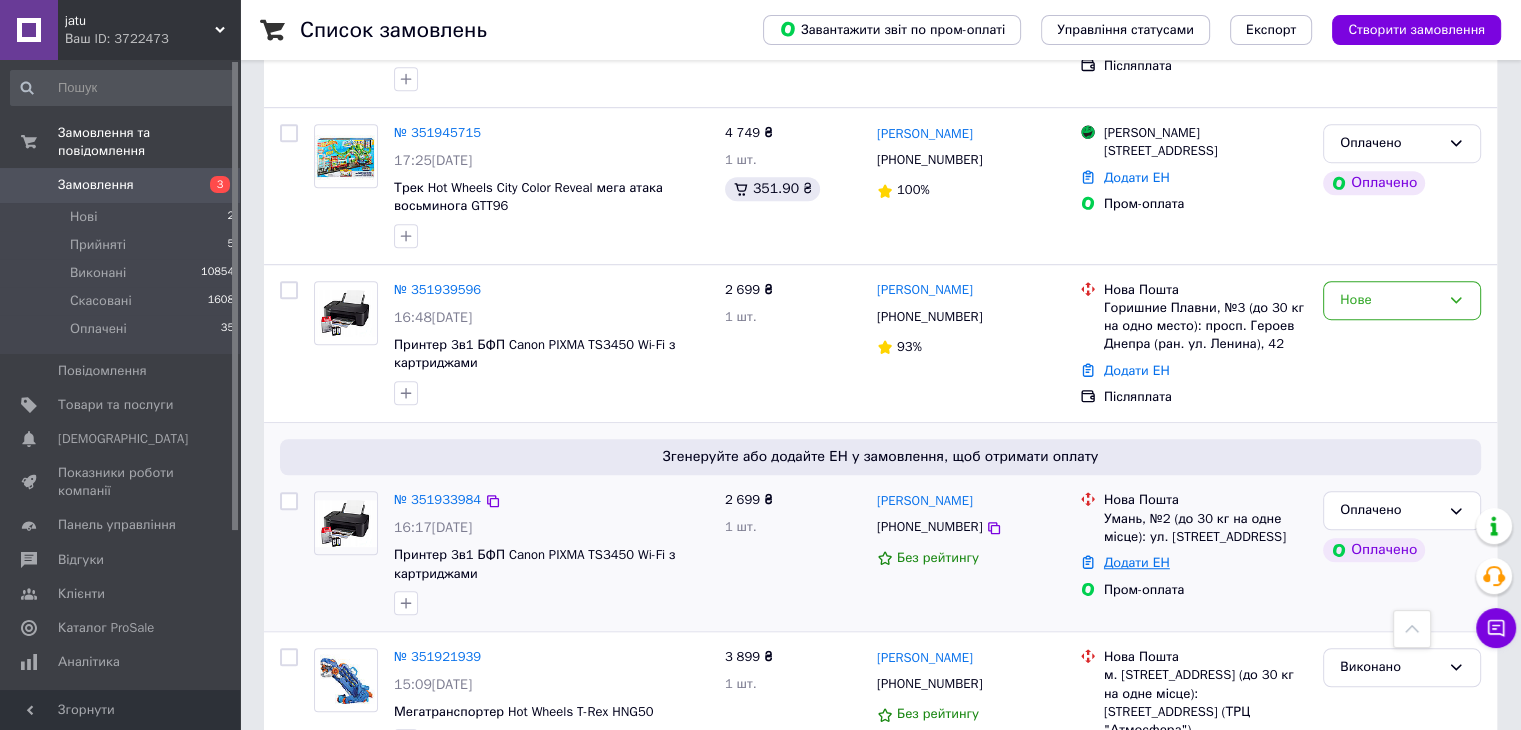 click on "Додати ЕН" at bounding box center [1137, 562] 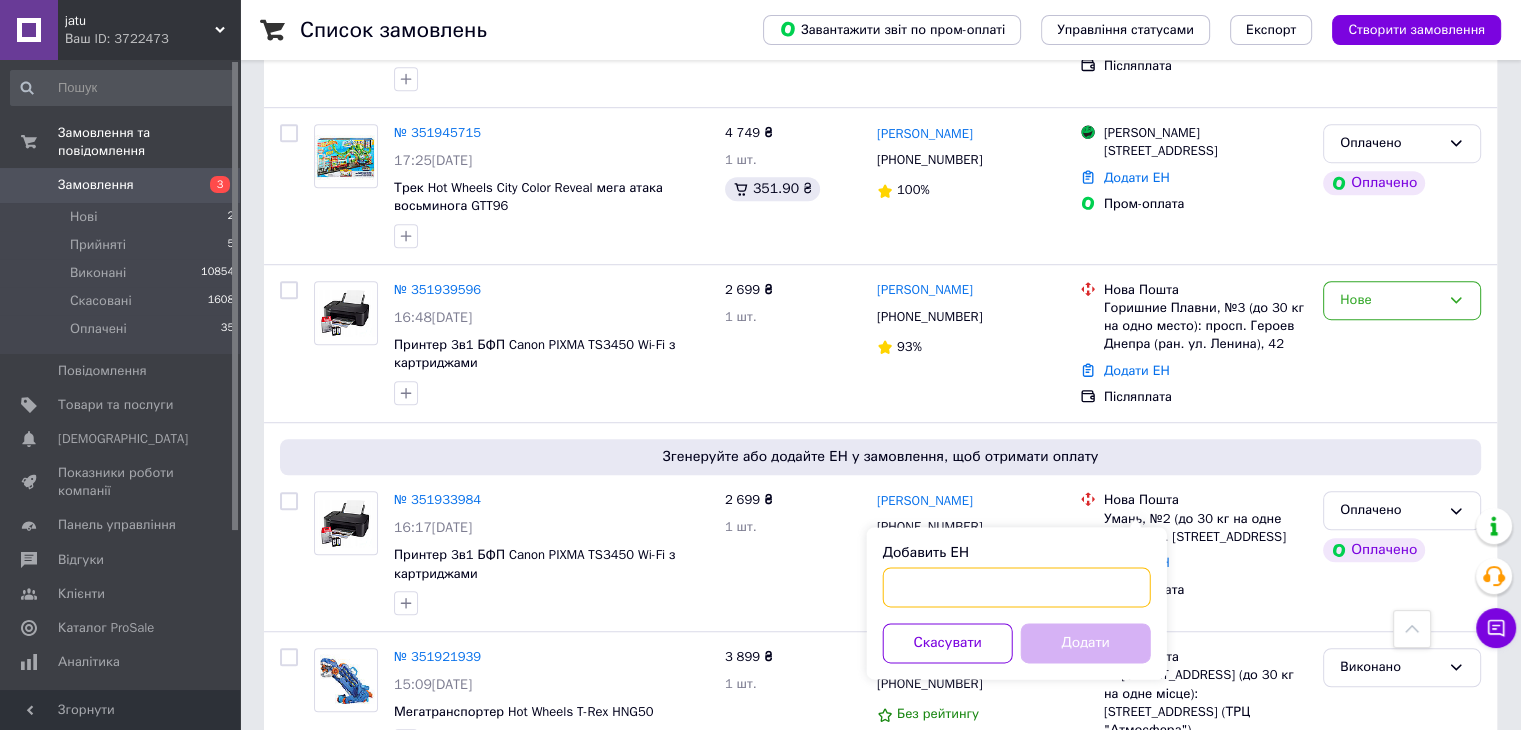 click on "Добавить ЕН" at bounding box center (1017, 587) 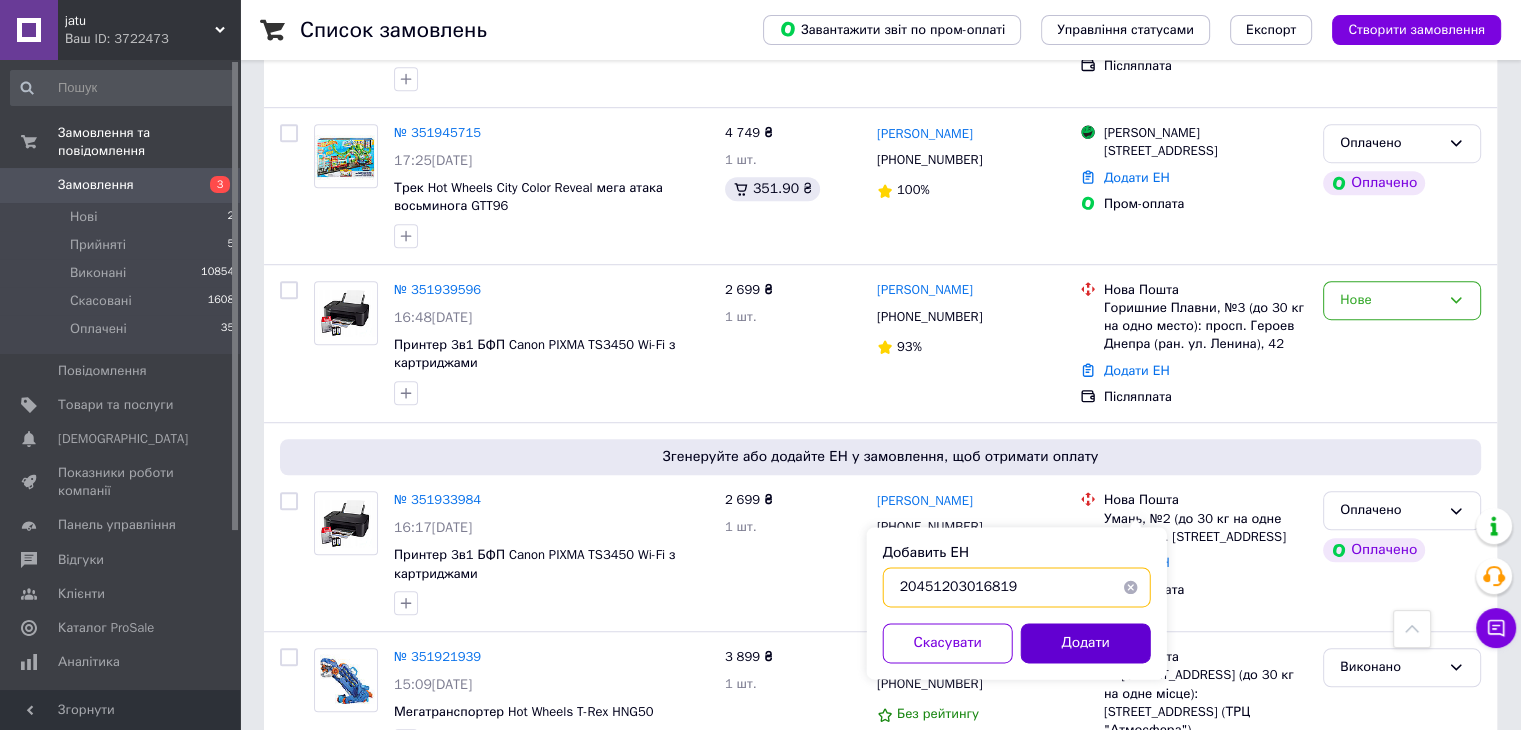type on "20451203016819" 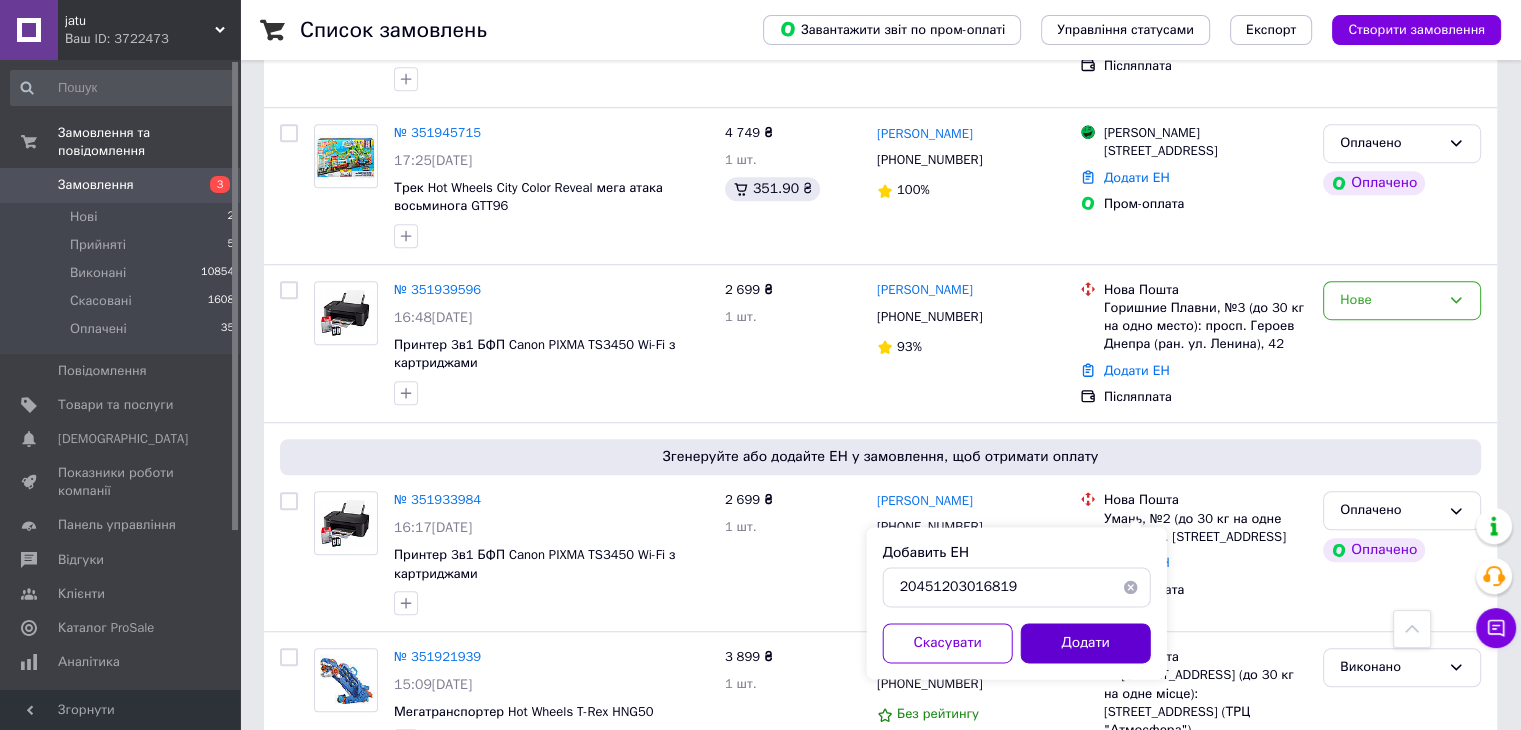 click on "Додати" at bounding box center [1086, 643] 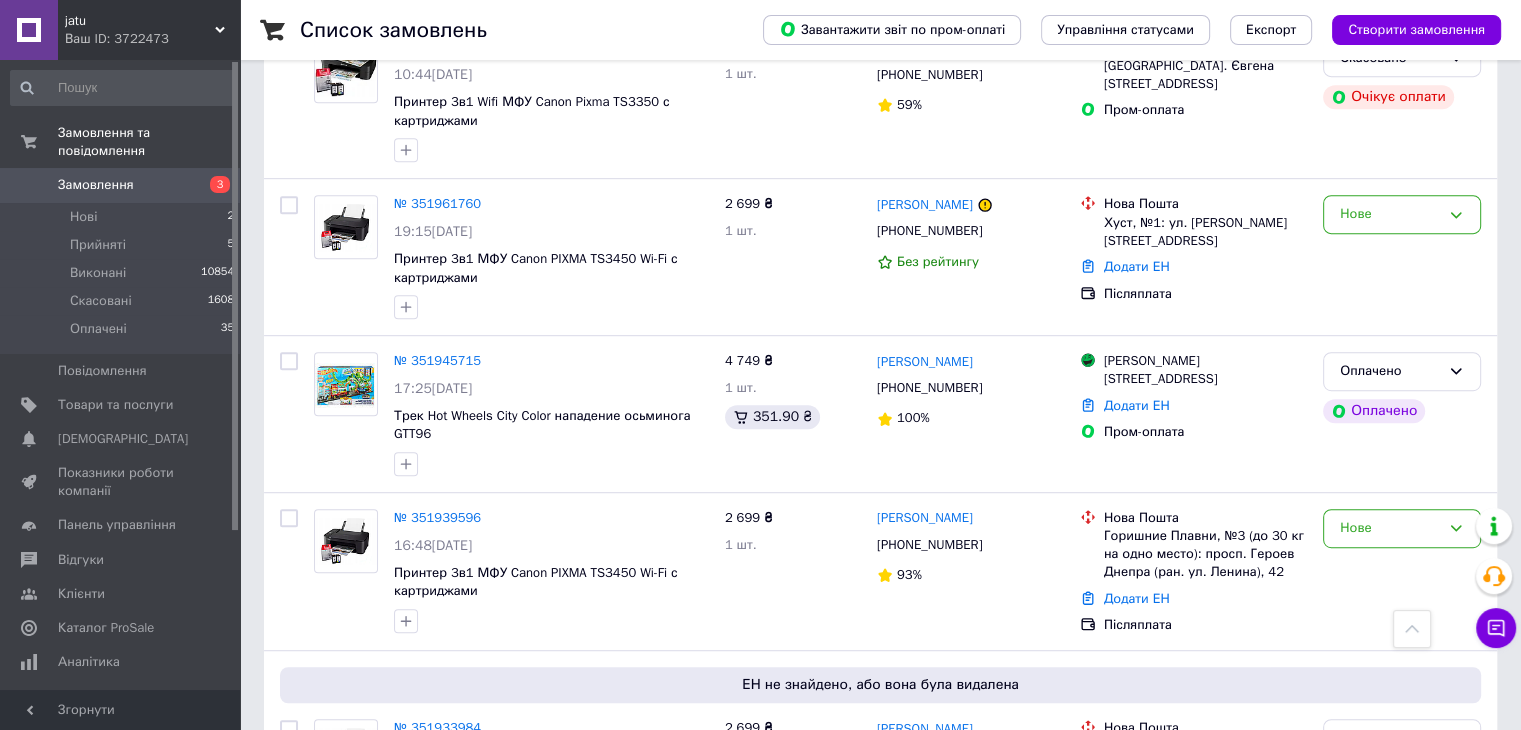 scroll, scrollTop: 1088, scrollLeft: 0, axis: vertical 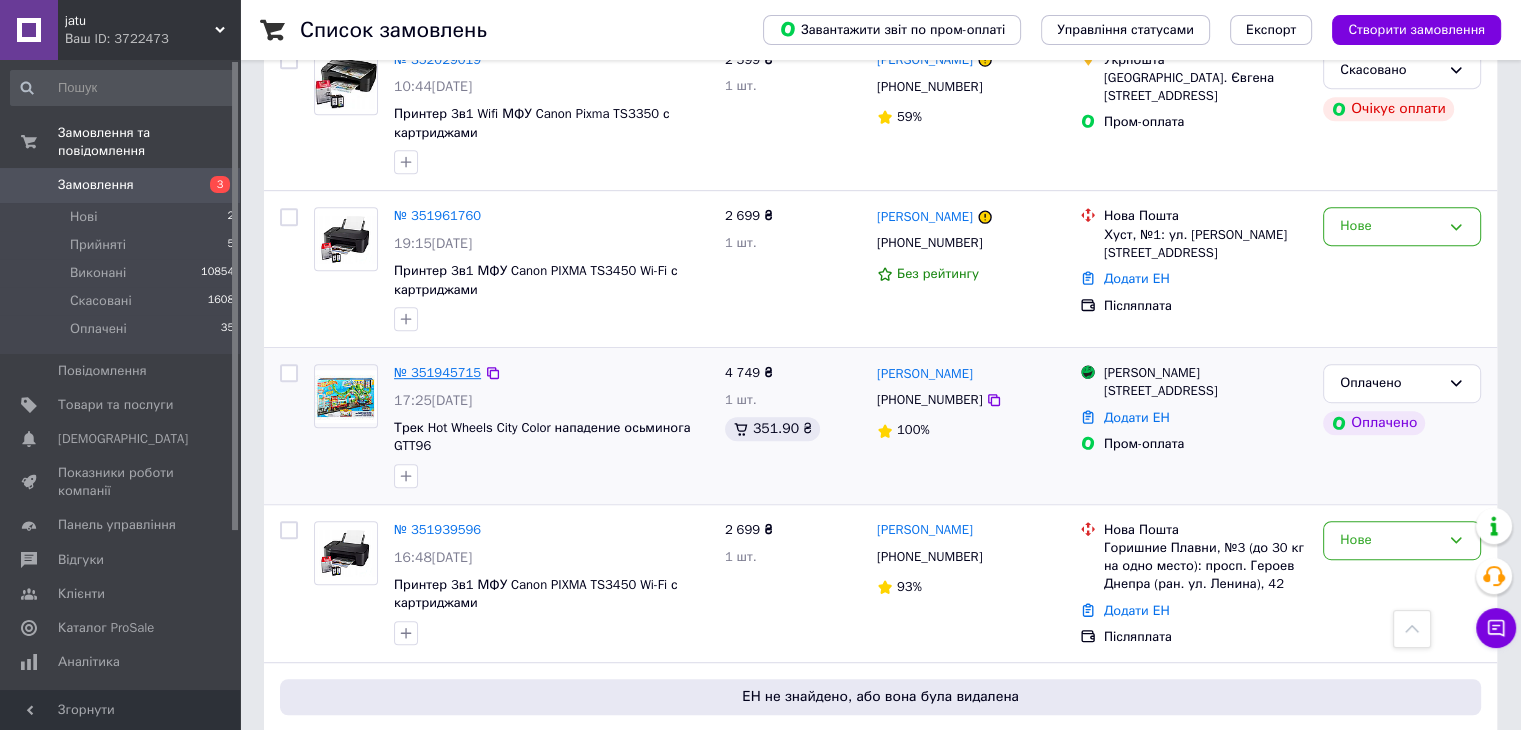 click on "№ 351945715" at bounding box center (437, 372) 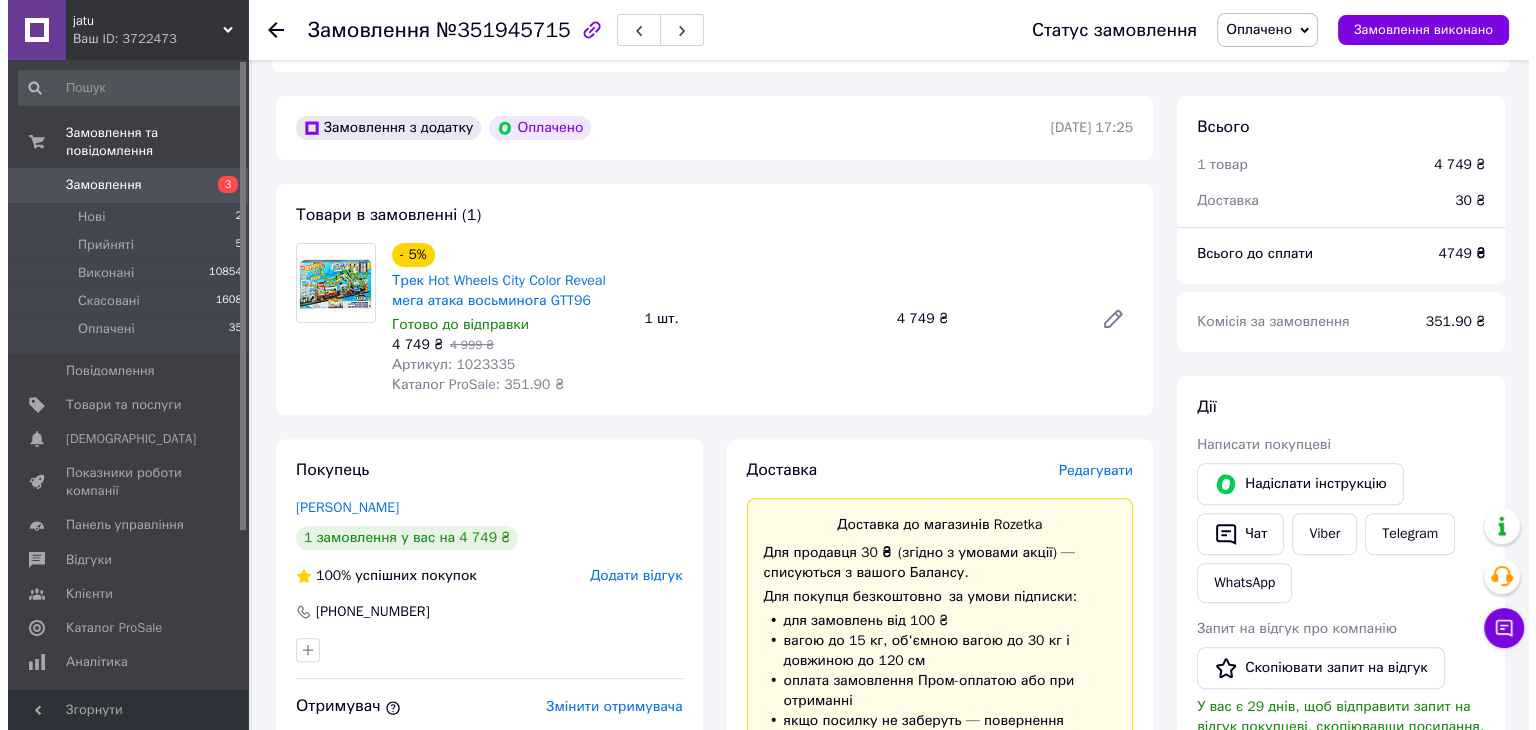 scroll, scrollTop: 747, scrollLeft: 0, axis: vertical 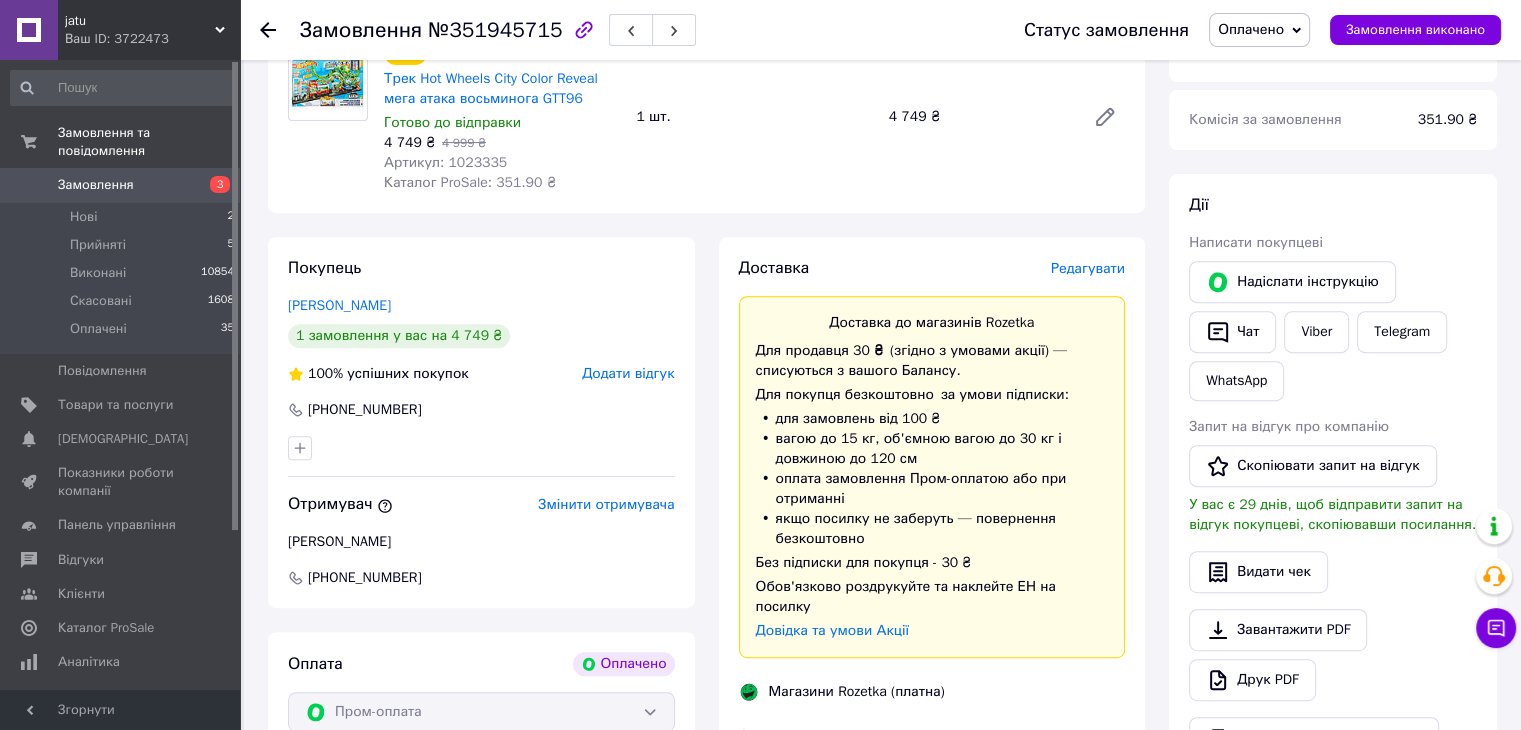 click on "Доставка Редагувати Доставка до магазинів Rozetka Для продавця 30 ₴   (згідно з умовами акції) — списуються з вашого Балансу. Для покупця безкоштовно   за умови підписки: для замовлень від 100 ₴ вагою до 15 кг,
об'ємною вагою до 30 кг
і довжиною до 120 см оплата замовлення Пром-оплатою або при отриманні якщо посилку не заберуть — повернення безкоштовно Без підписки для покупця - 30 ₴ Обов'язково роздрукуйте та наклейте ЕН на посилку Довідка та умови Акції Магазини Rozetka (платна) Отримувач Алексеева Ольга  Телефон отримувача +380672706409 Оціночна вартість 4 749 ₴ Адреса" at bounding box center (932, 712) 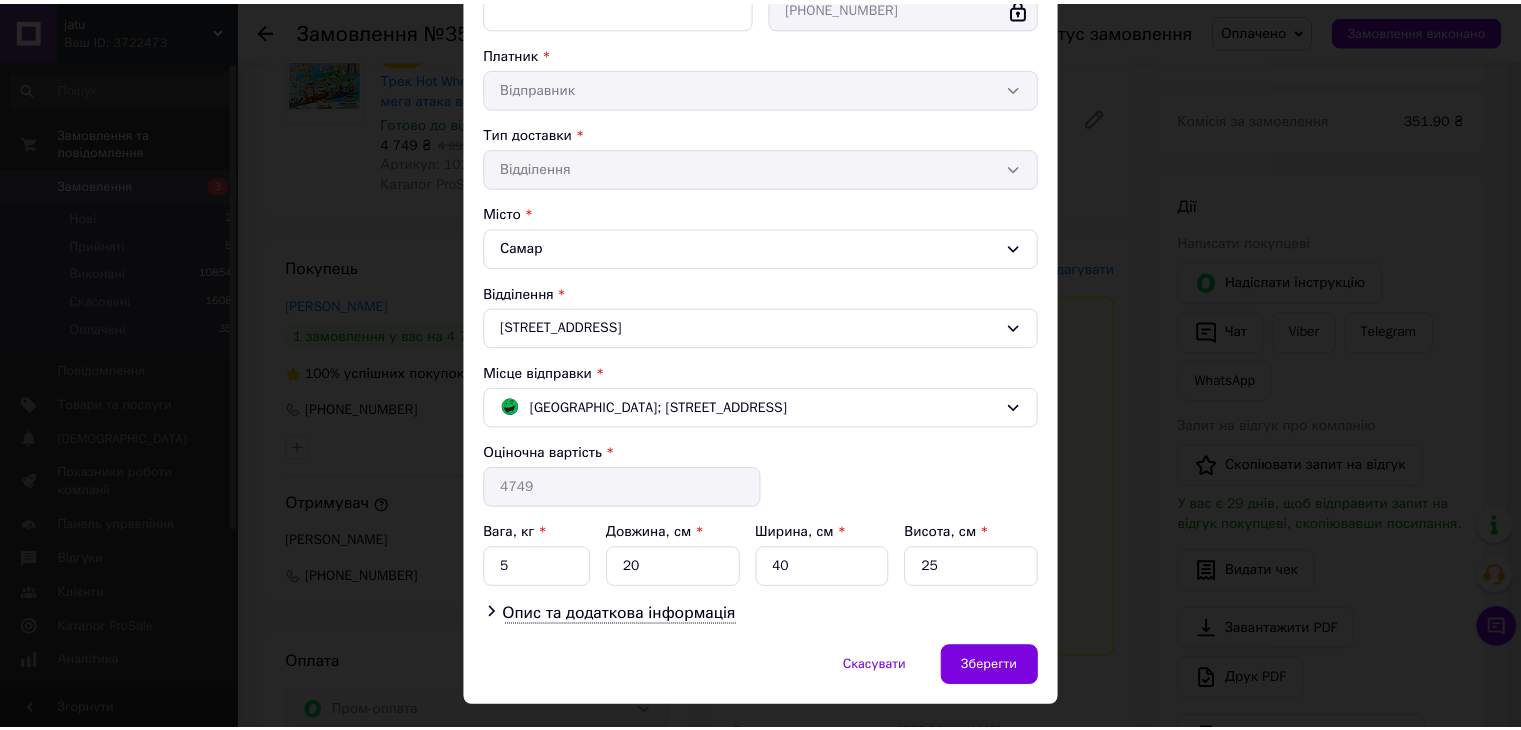 scroll, scrollTop: 389, scrollLeft: 0, axis: vertical 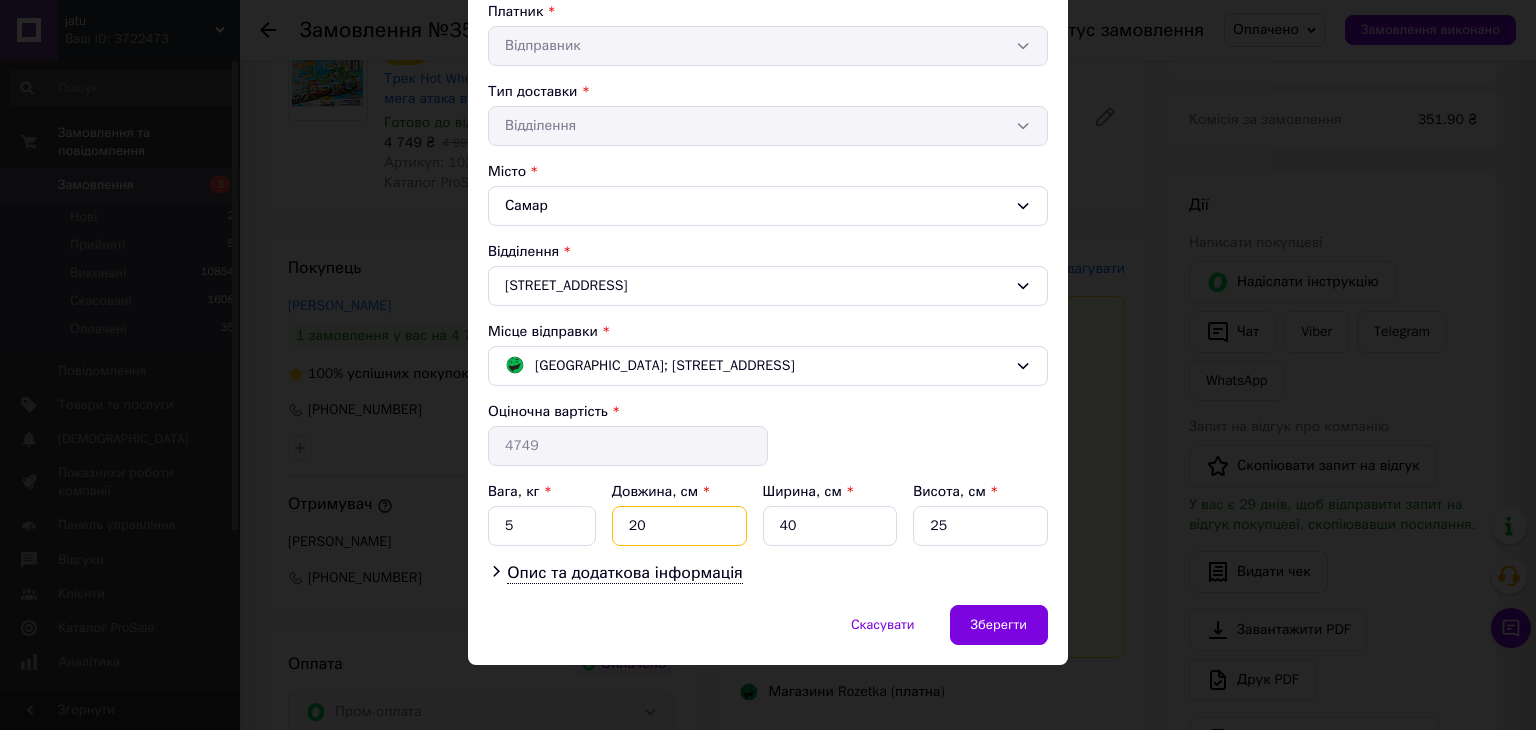 click on "20" at bounding box center (679, 526) 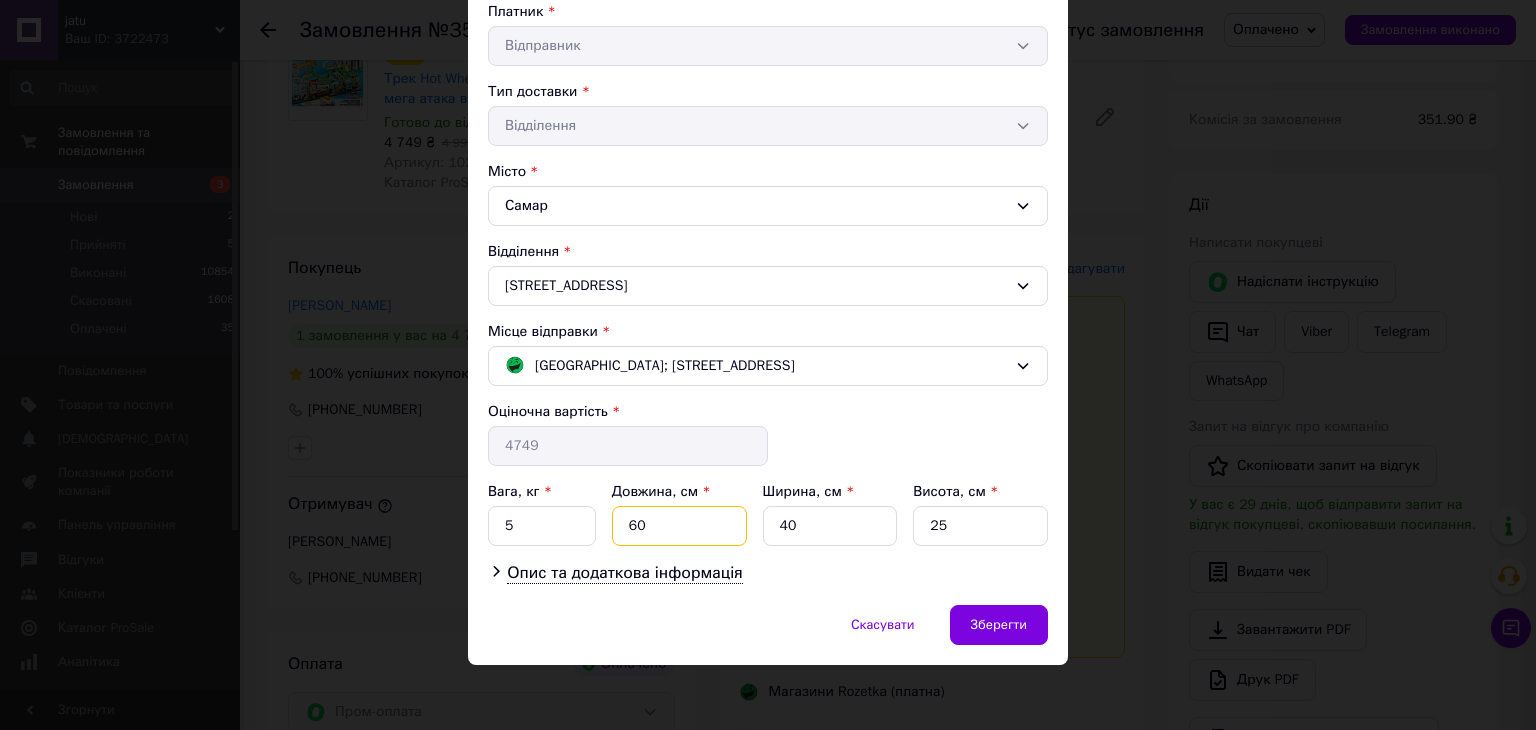 type on "60" 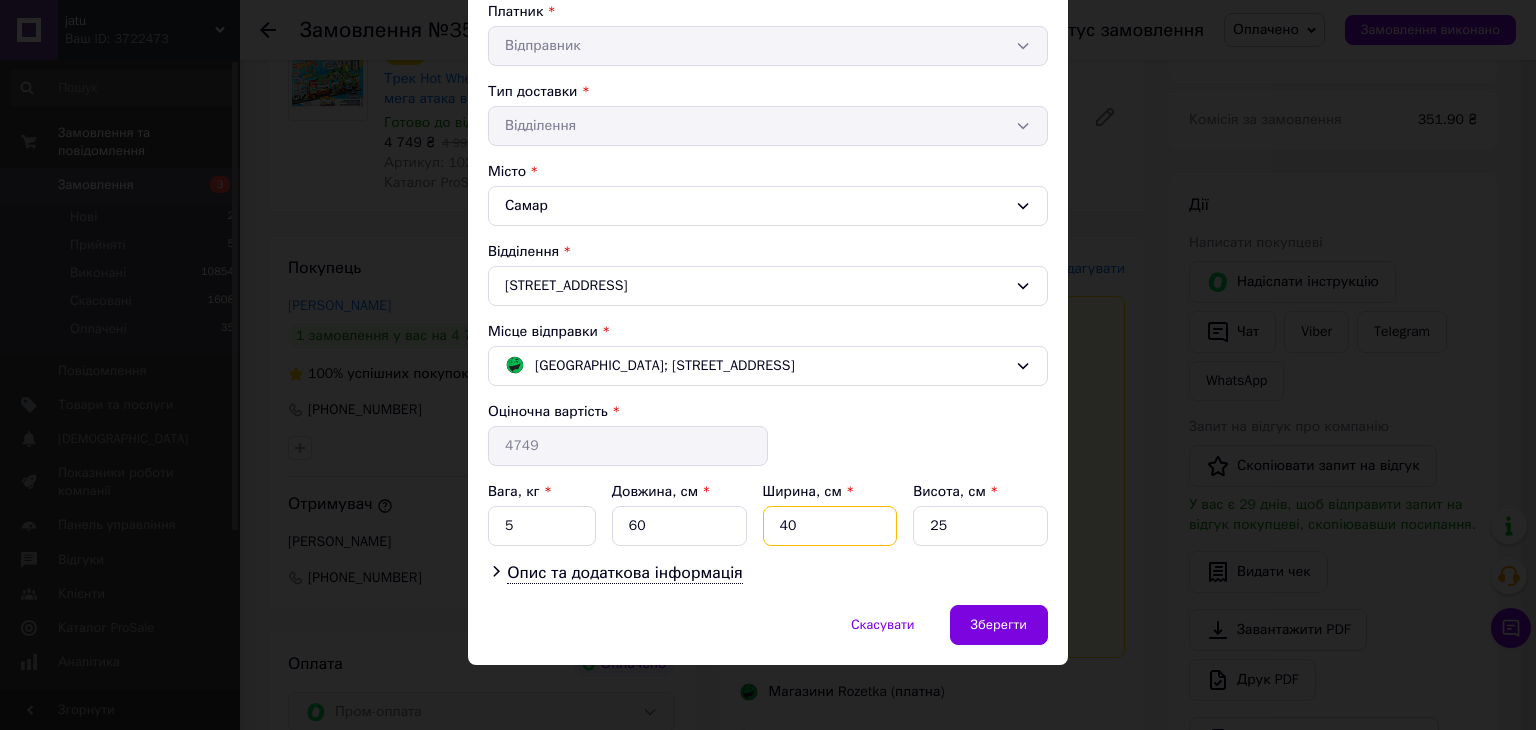 click on "40" at bounding box center [830, 526] 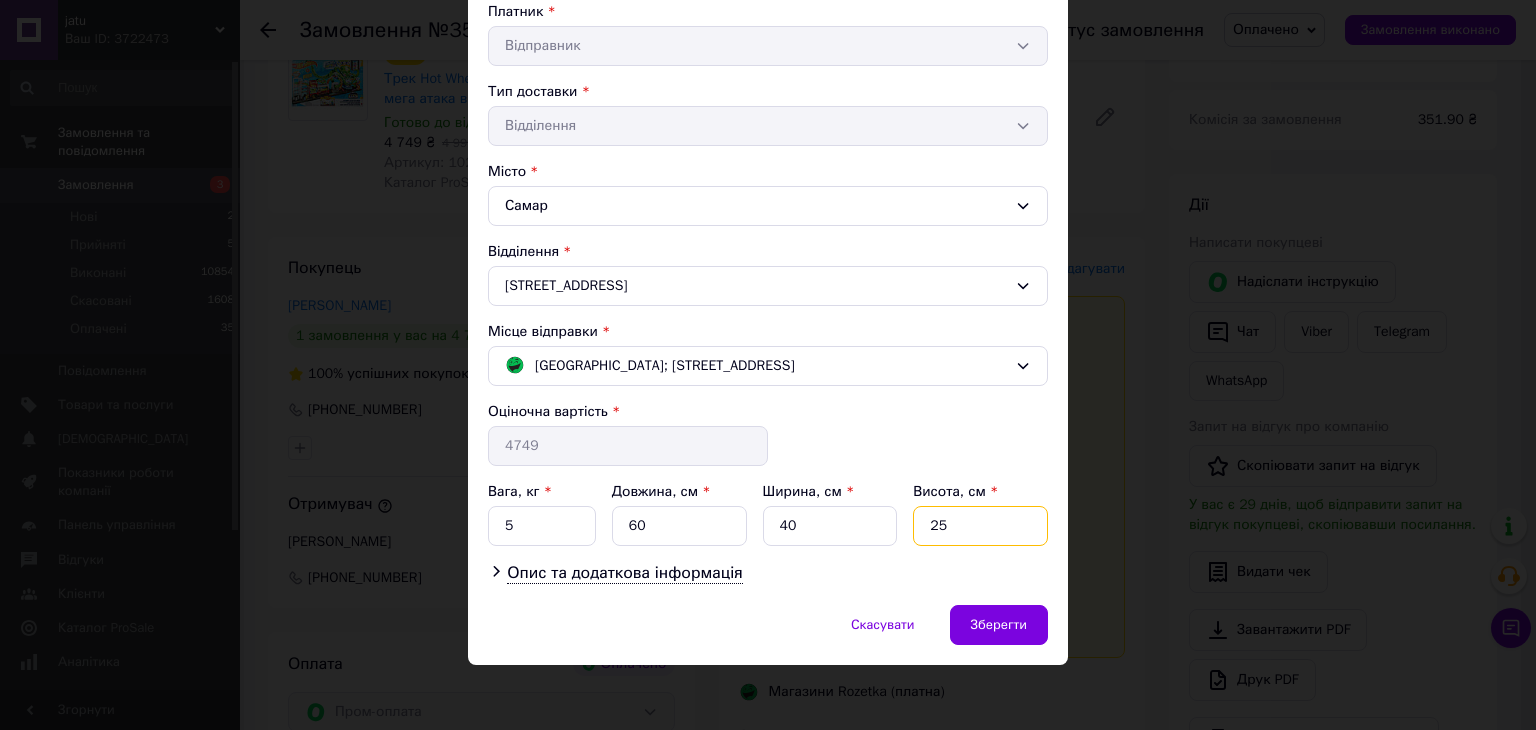 click on "25" at bounding box center (980, 526) 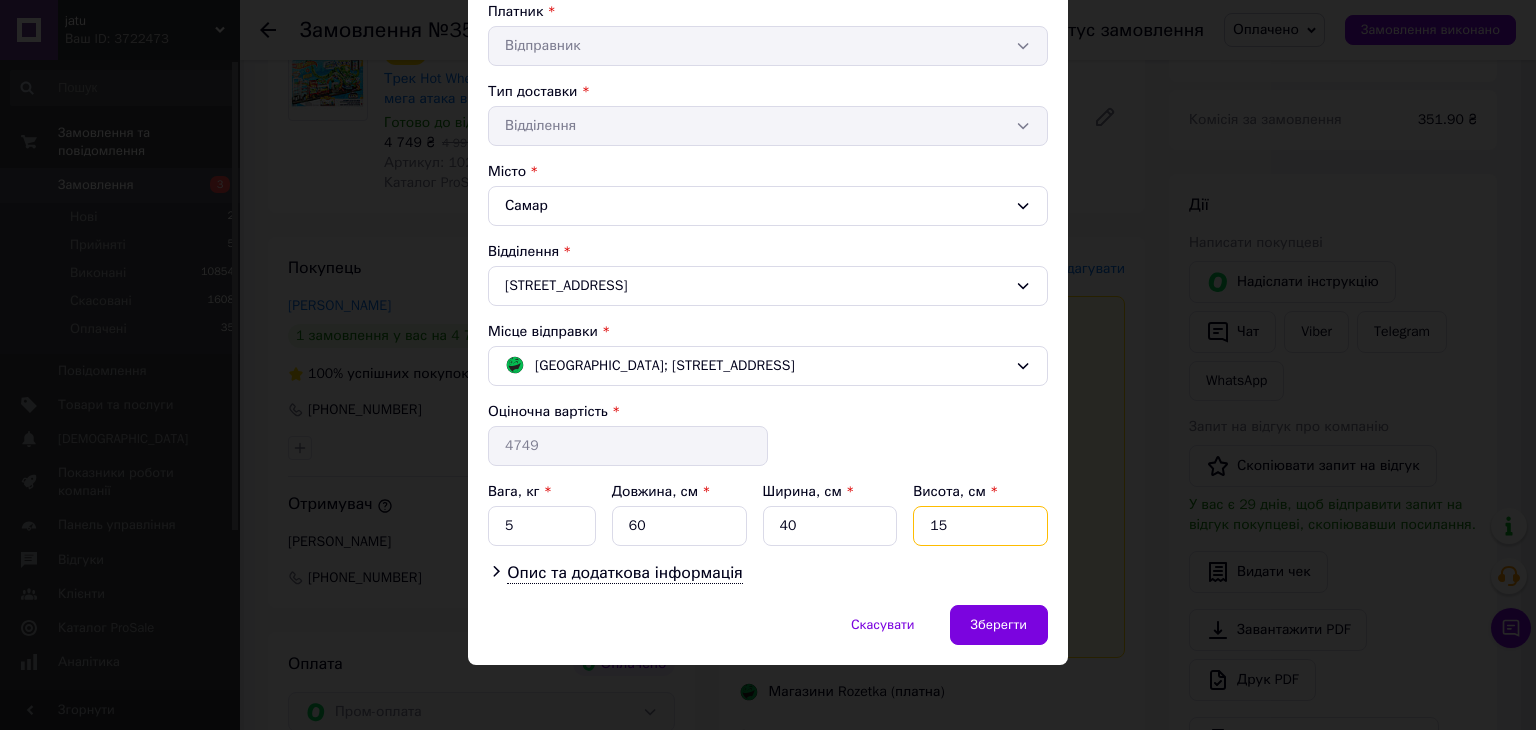 type on "15" 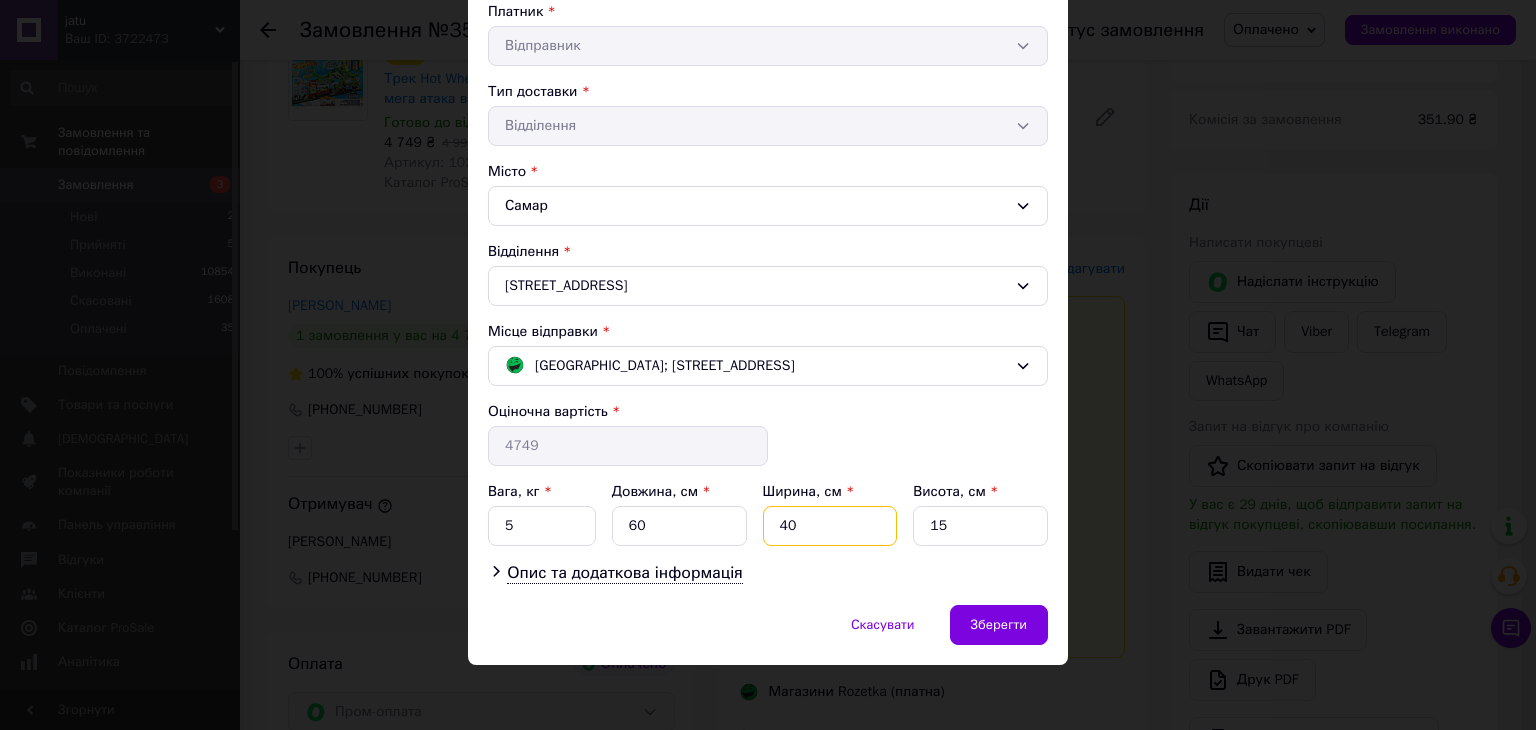 click on "40" at bounding box center [830, 526] 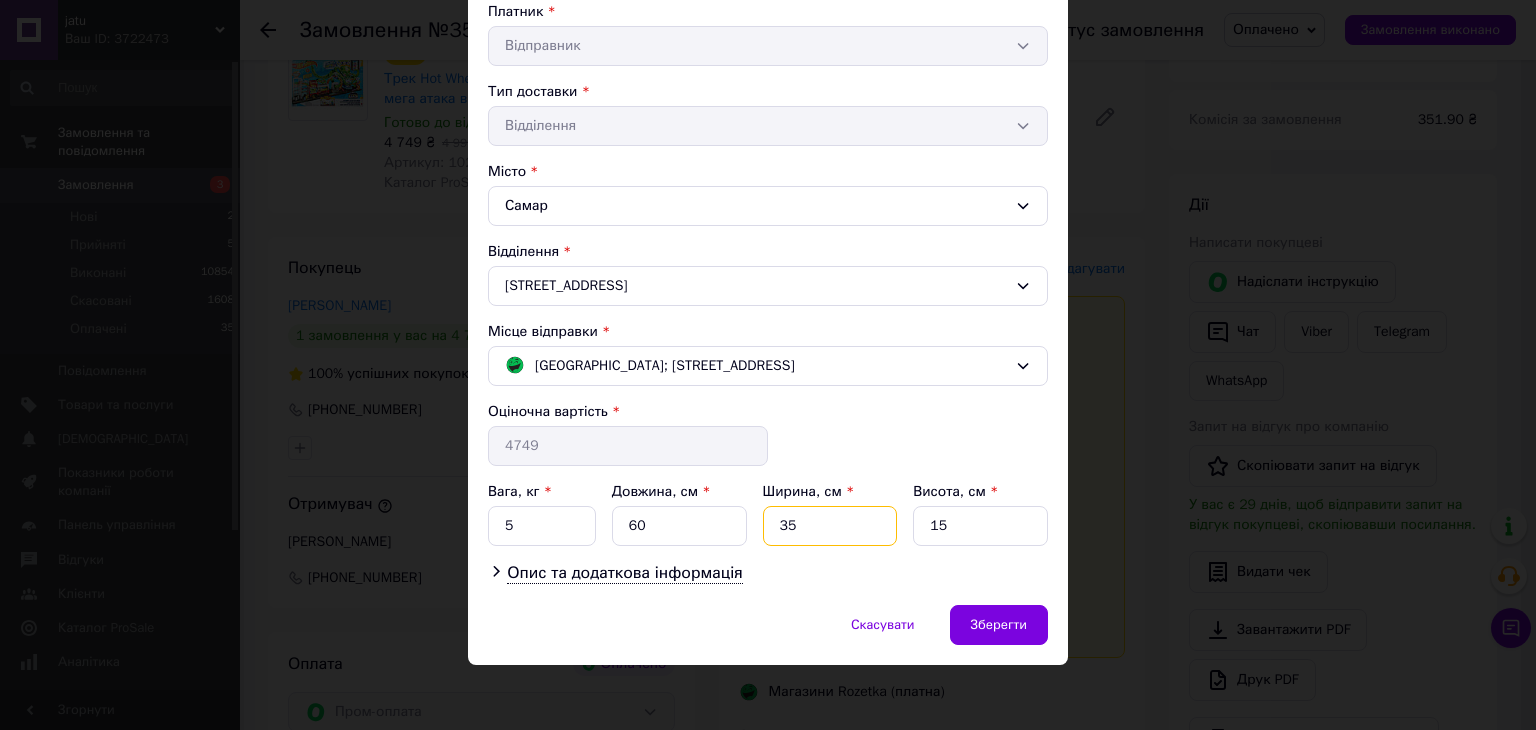 click on "35" at bounding box center (830, 526) 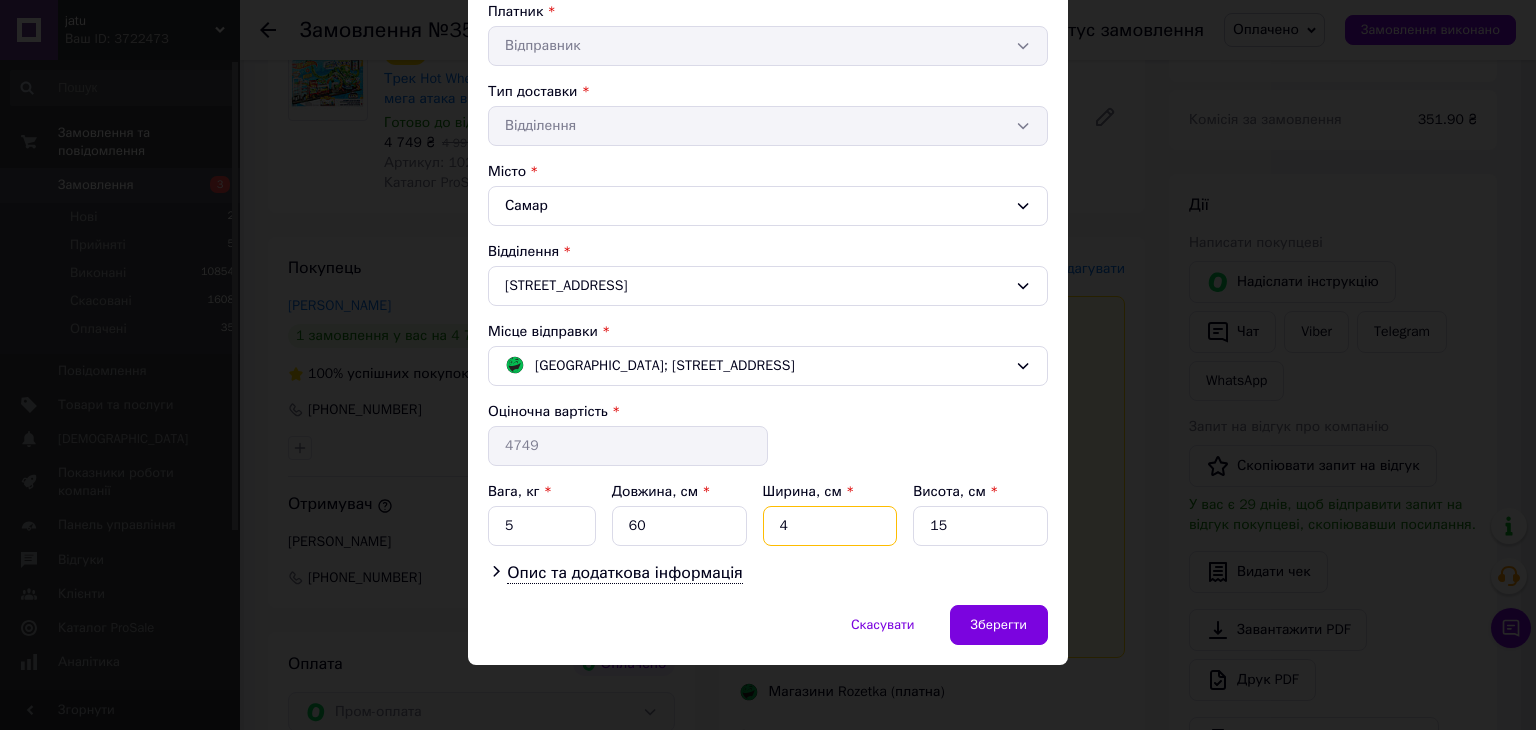 type on "40" 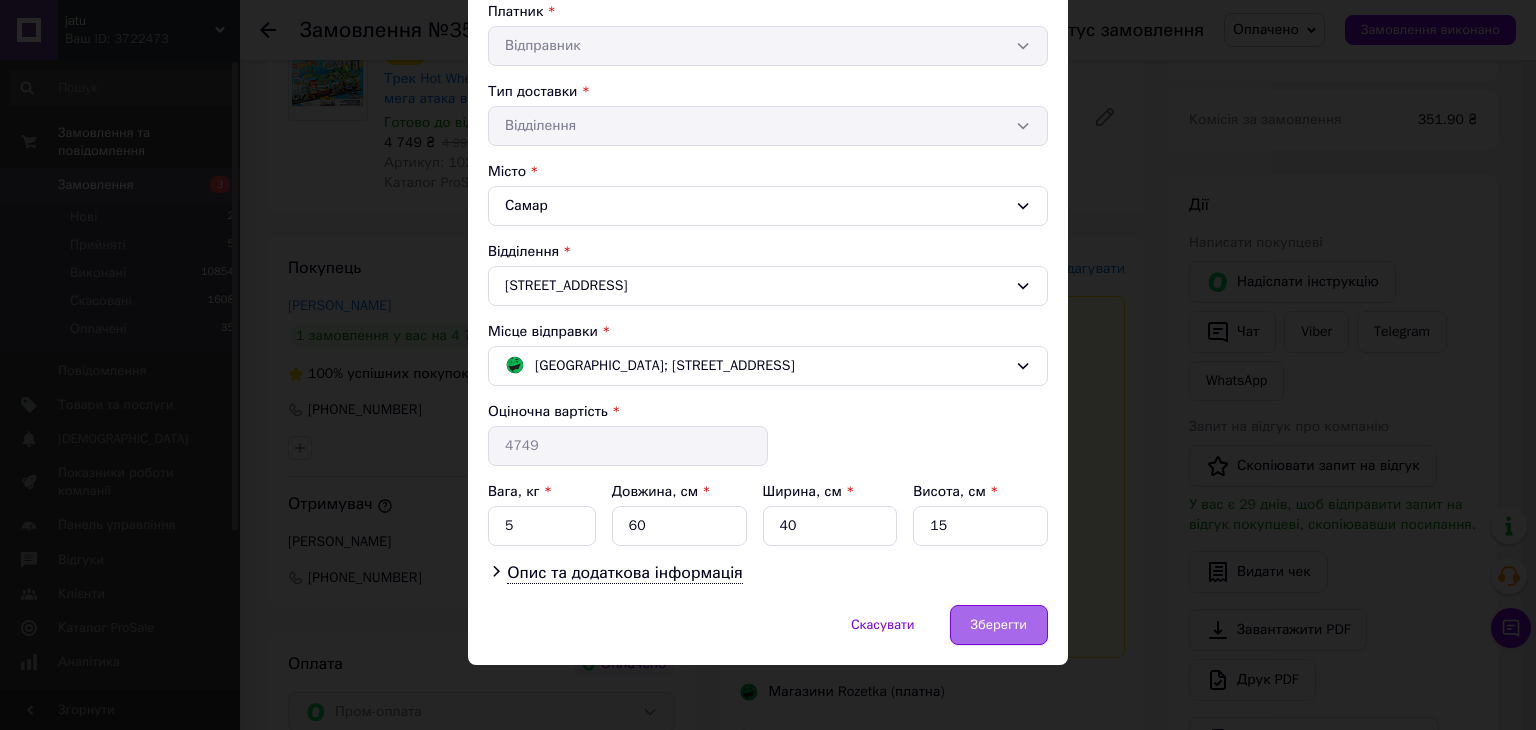click on "Зберегти" at bounding box center (999, 625) 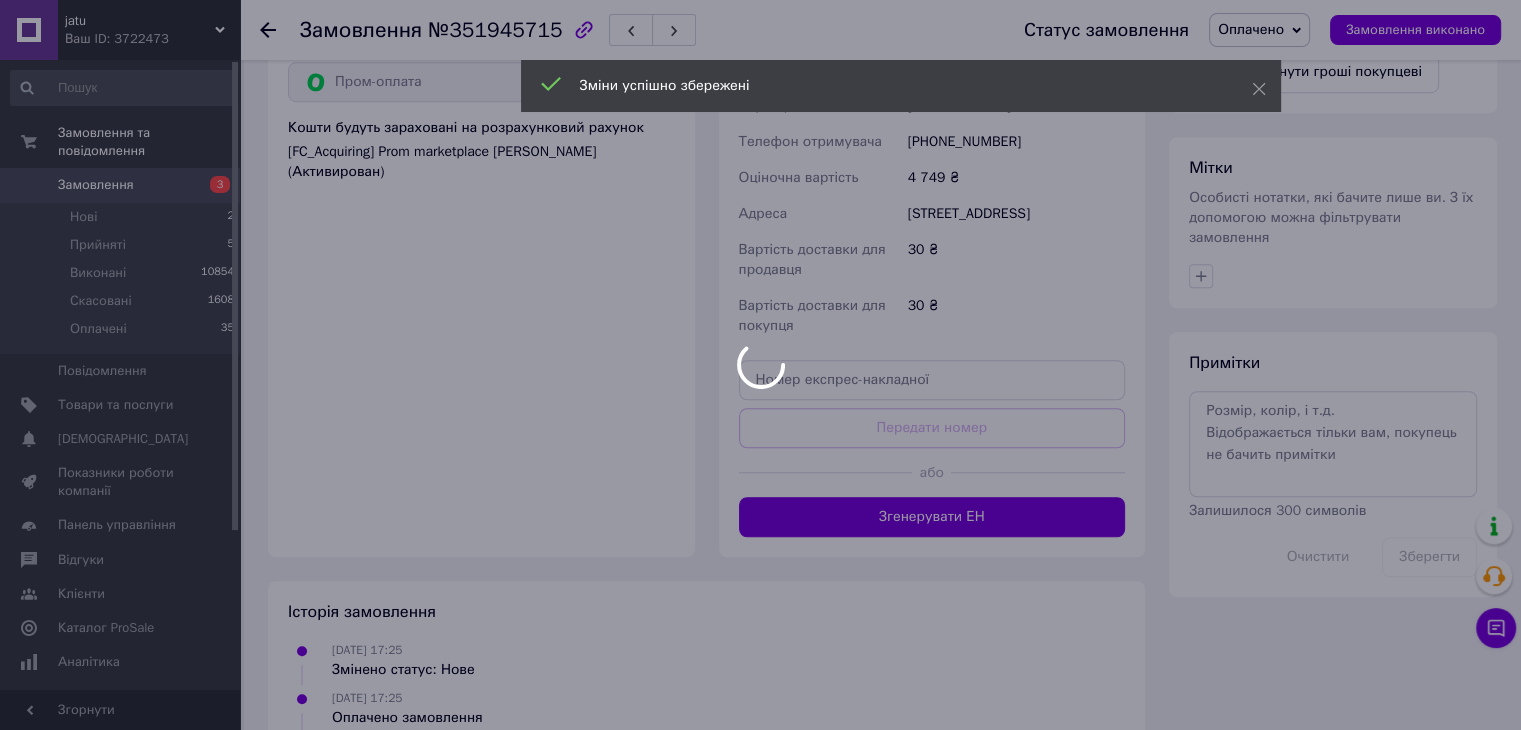 scroll, scrollTop: 1449, scrollLeft: 0, axis: vertical 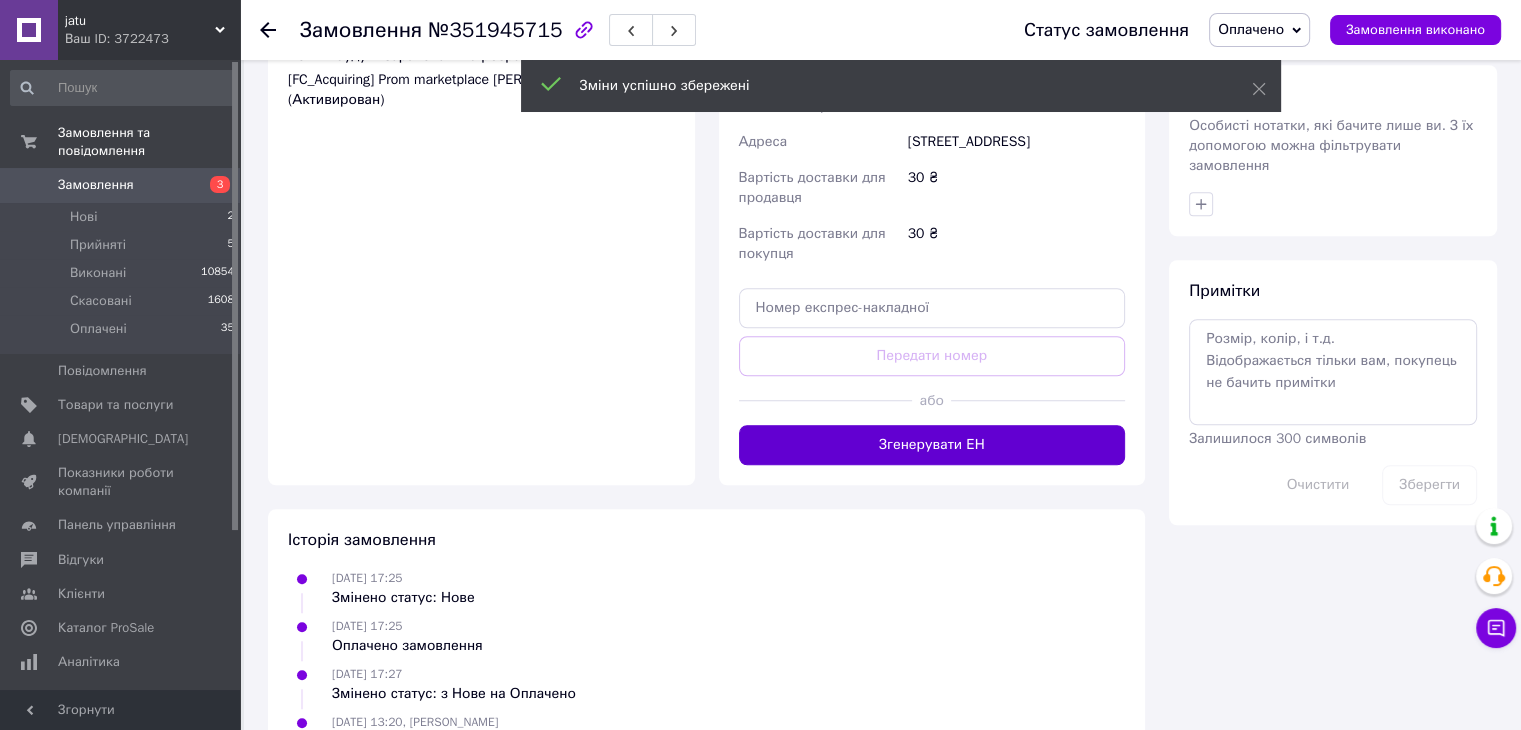 click on "Згенерувати ЕН" at bounding box center (932, 445) 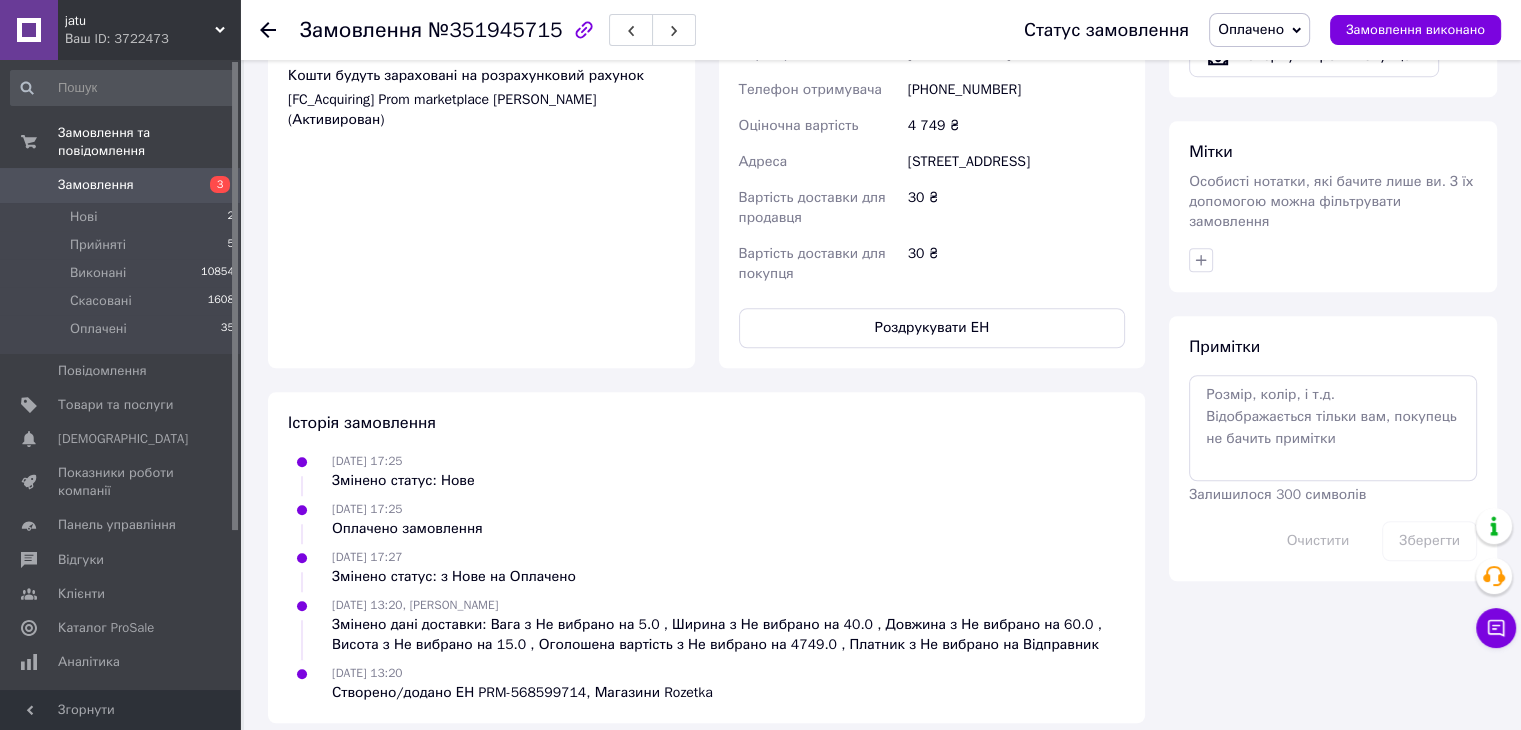 scroll, scrollTop: 1449, scrollLeft: 0, axis: vertical 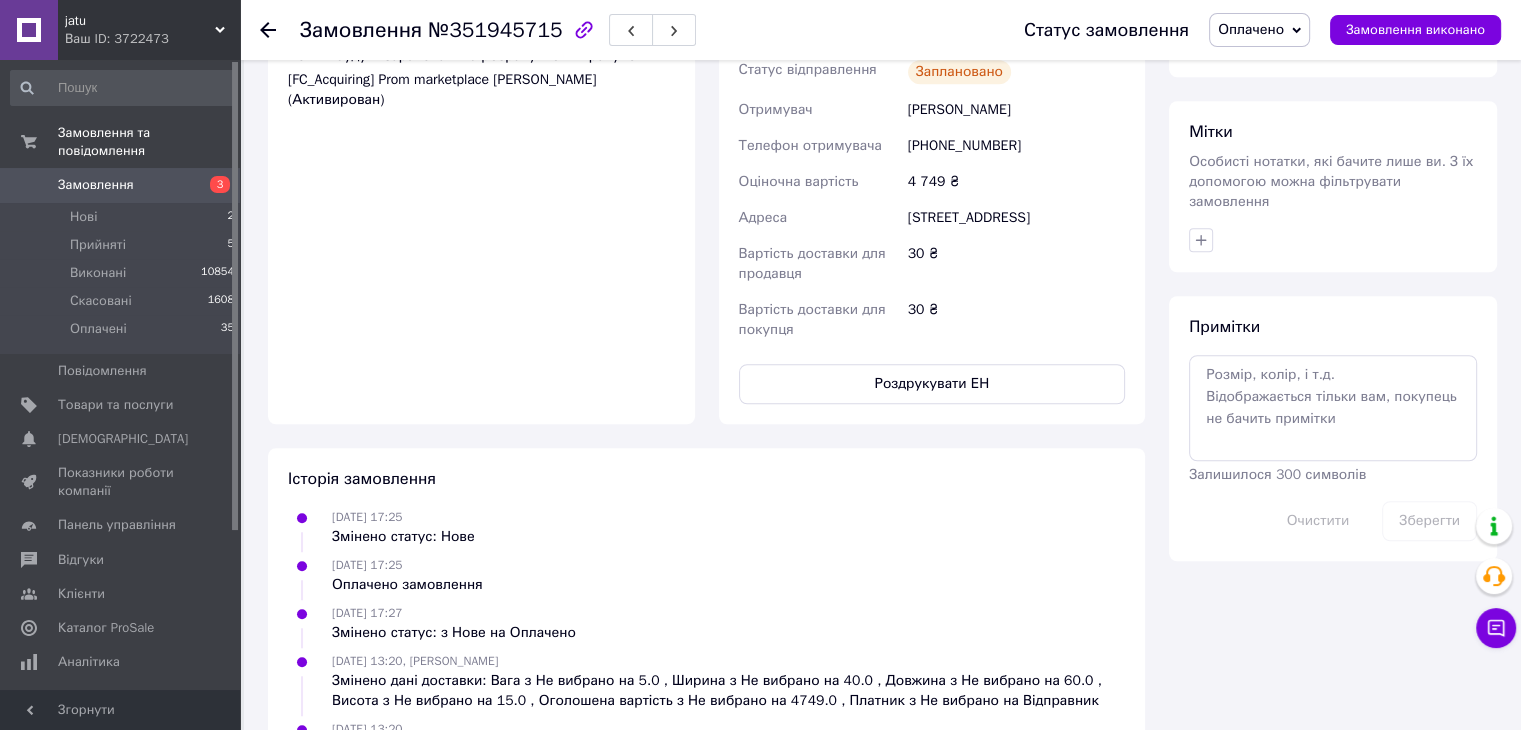 click on "30 ₴" at bounding box center (1016, 320) 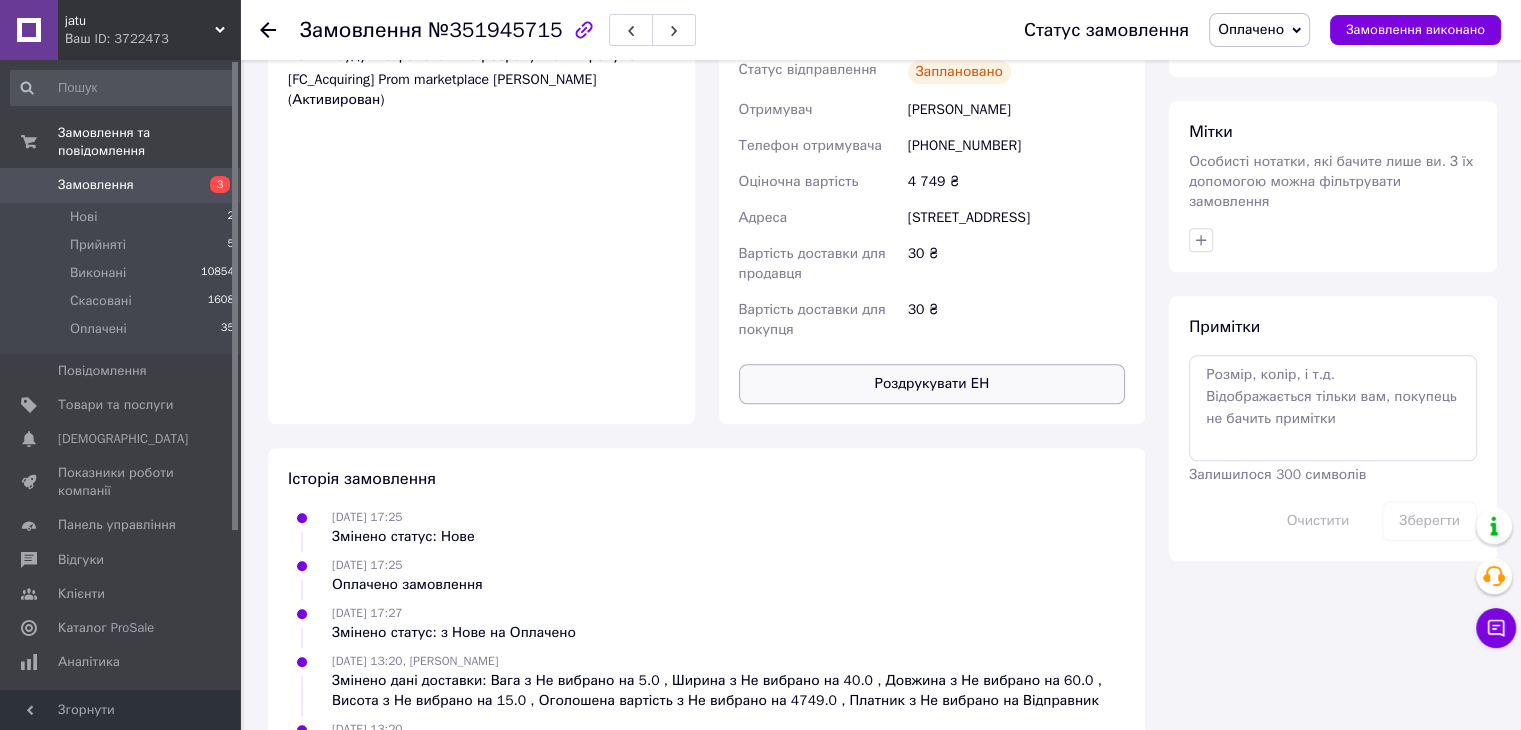 click on "Роздрукувати ЕН" at bounding box center (932, 384) 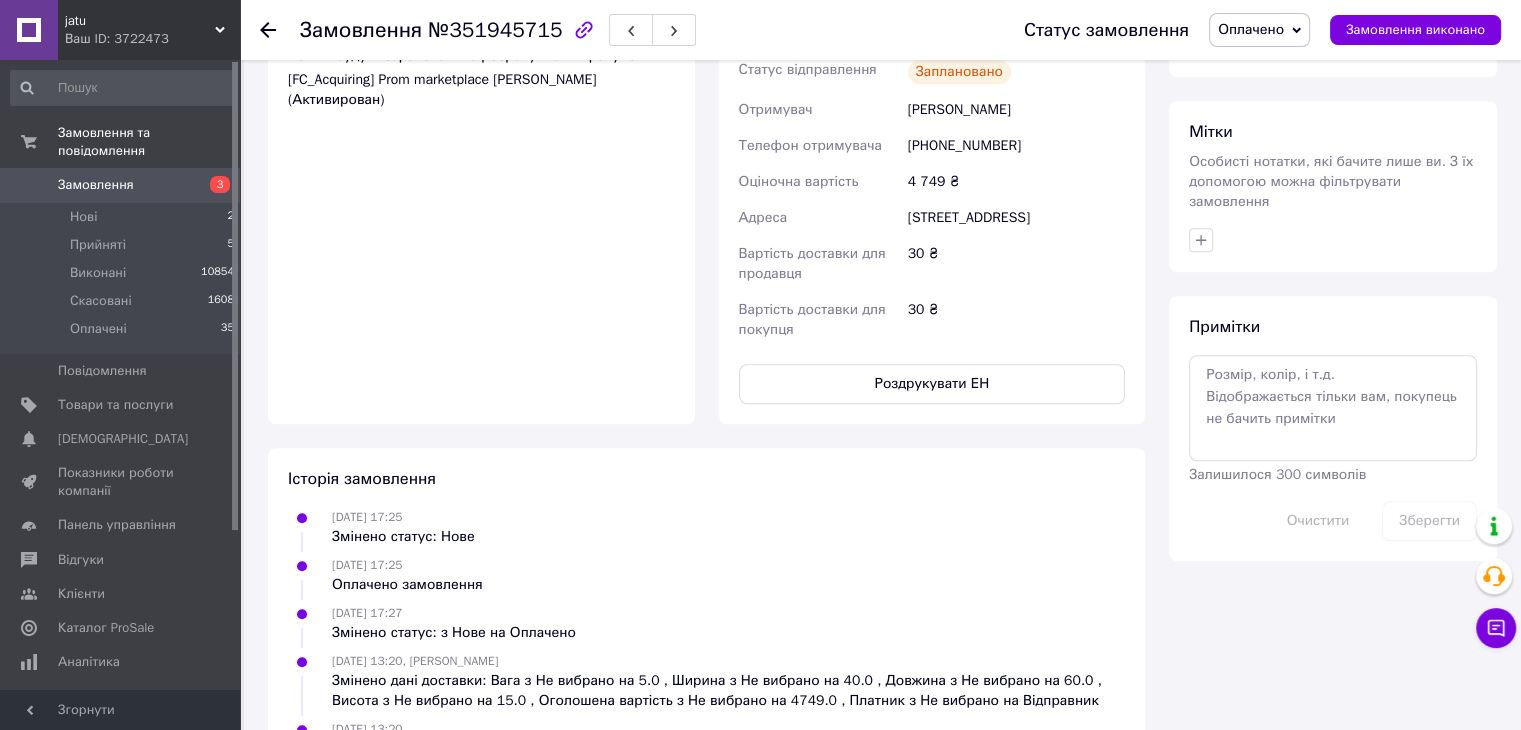 click on "3" at bounding box center (212, 185) 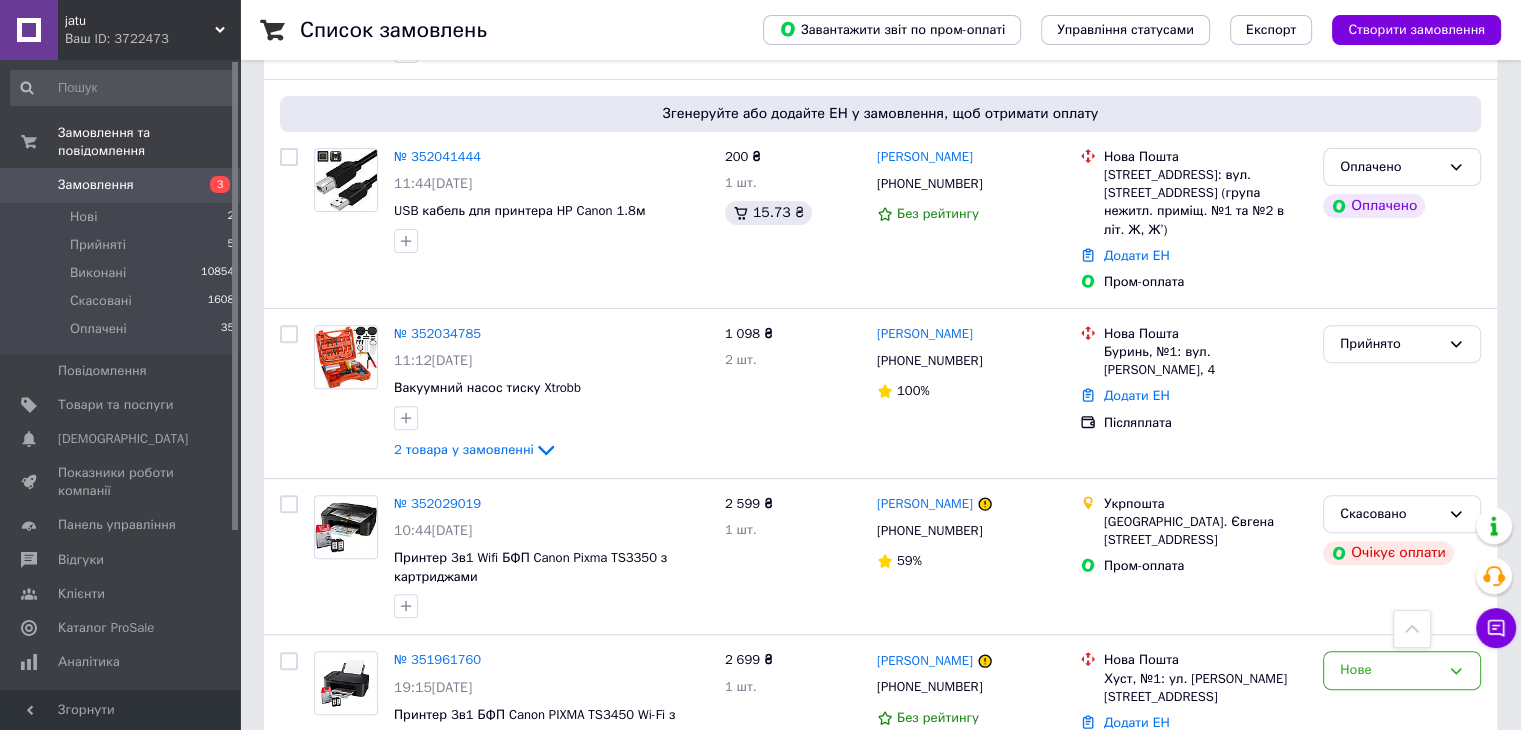 scroll, scrollTop: 623, scrollLeft: 0, axis: vertical 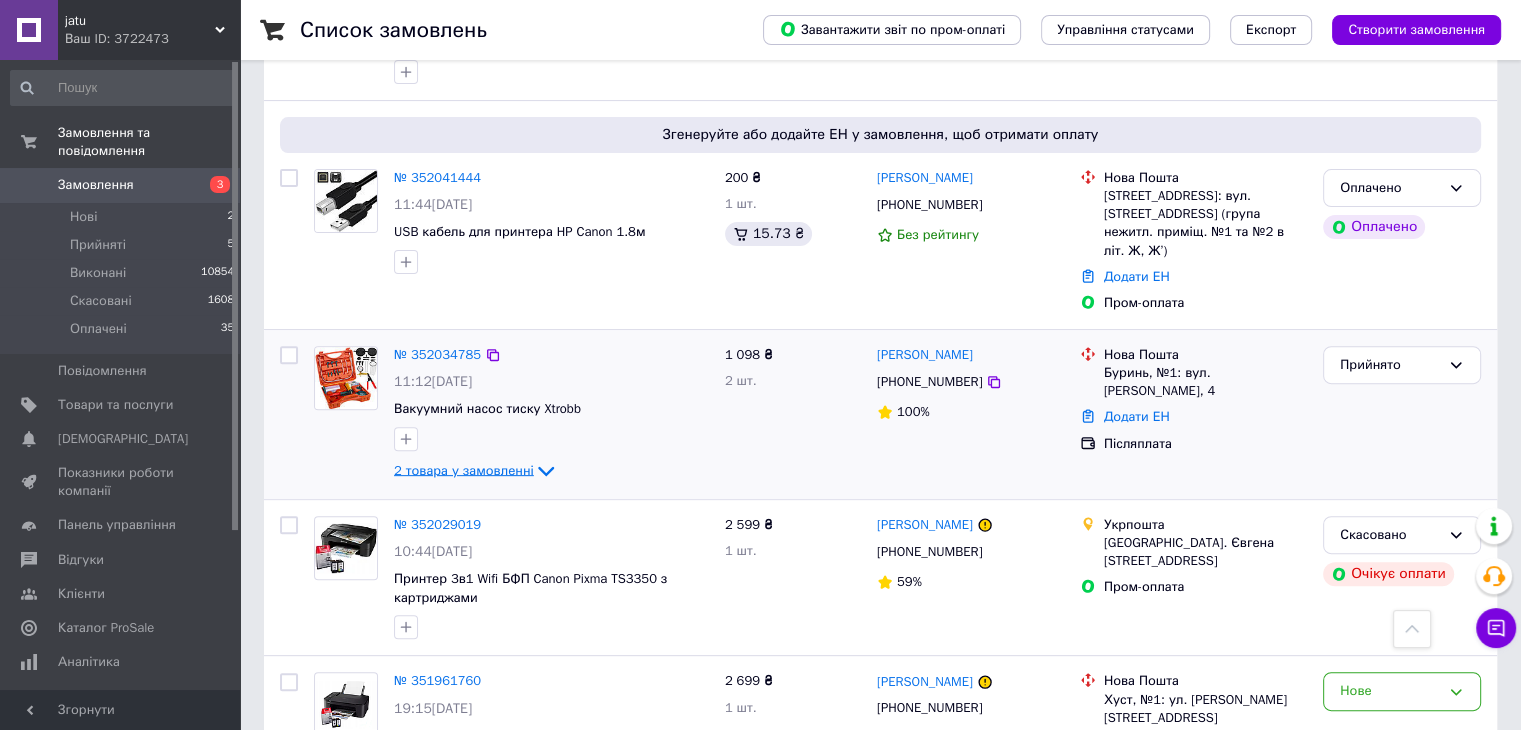 click 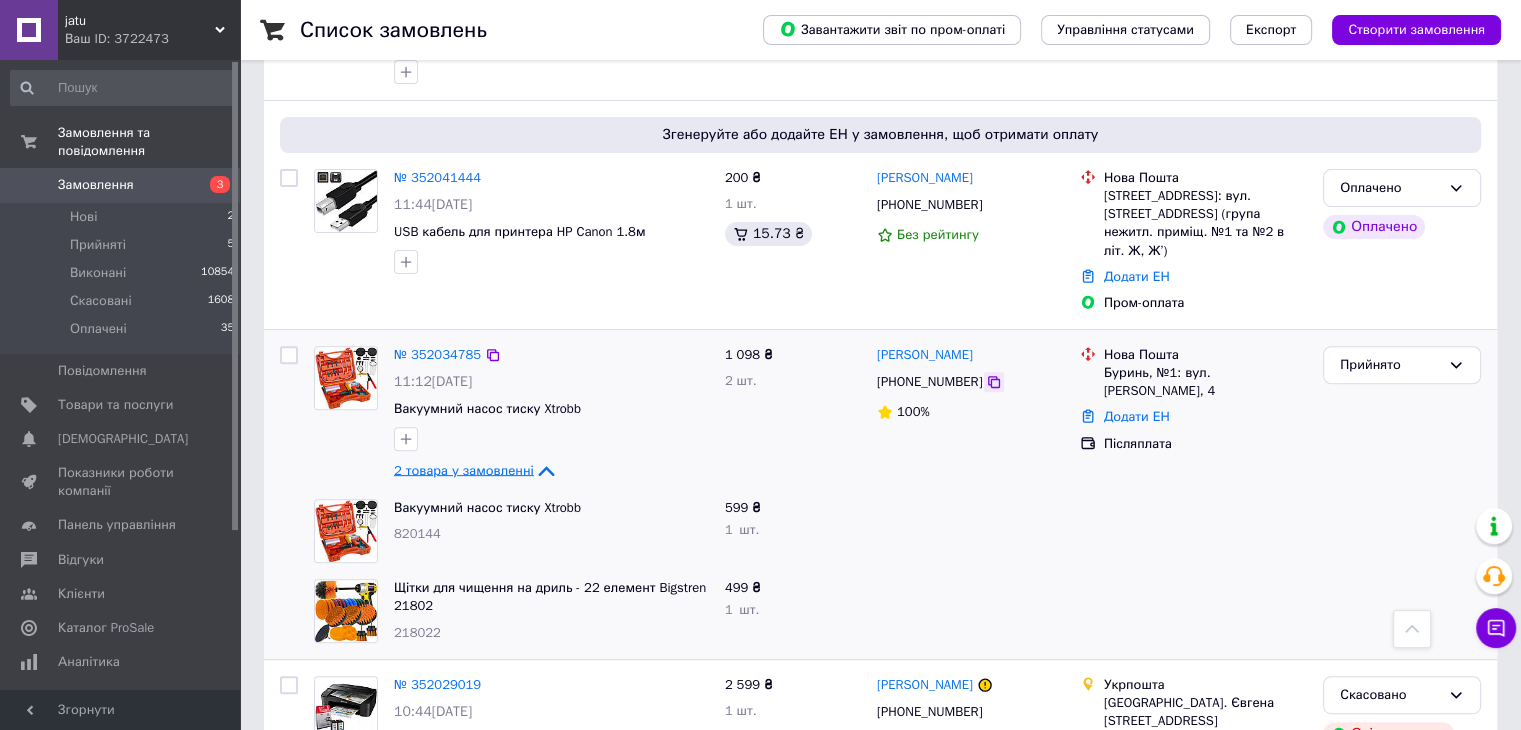 click 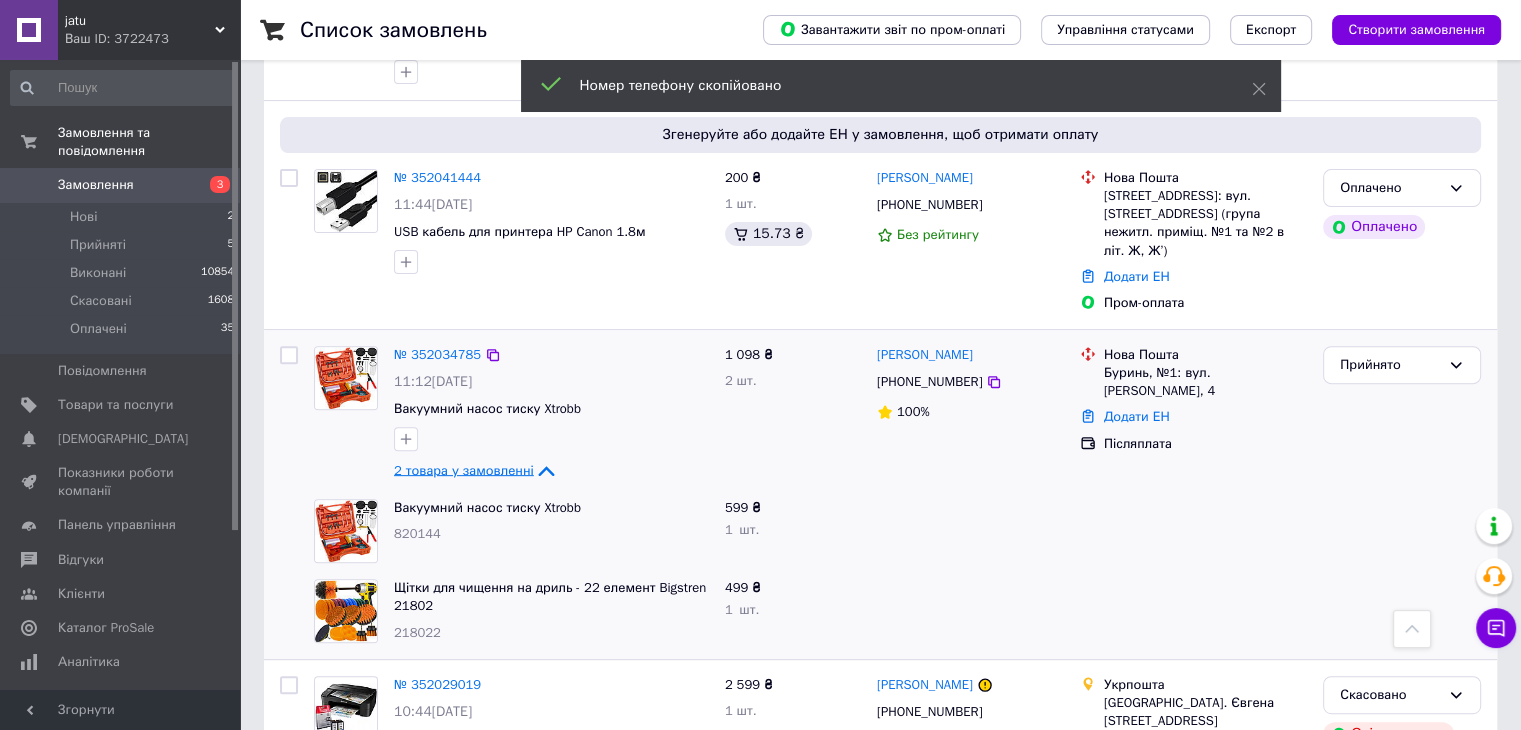 click on "[PERSON_NAME]" at bounding box center (970, 355) 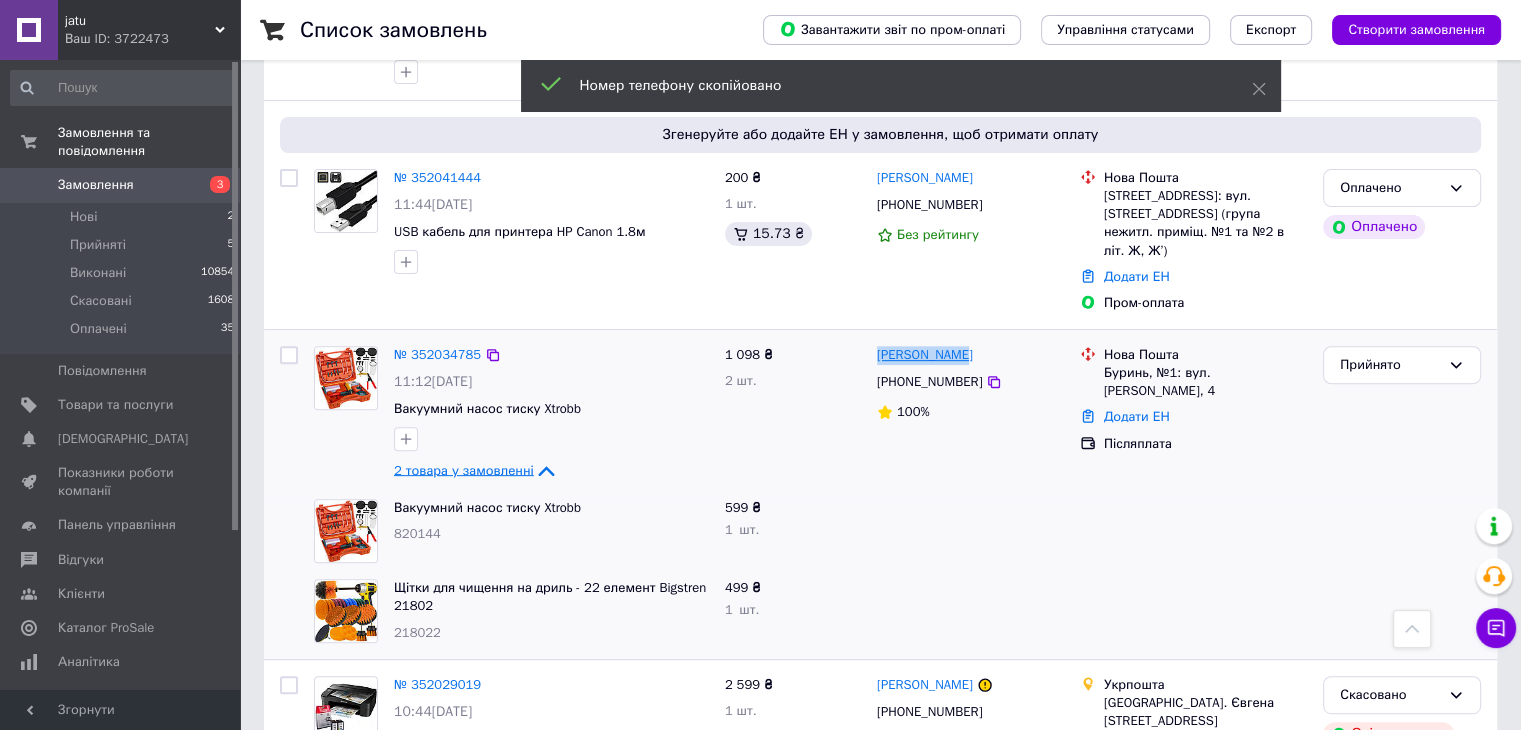 drag, startPoint x: 975, startPoint y: 297, endPoint x: 895, endPoint y: 291, distance: 80.224686 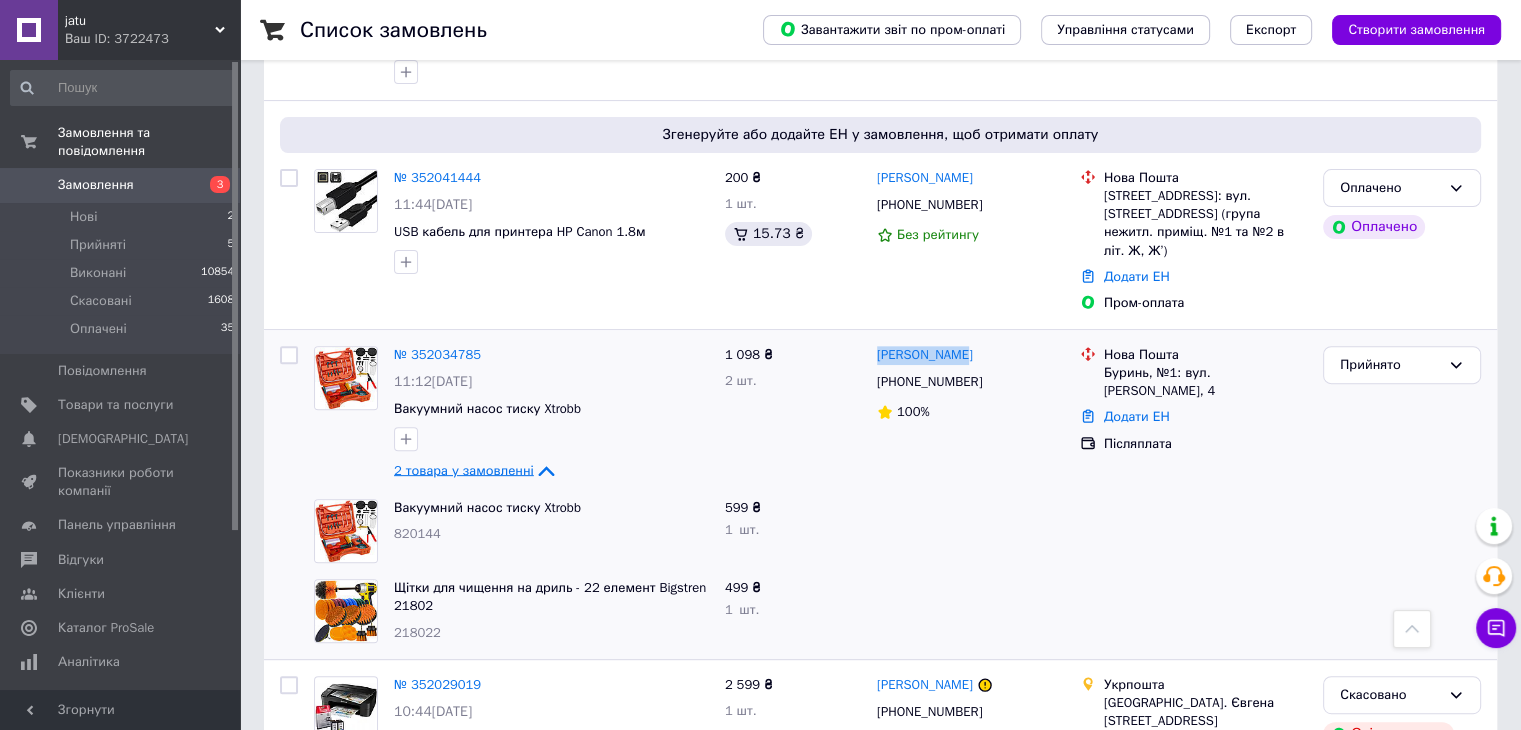 copy on "[PERSON_NAME]" 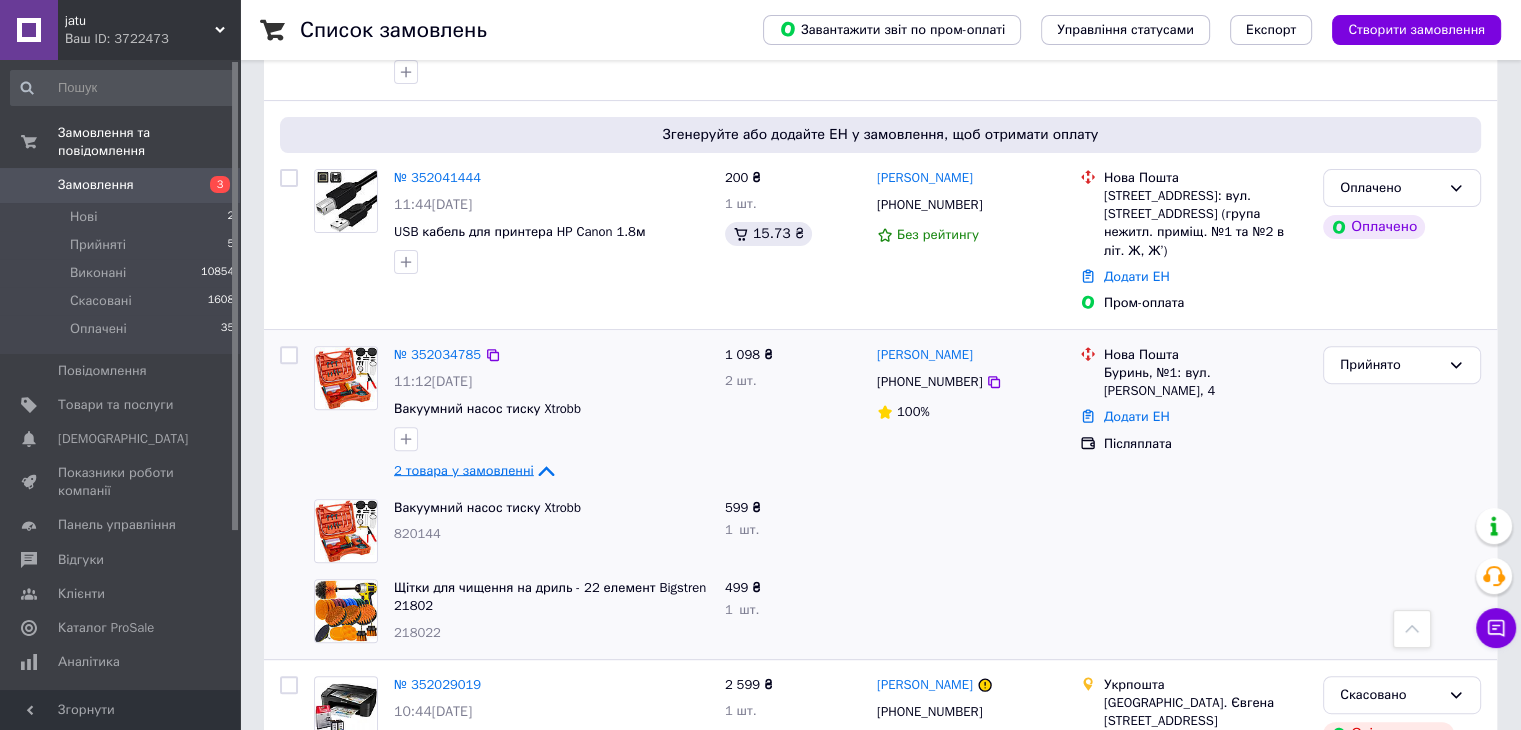 click on "Буринь, №1: вул. [PERSON_NAME], 4" at bounding box center (1205, 382) 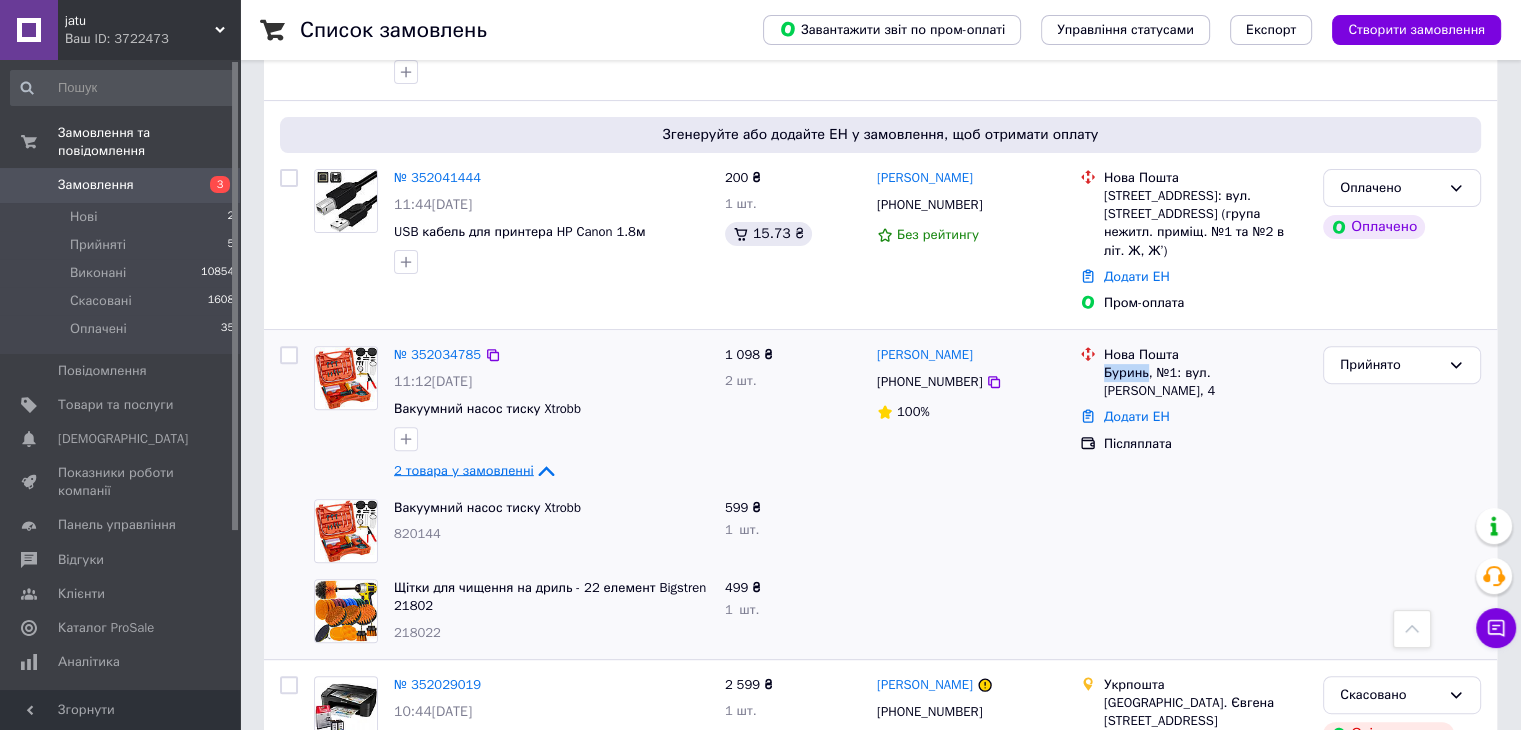 copy on "Буринь" 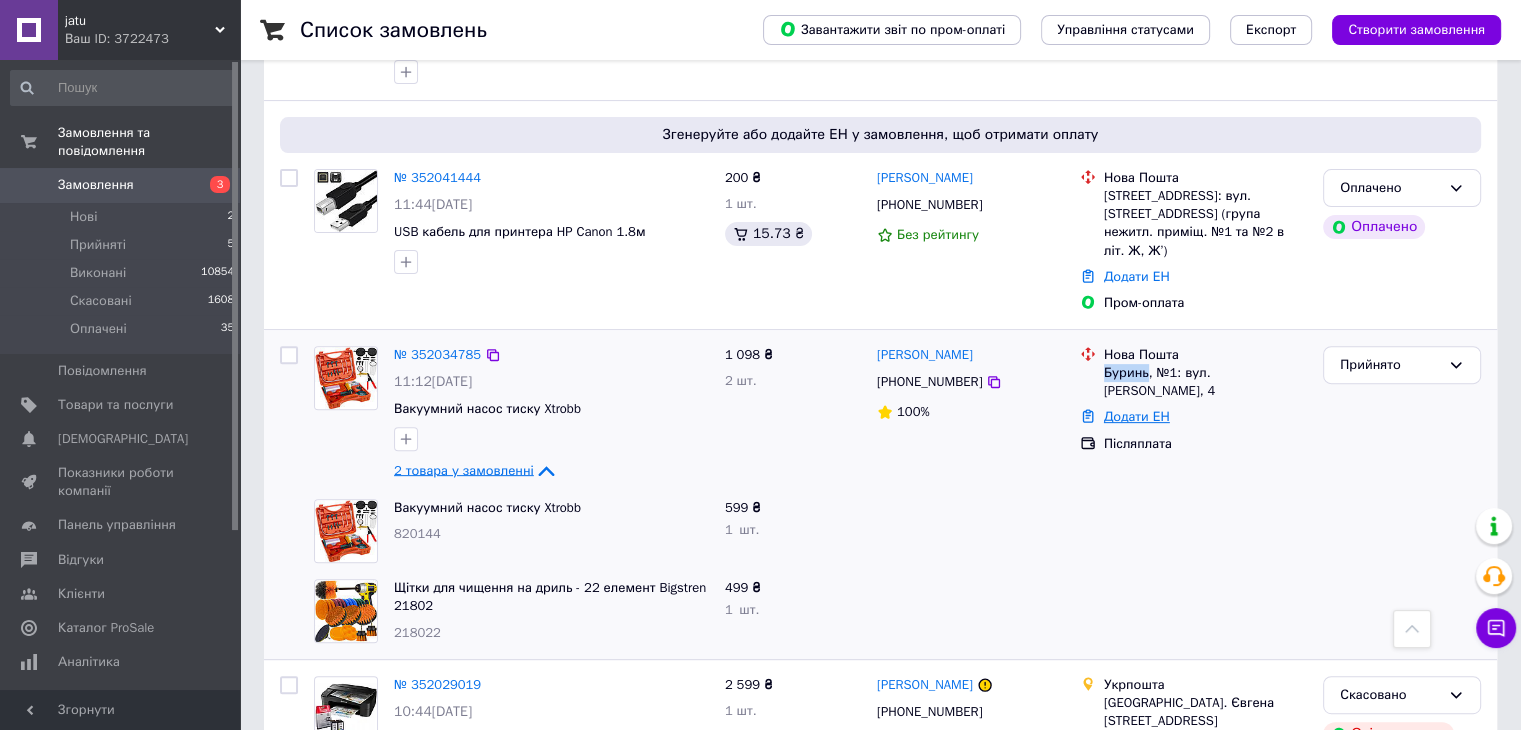 click on "Додати ЕН" at bounding box center (1137, 416) 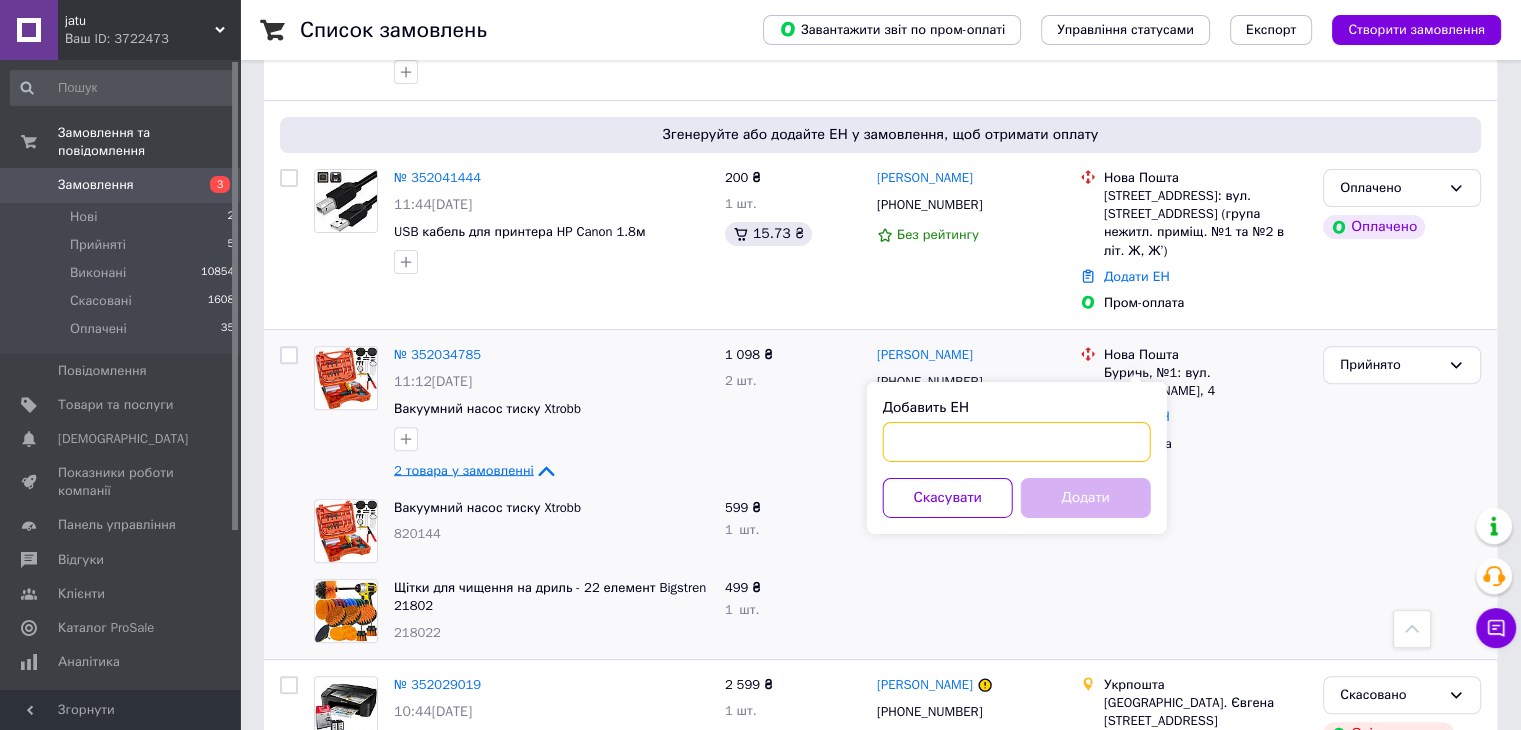 click on "Добавить ЕН" at bounding box center (1017, 442) 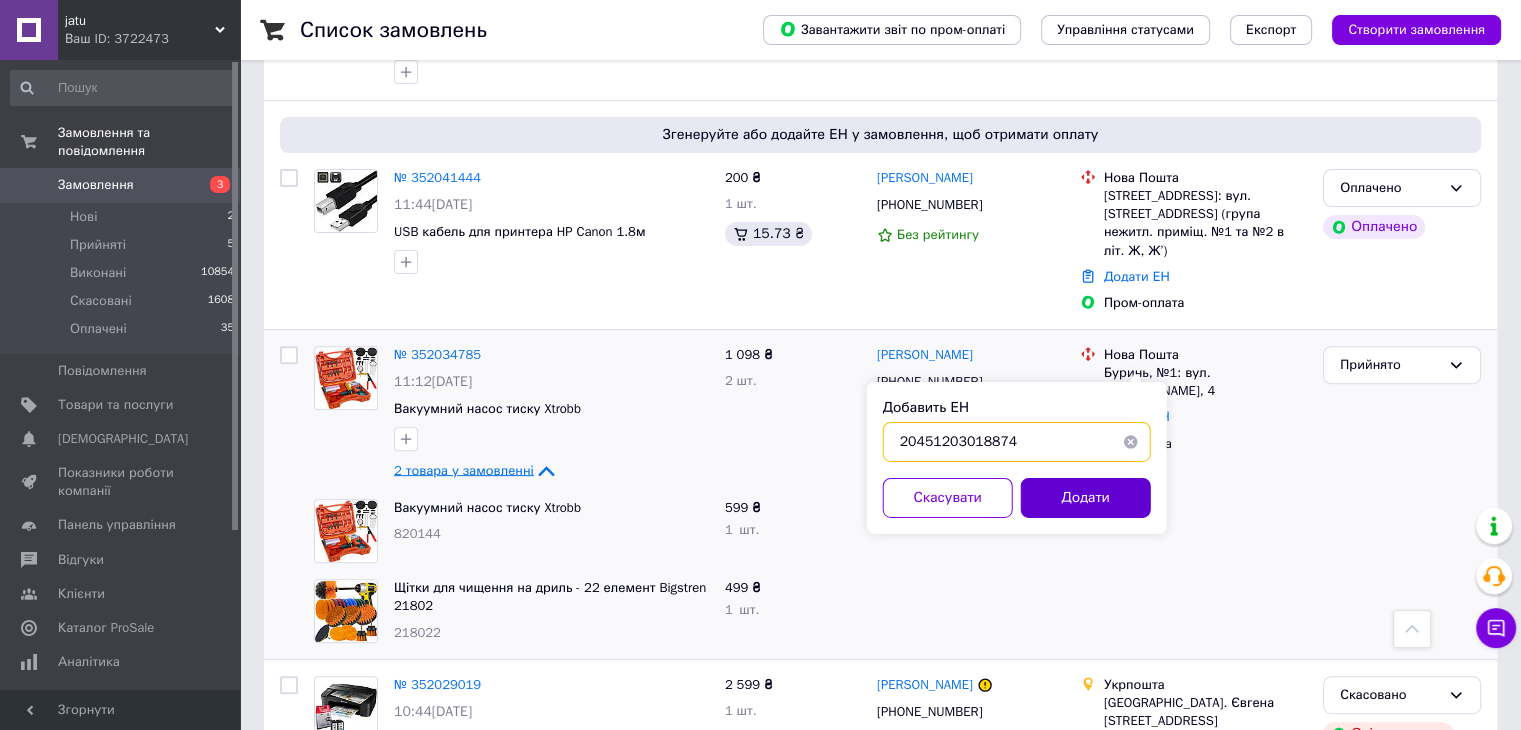 type on "20451203018874" 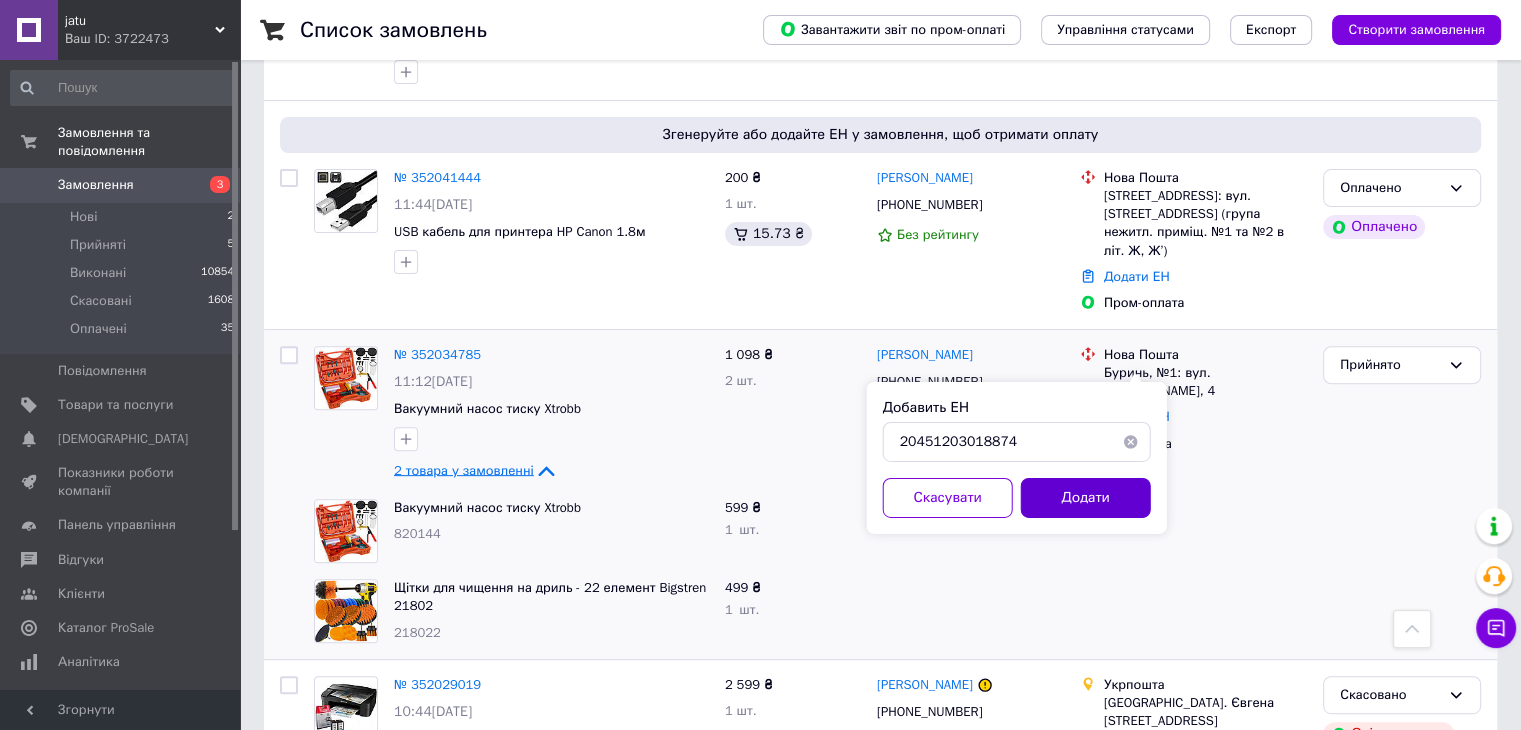 click on "Додати" at bounding box center (1086, 498) 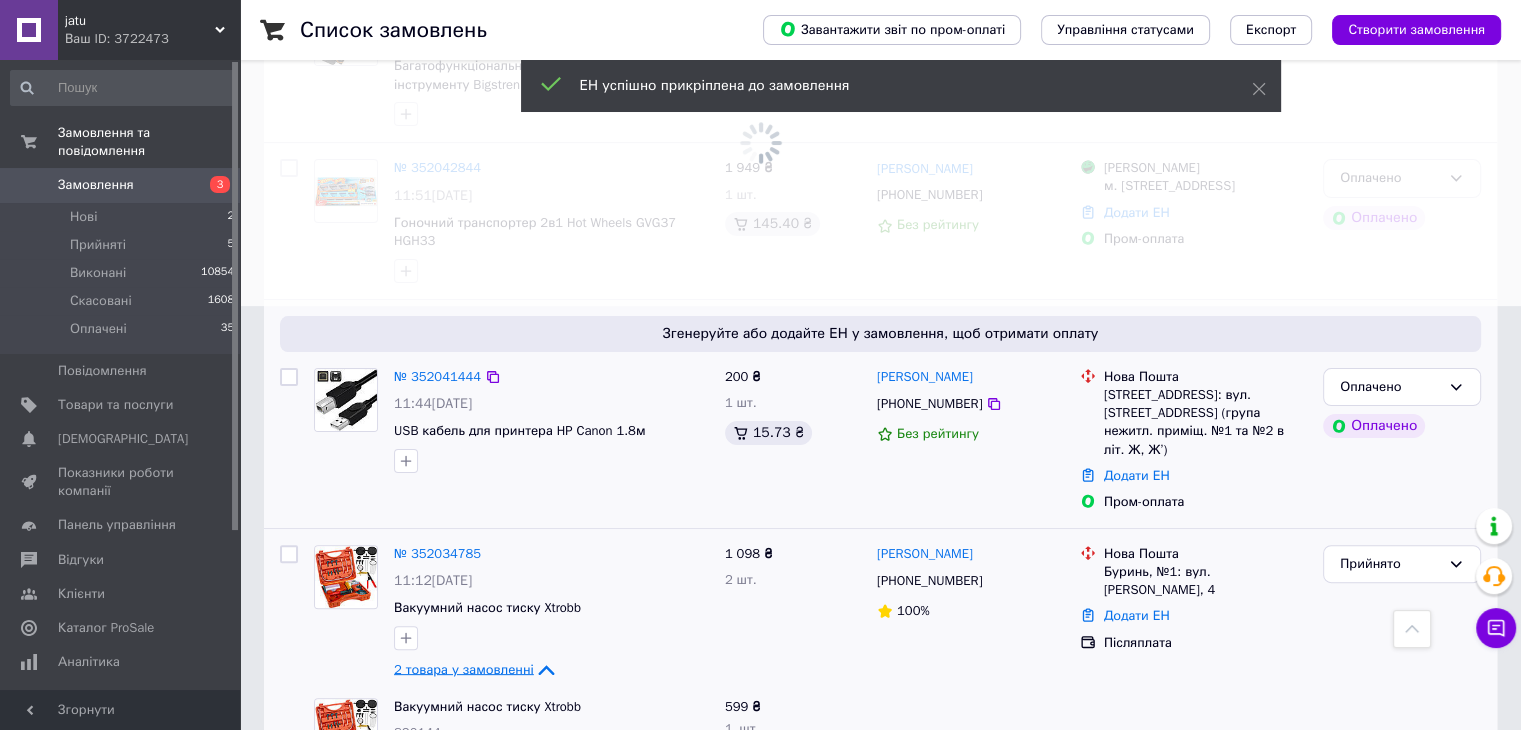 scroll, scrollTop: 423, scrollLeft: 0, axis: vertical 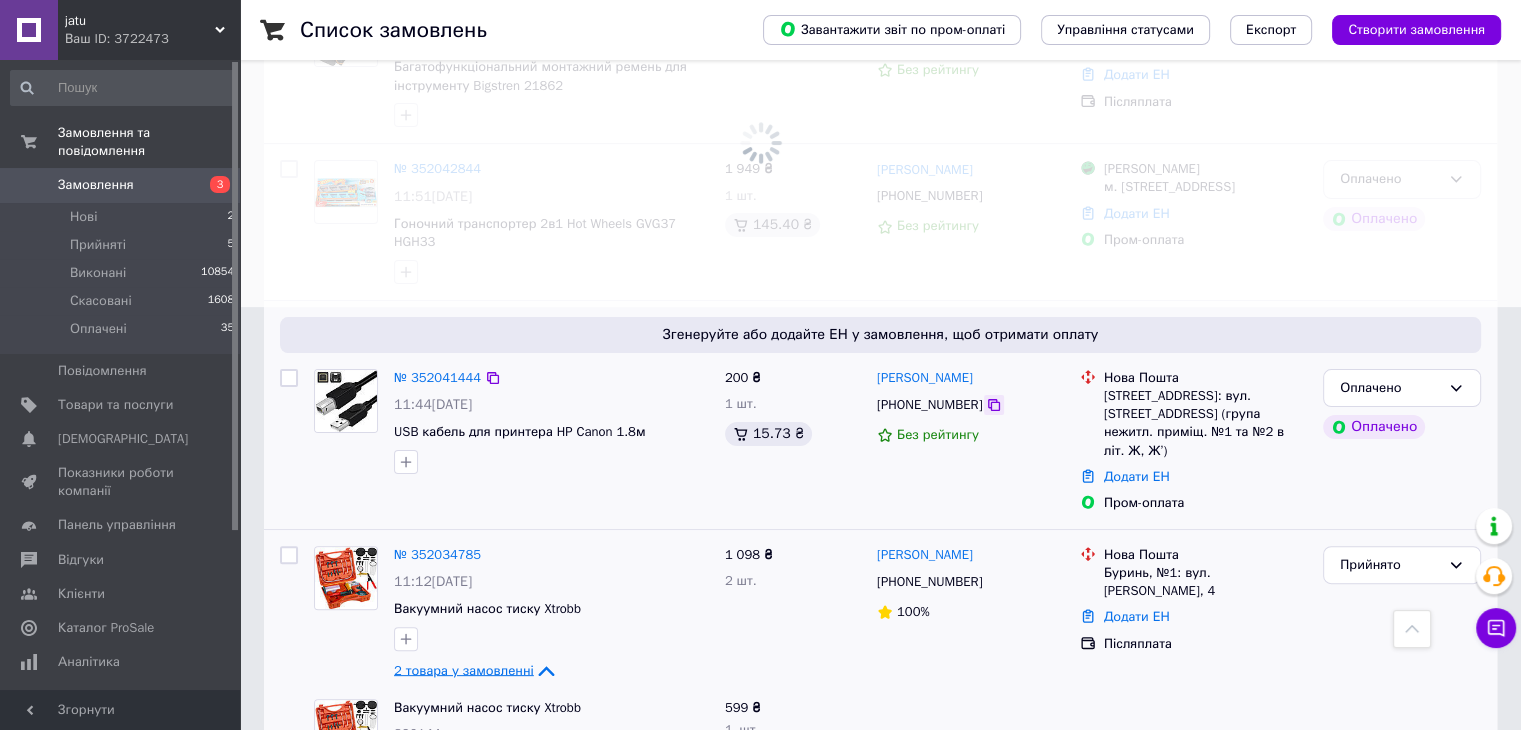 click 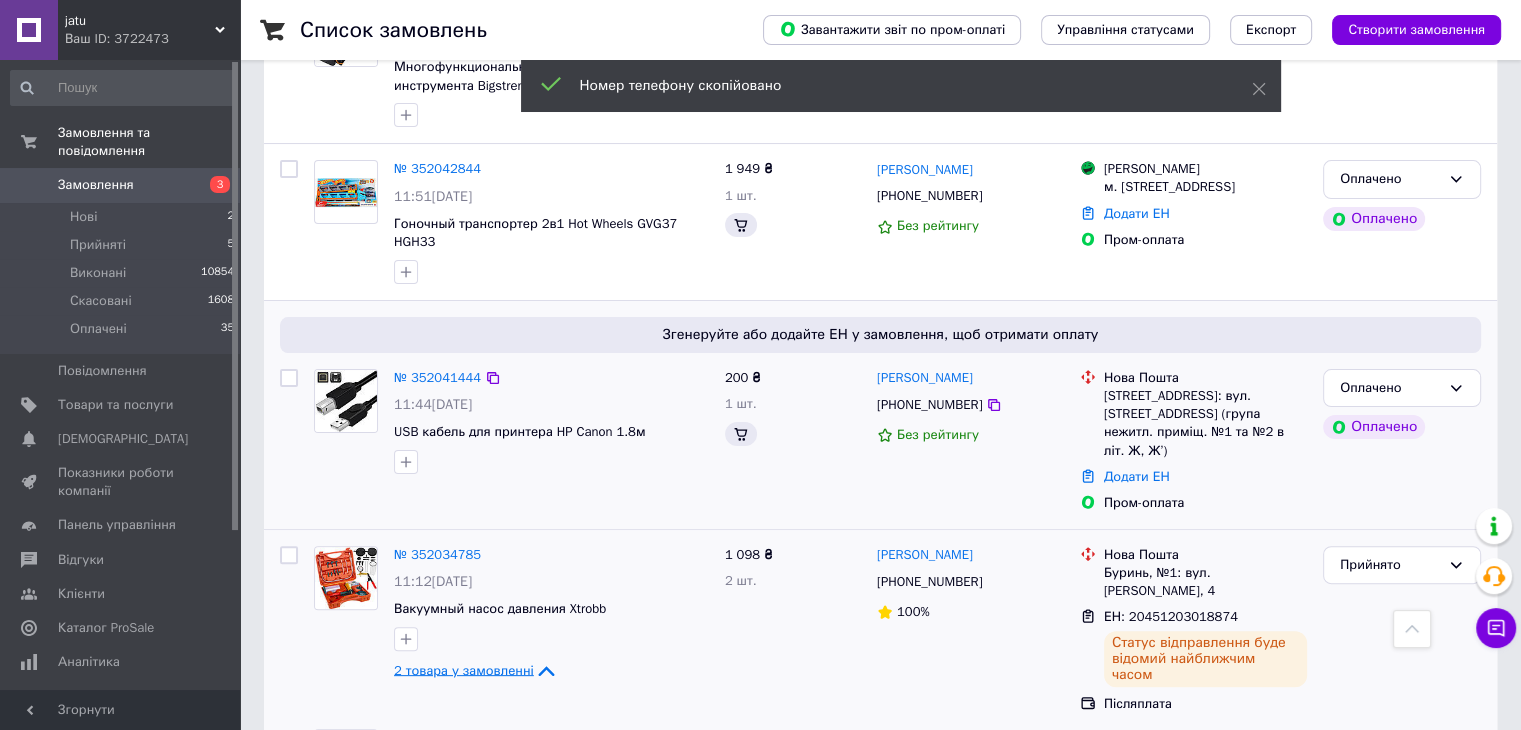 click on "[PERSON_NAME]" at bounding box center (970, 378) 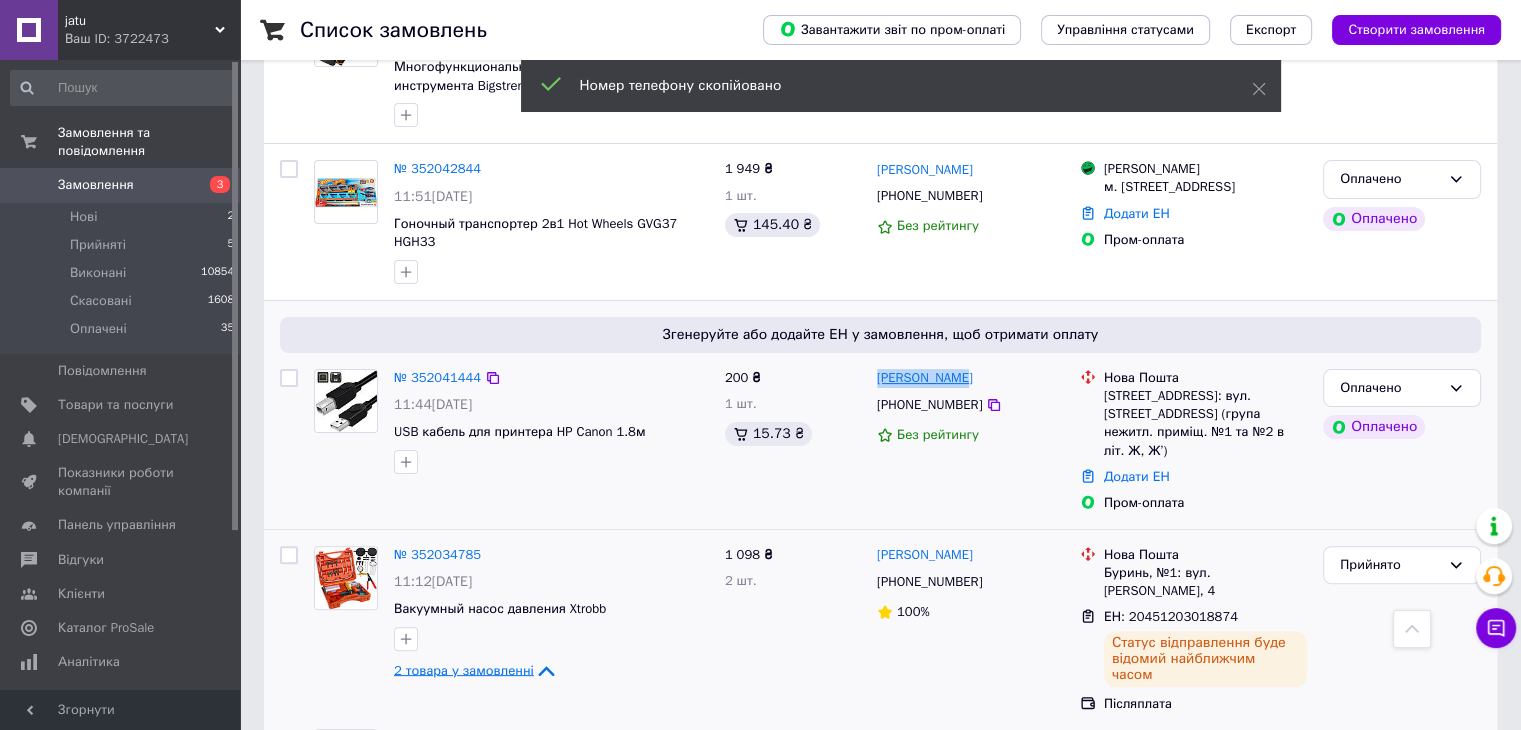drag, startPoint x: 968, startPoint y: 334, endPoint x: 893, endPoint y: 336, distance: 75.026665 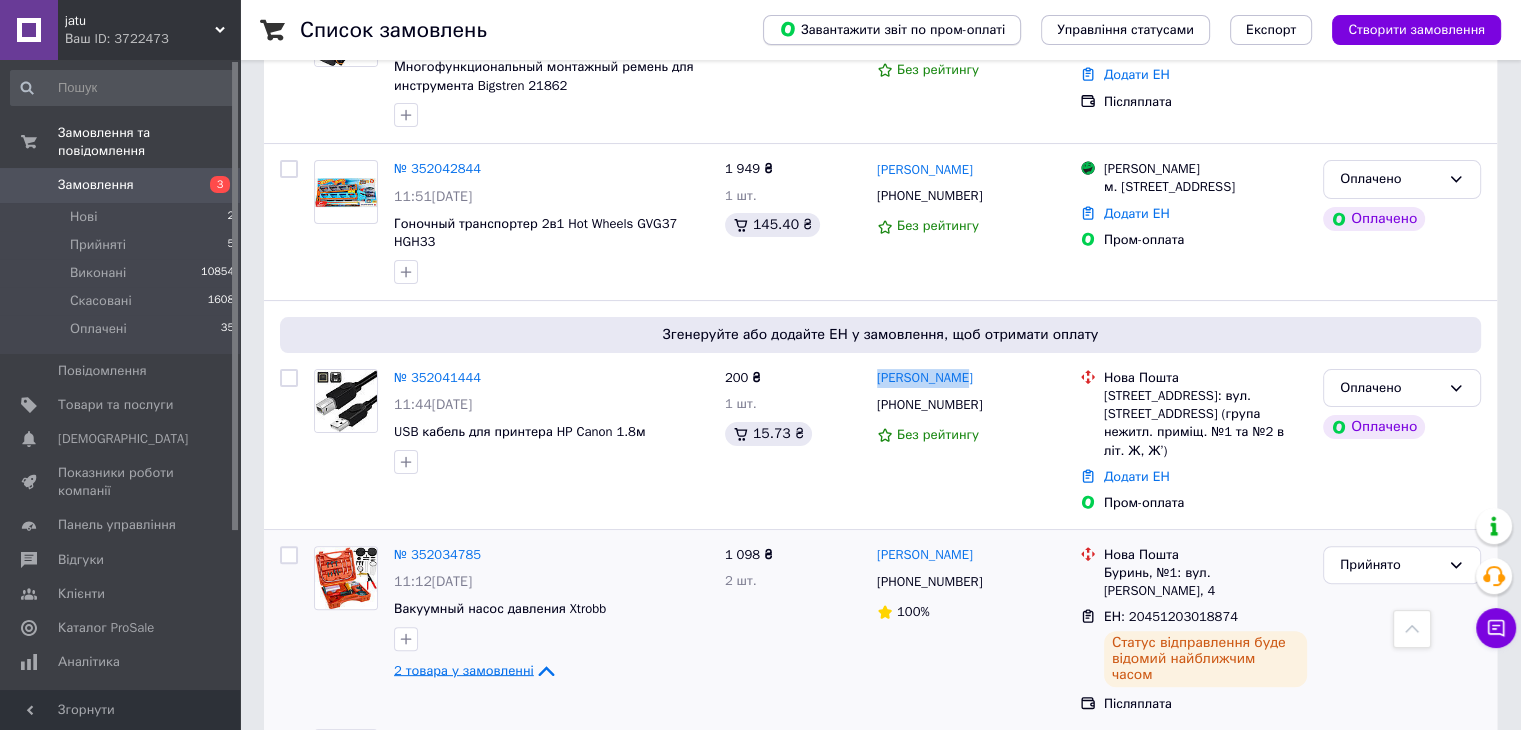 copy on "[PERSON_NAME]" 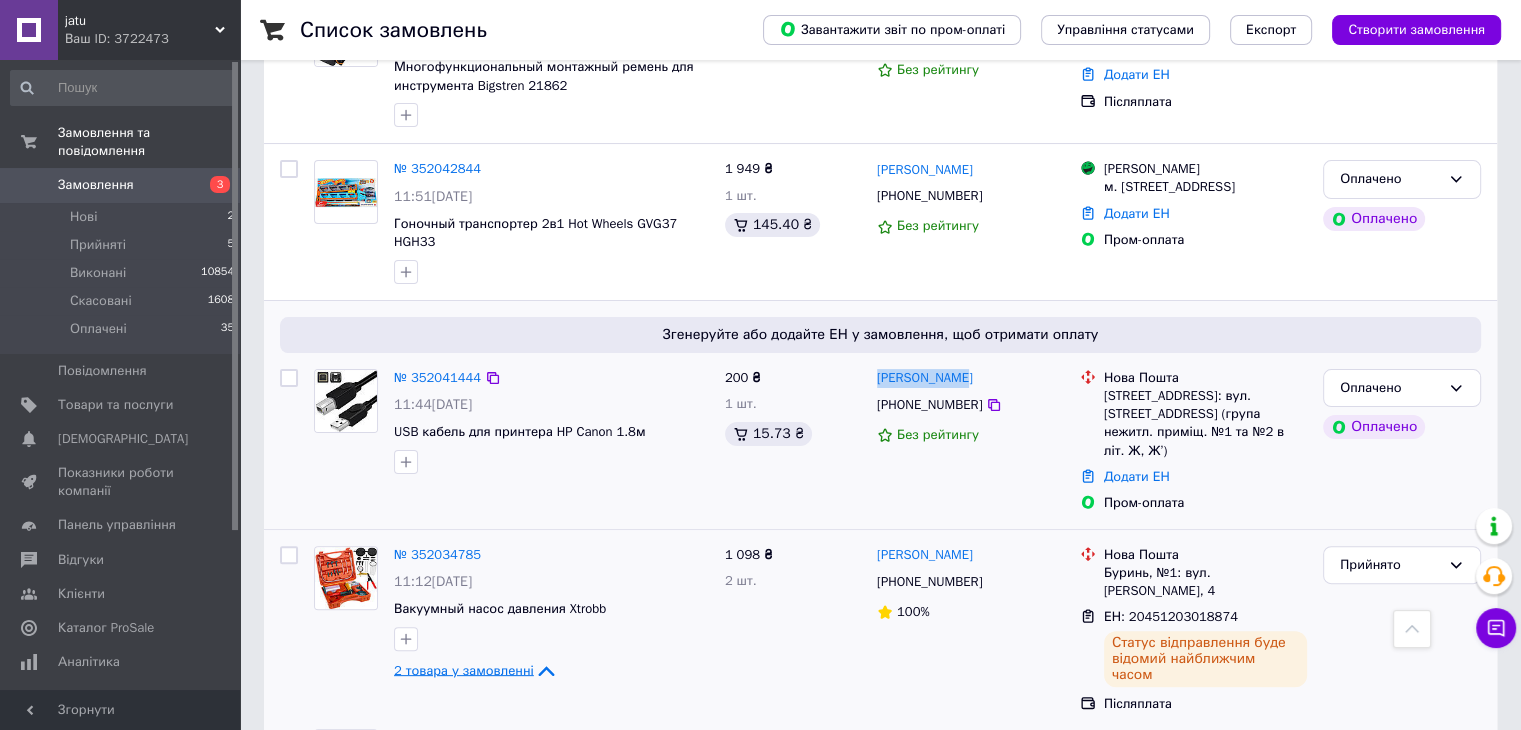 click on "[STREET_ADDRESS]: вул. [STREET_ADDRESS] (група нежитл. приміщ. №1 та №2 в літ. Ж, Ж’)" at bounding box center (1205, 423) 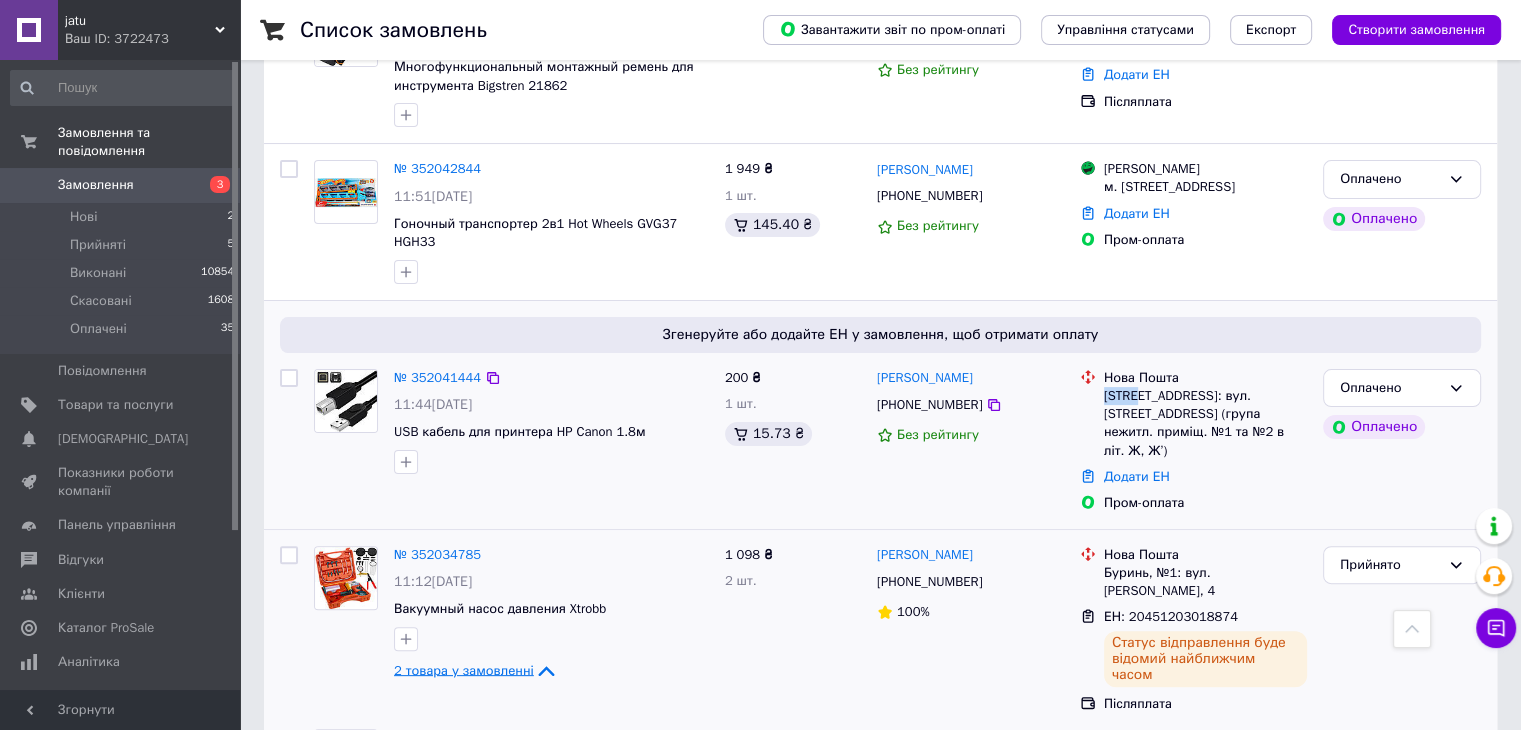 click on "[STREET_ADDRESS]: вул. [STREET_ADDRESS] (група нежитл. приміщ. №1 та №2 в літ. Ж, Ж’)" at bounding box center [1205, 423] 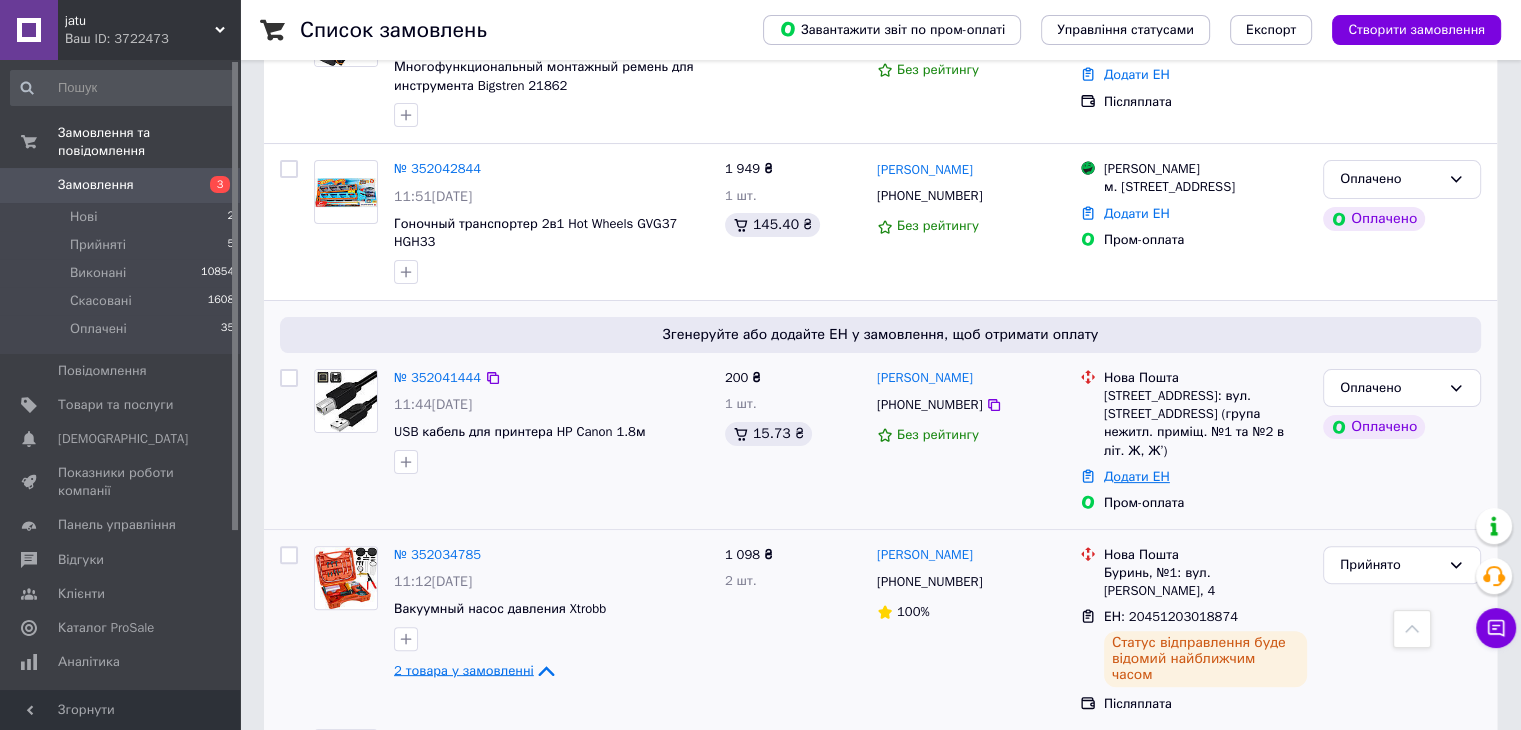 click on "Додати ЕН" at bounding box center [1137, 476] 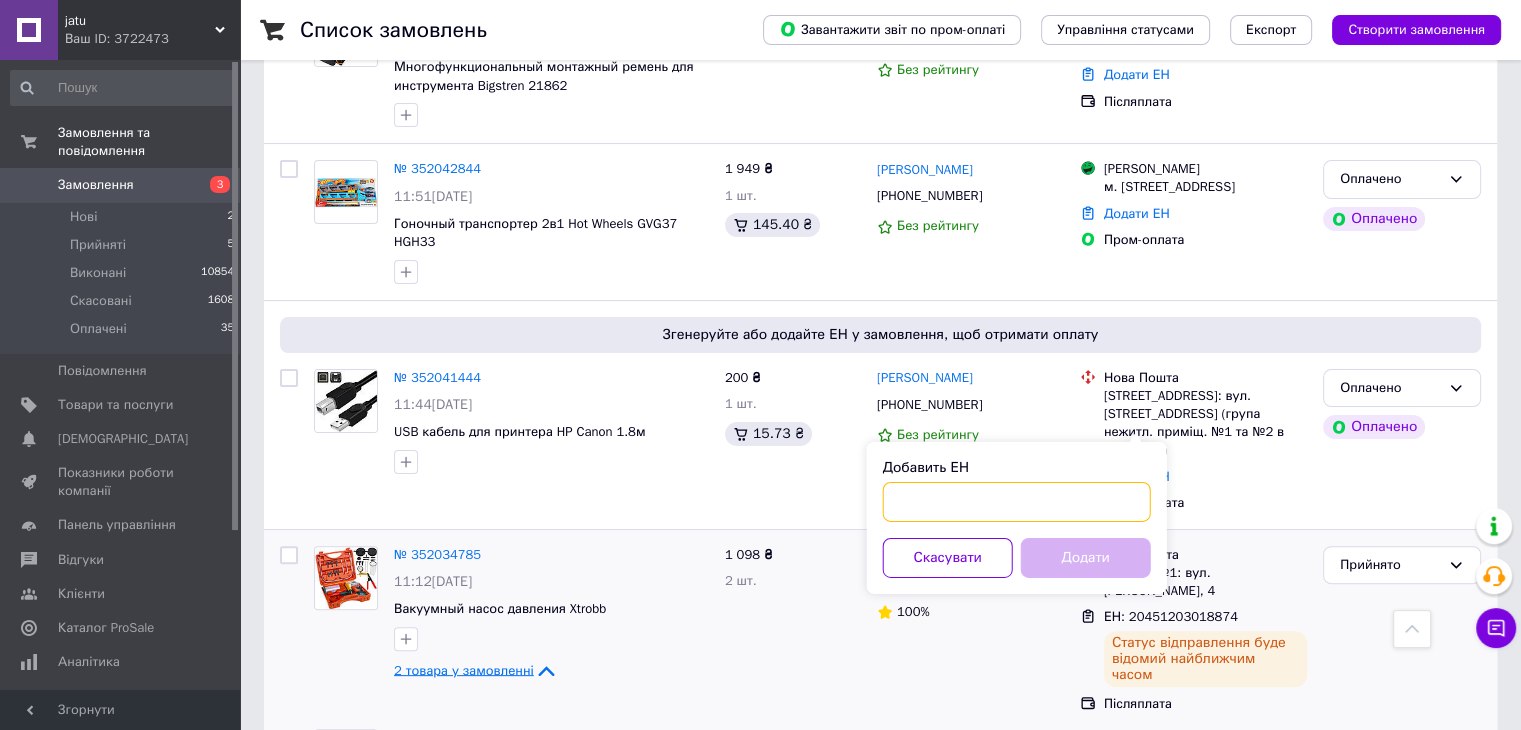 click on "Добавить ЕН" at bounding box center (1017, 502) 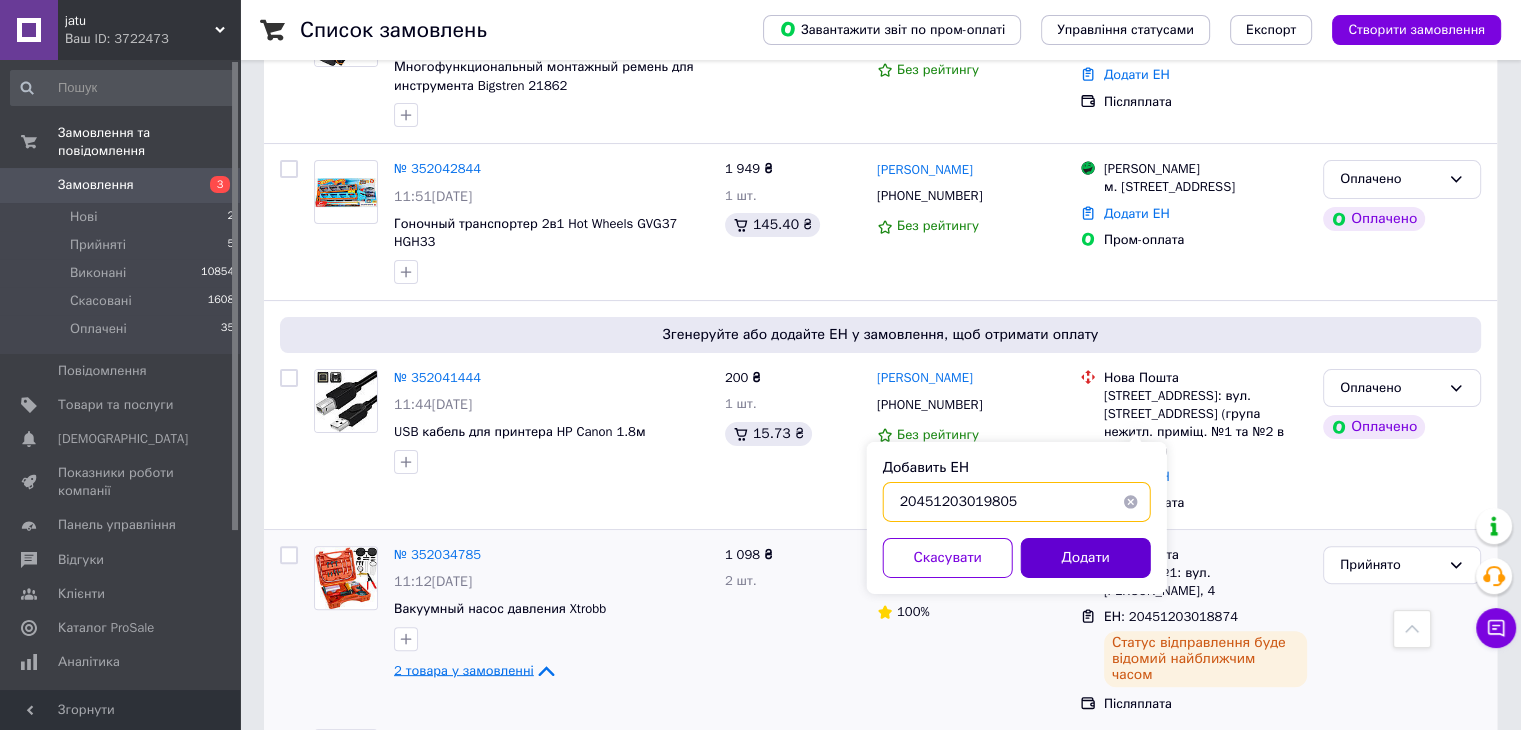 type on "20451203019805" 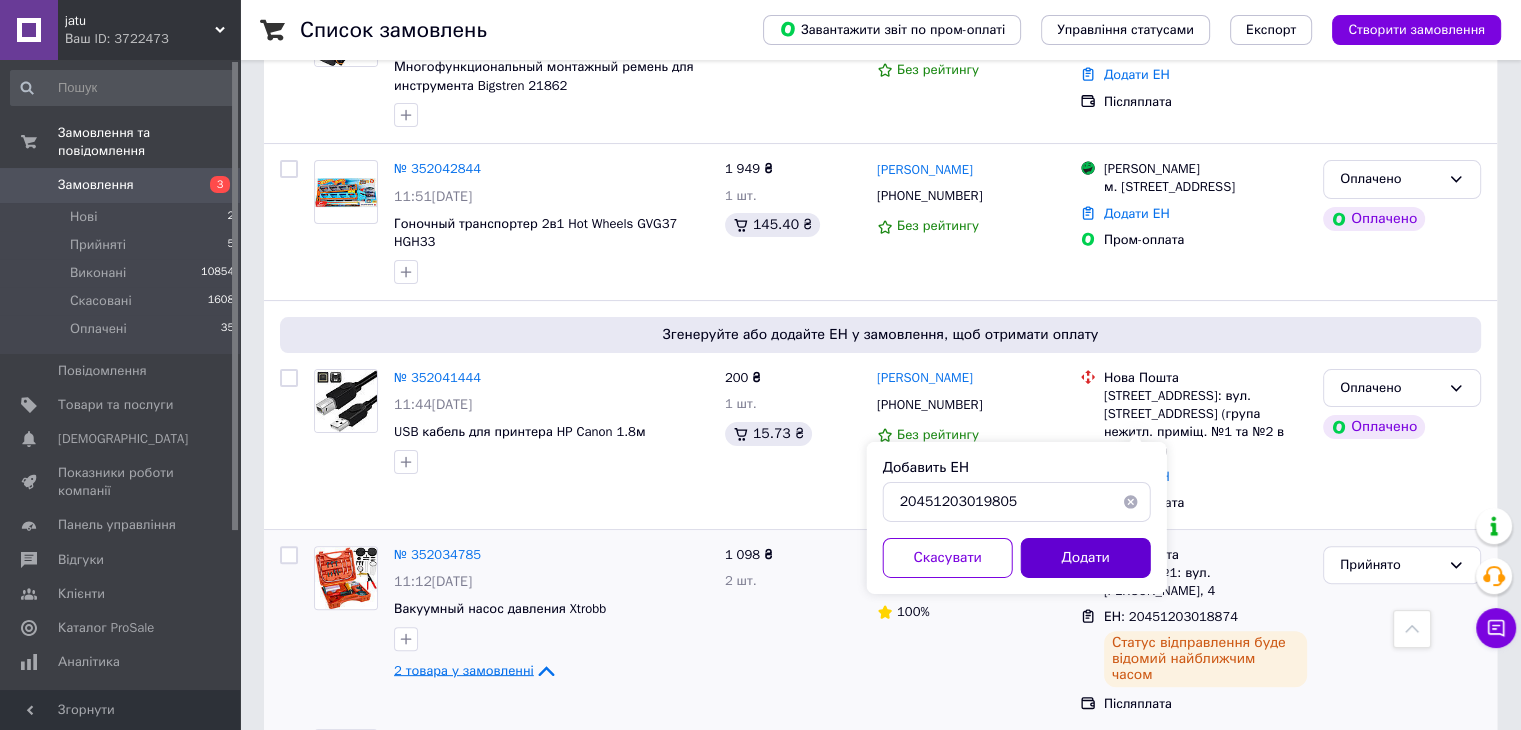 click on "Додати" at bounding box center (1086, 558) 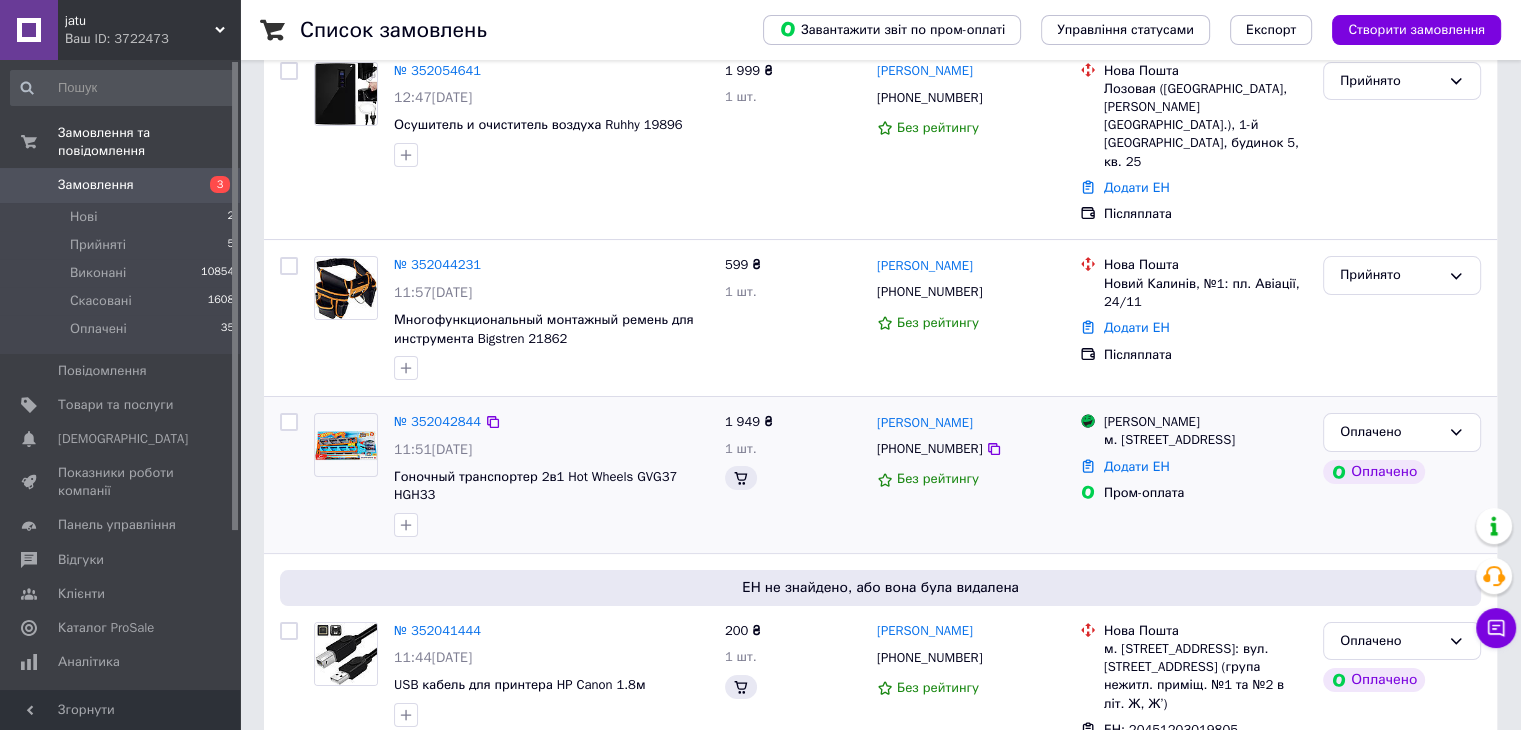 scroll, scrollTop: 143, scrollLeft: 0, axis: vertical 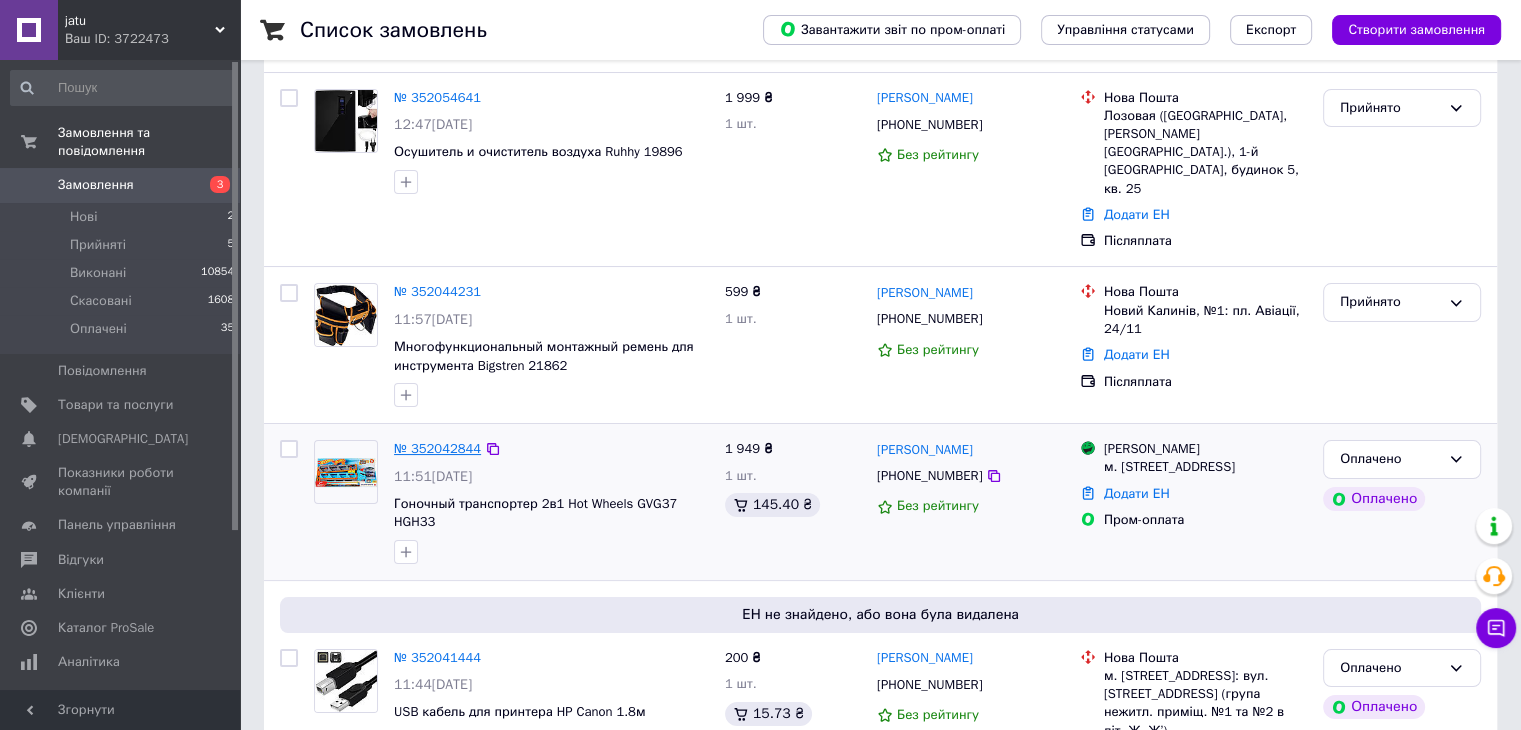 click on "№ 352042844" at bounding box center [437, 448] 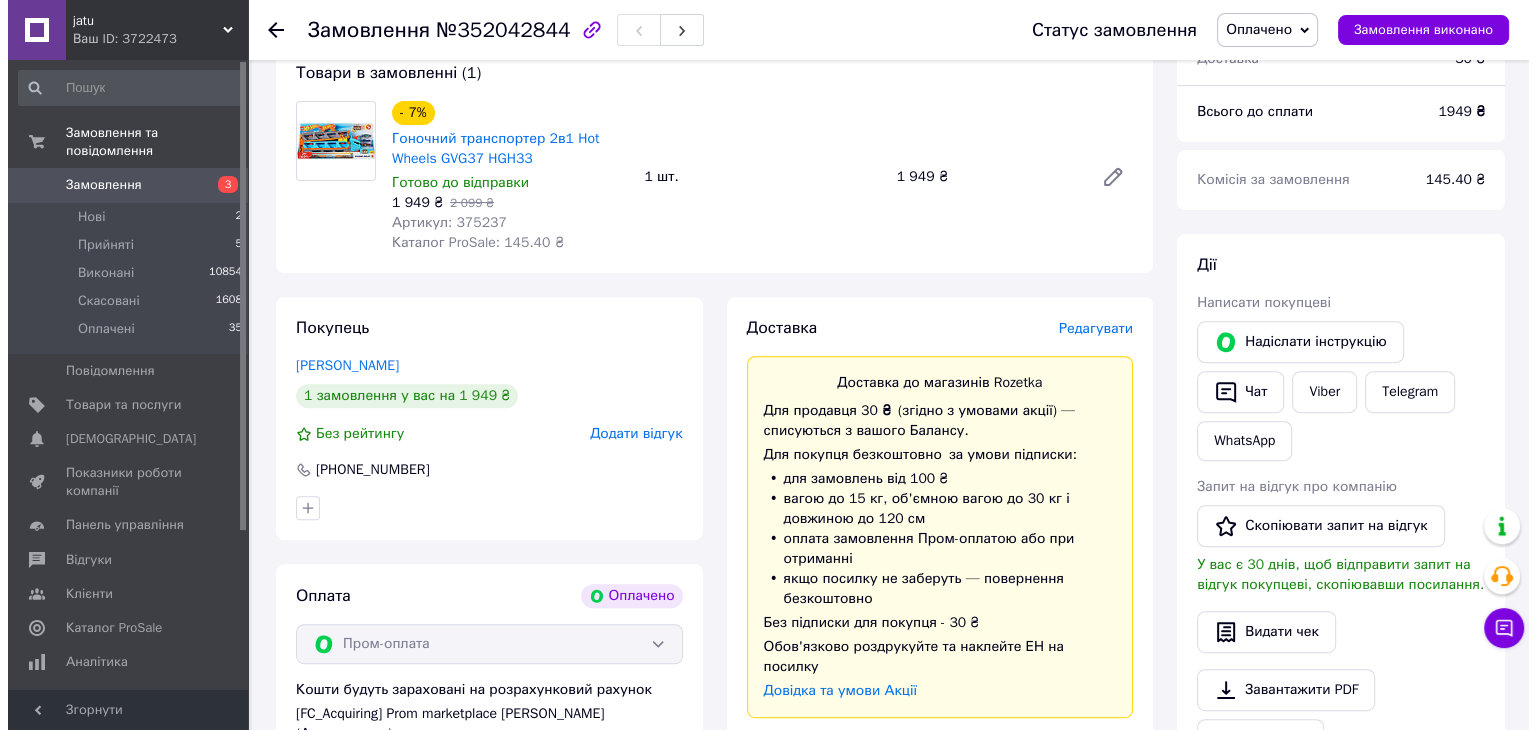 scroll, scrollTop: 765, scrollLeft: 0, axis: vertical 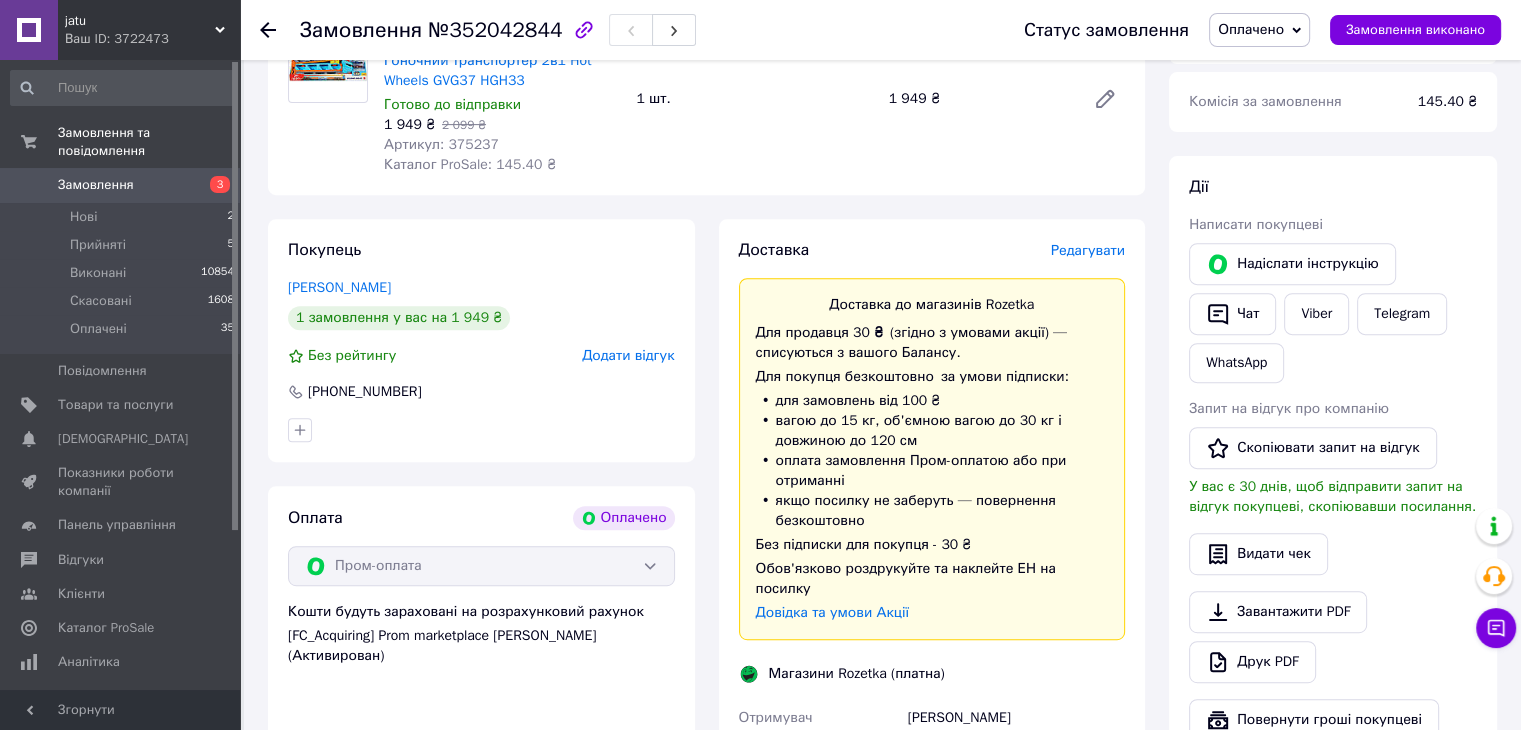 click on "Редагувати" at bounding box center (1088, 250) 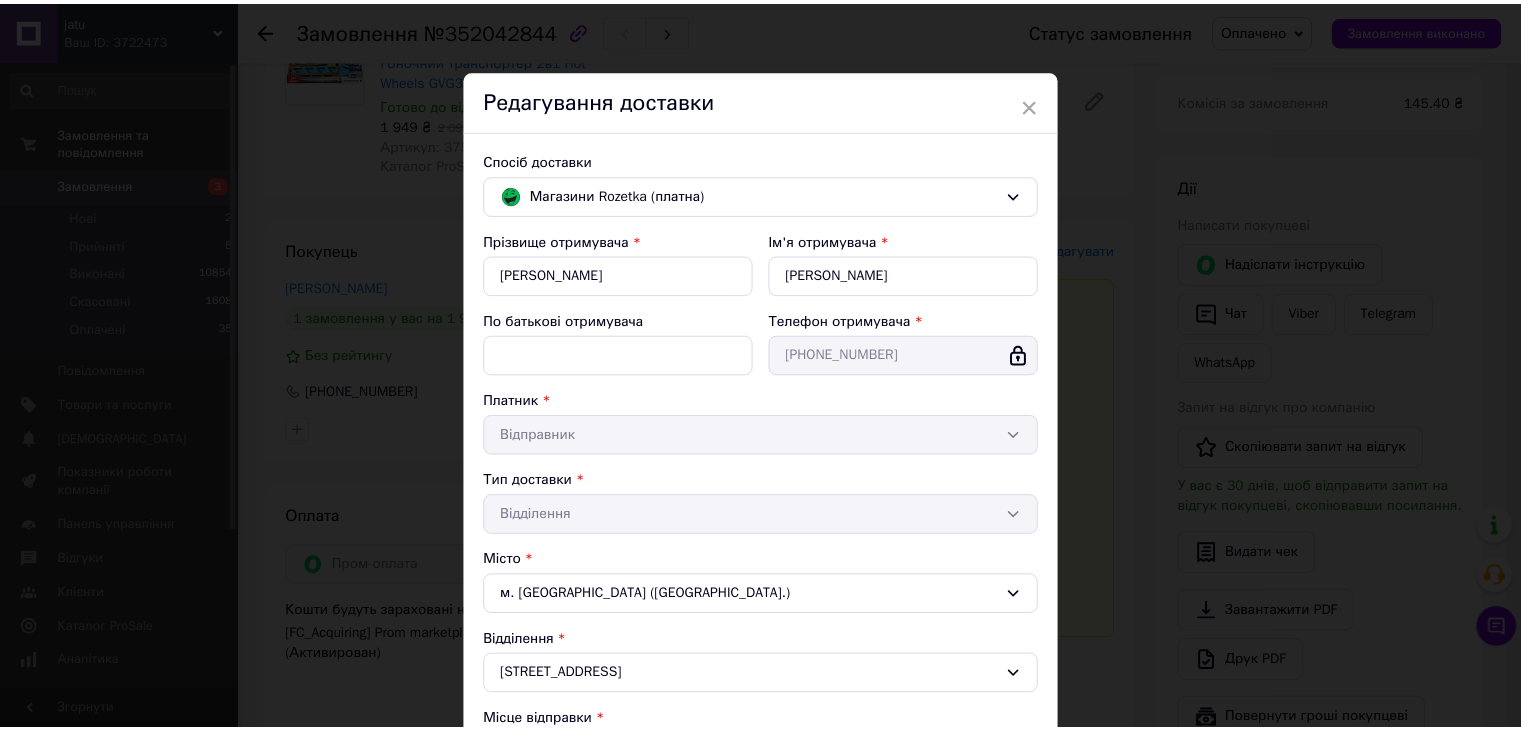 scroll, scrollTop: 355, scrollLeft: 0, axis: vertical 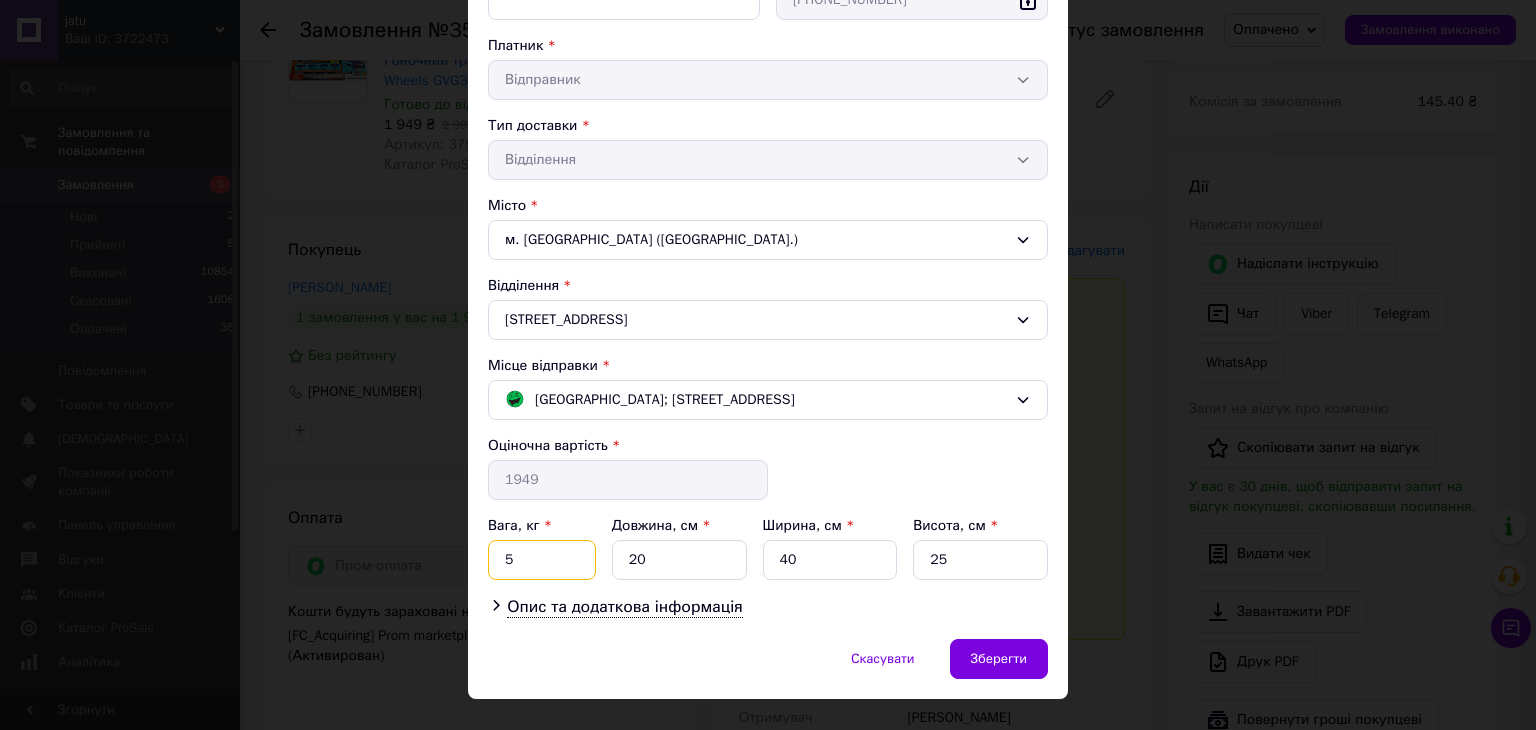 click on "5" at bounding box center [542, 560] 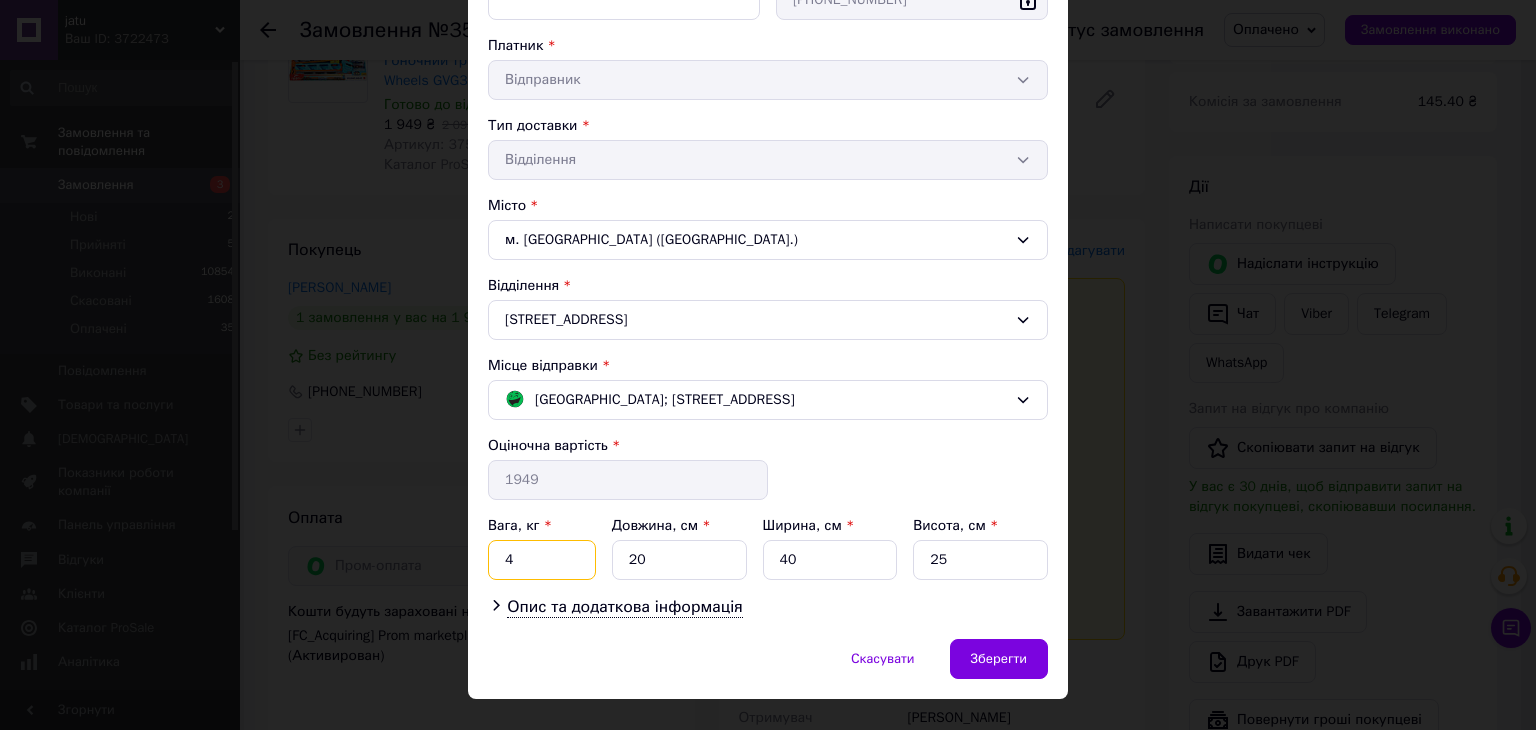 type on "4" 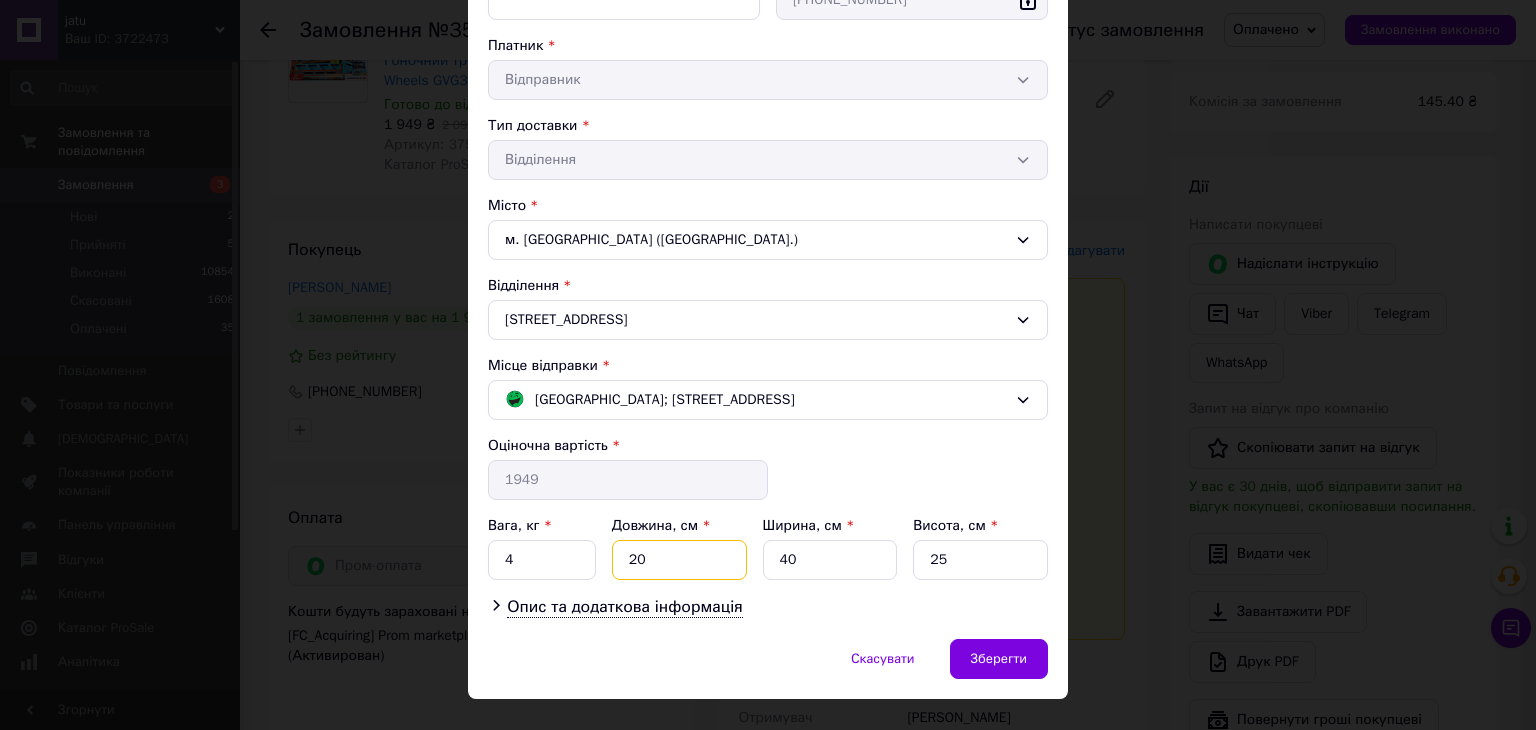 click on "20" at bounding box center (679, 560) 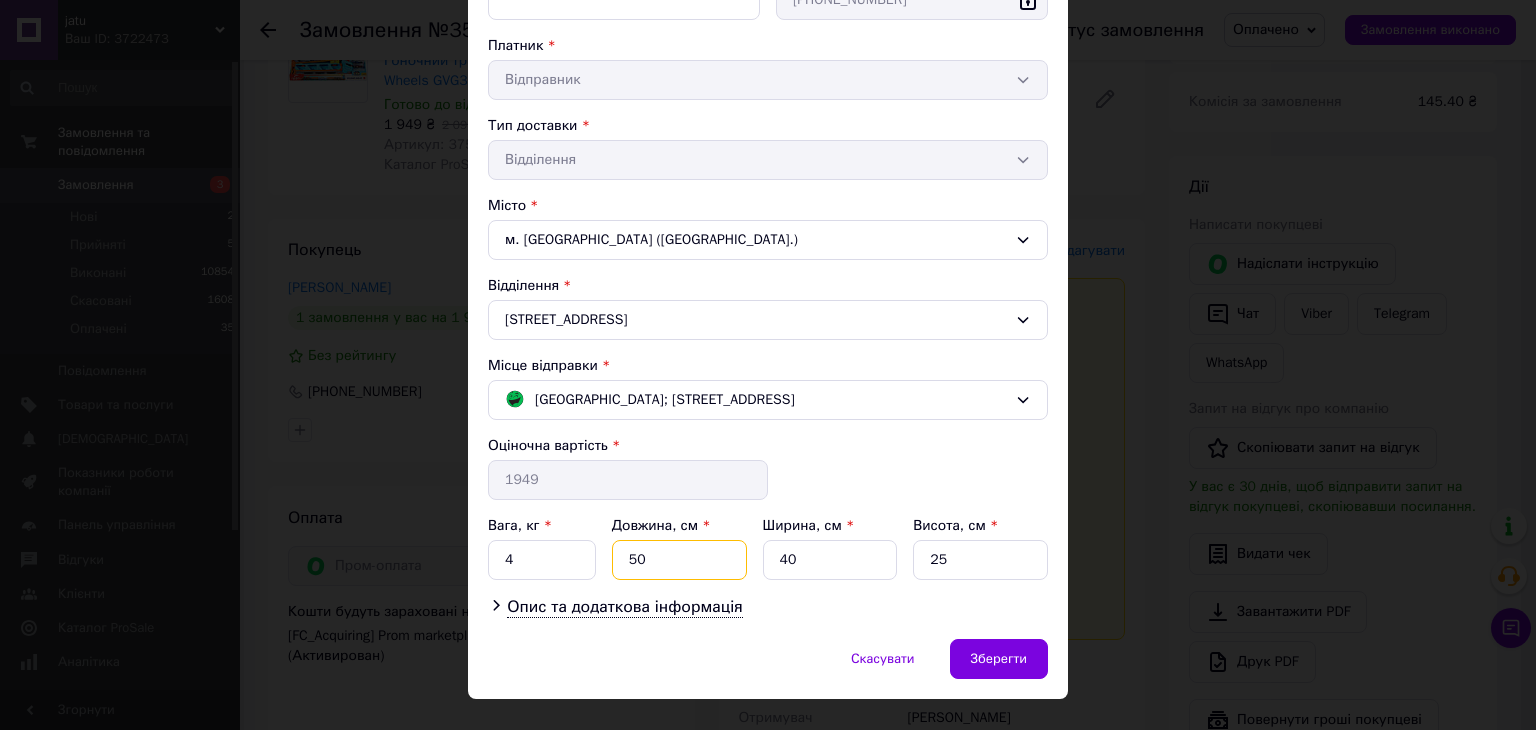 type on "50" 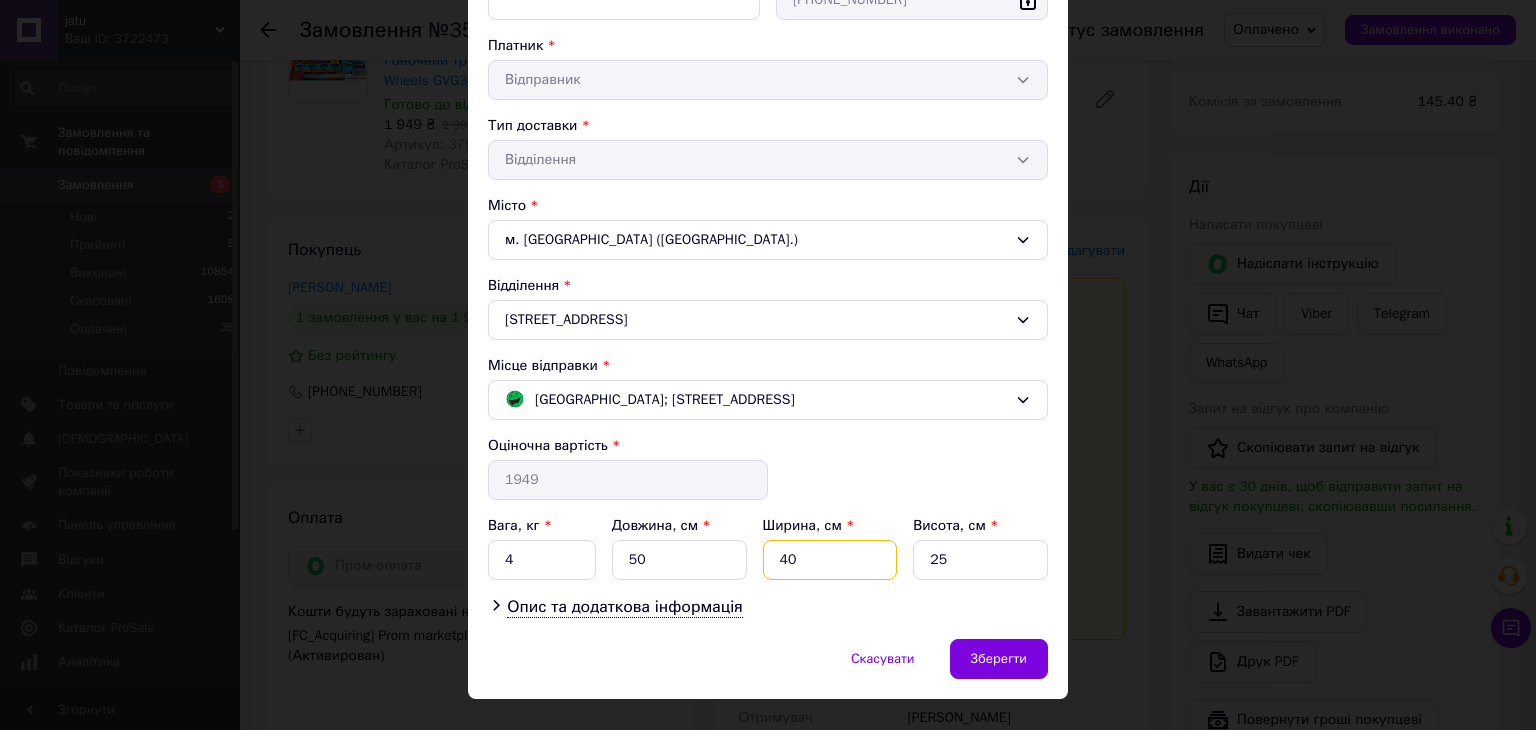 click on "40" at bounding box center [830, 560] 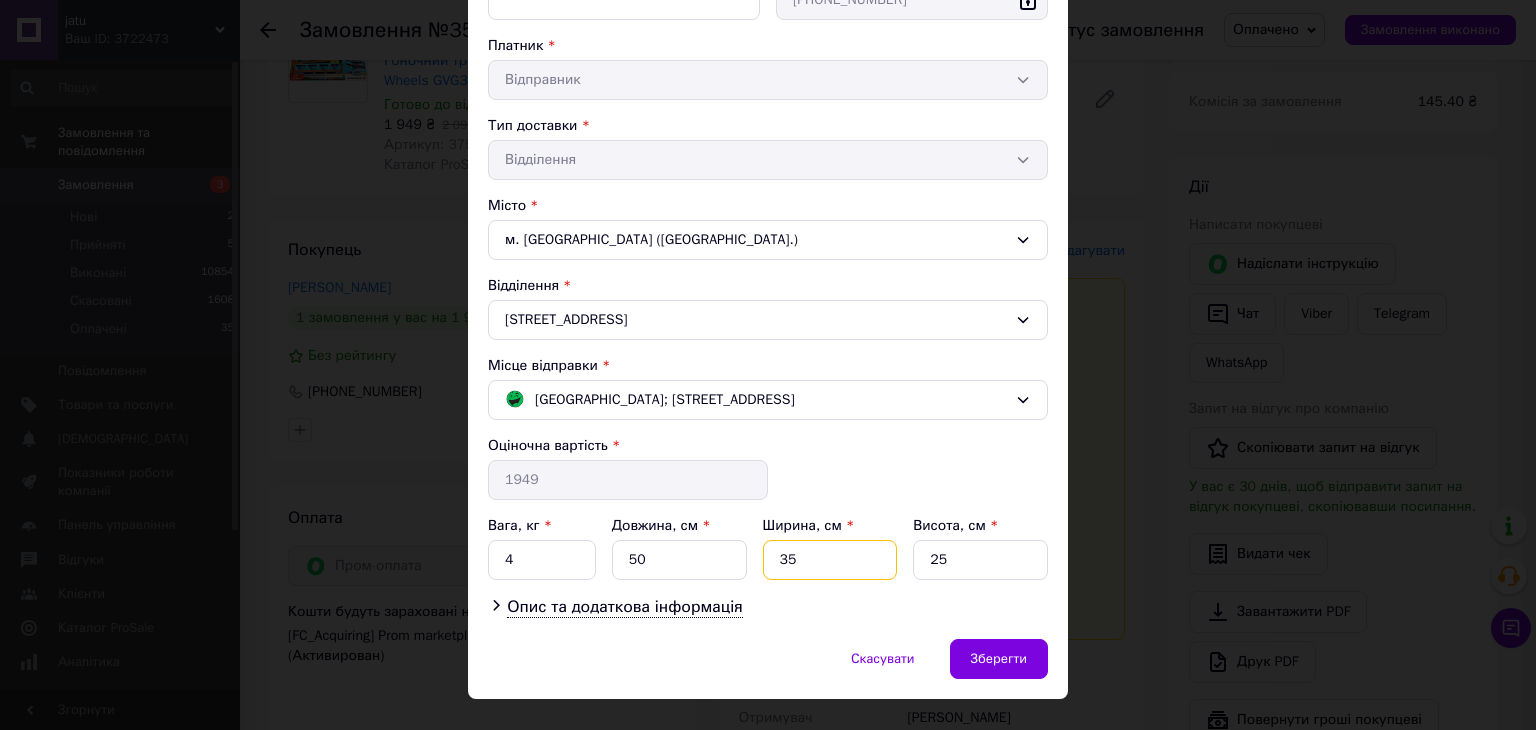 type on "35" 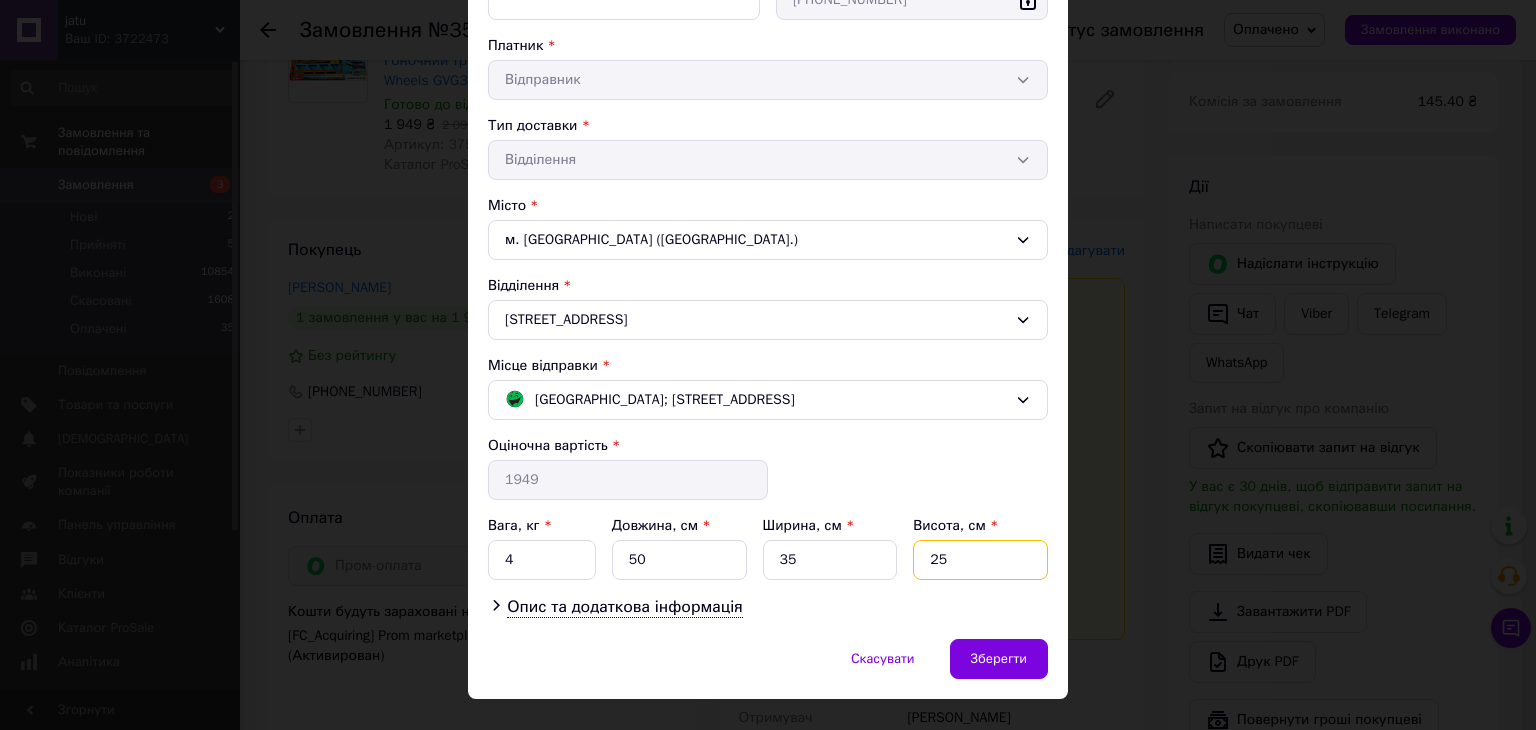 click on "25" at bounding box center (980, 560) 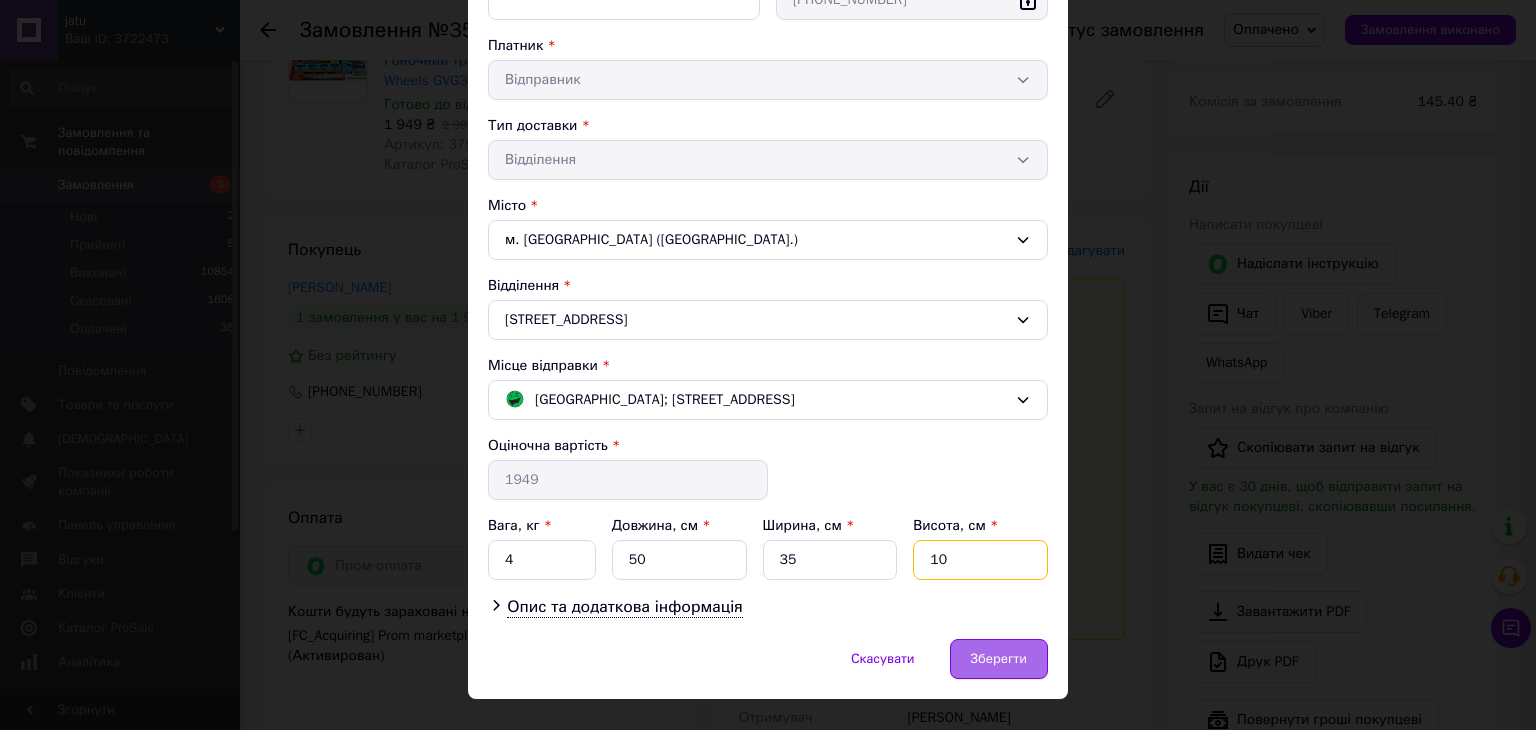 type on "10" 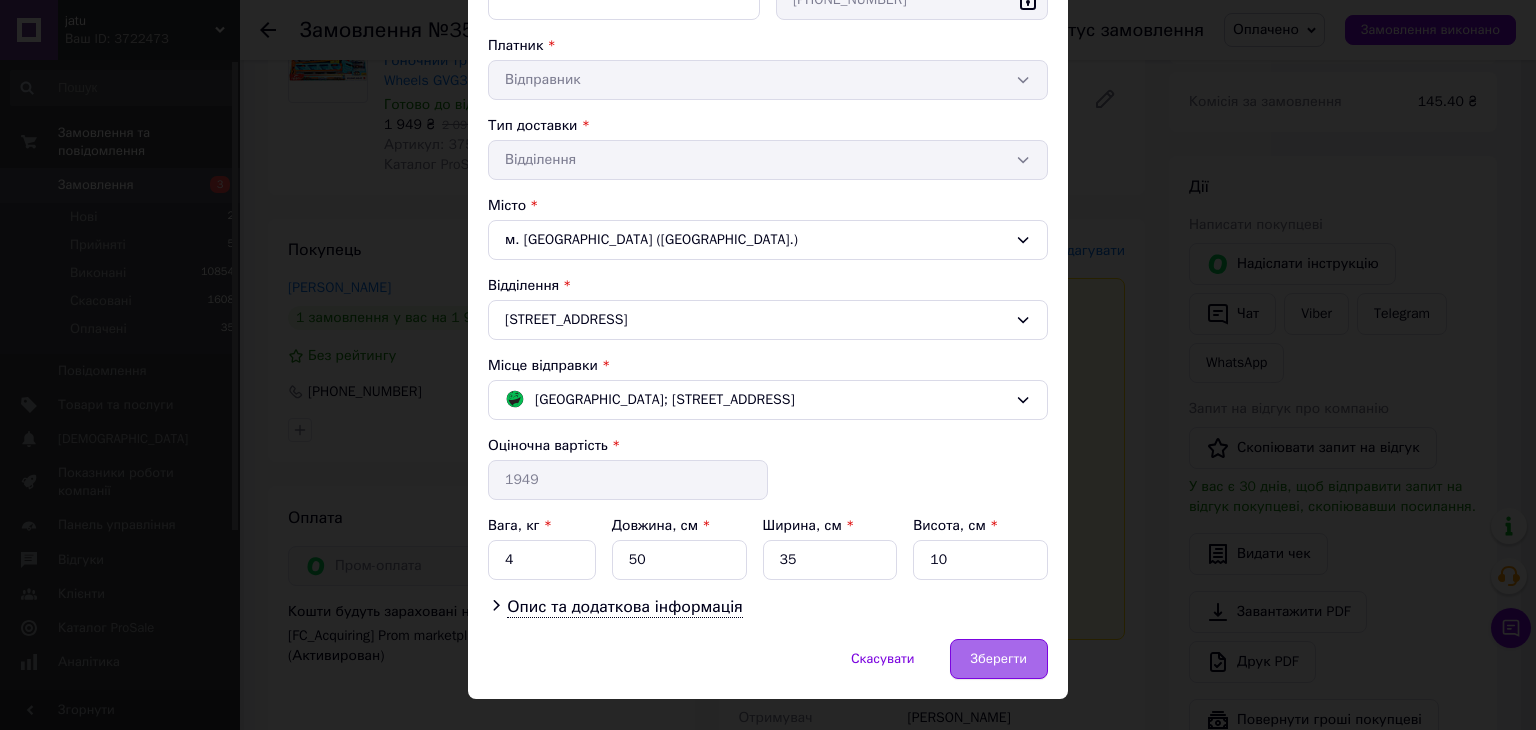 click on "Зберегти" at bounding box center (999, 659) 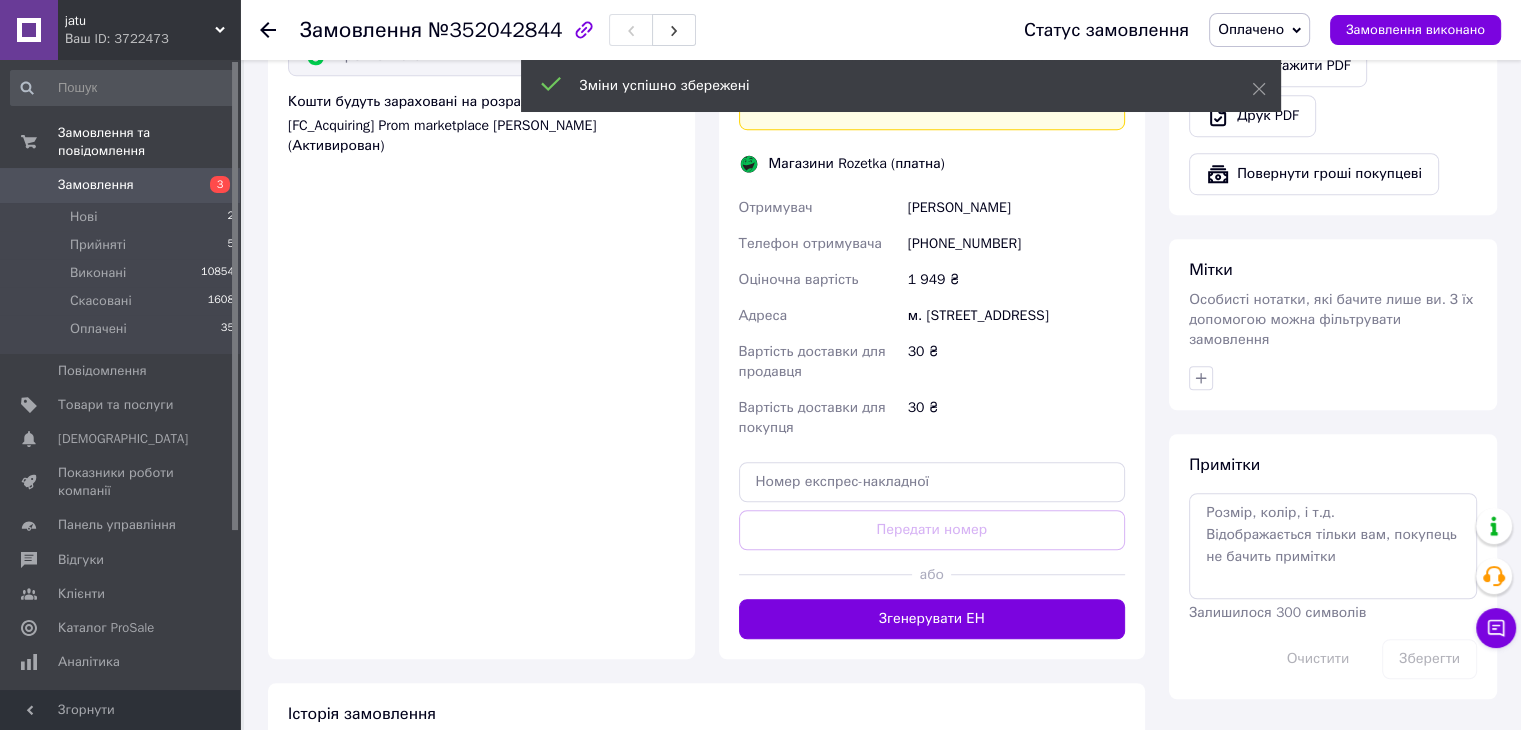 scroll, scrollTop: 1364, scrollLeft: 0, axis: vertical 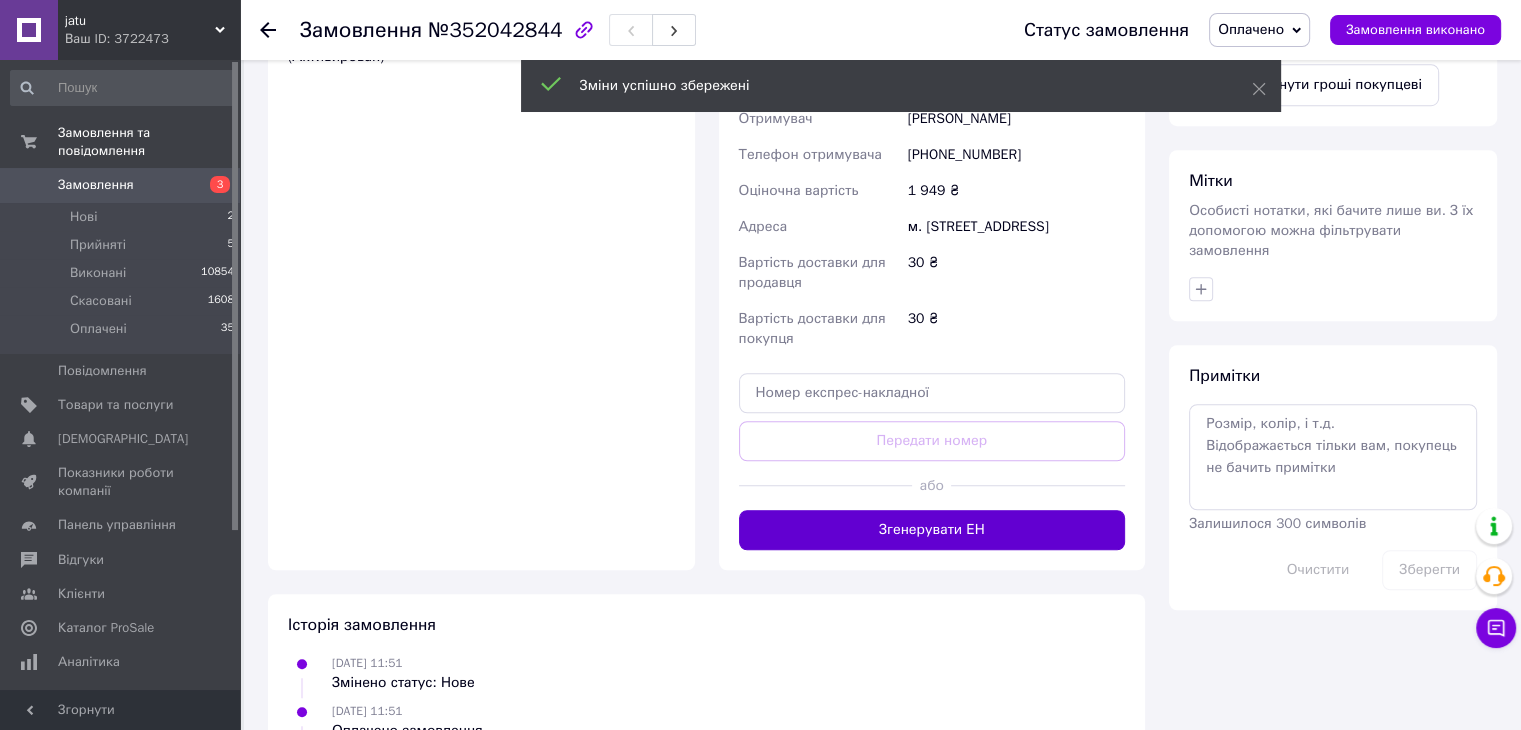 click on "Згенерувати ЕН" at bounding box center (932, 530) 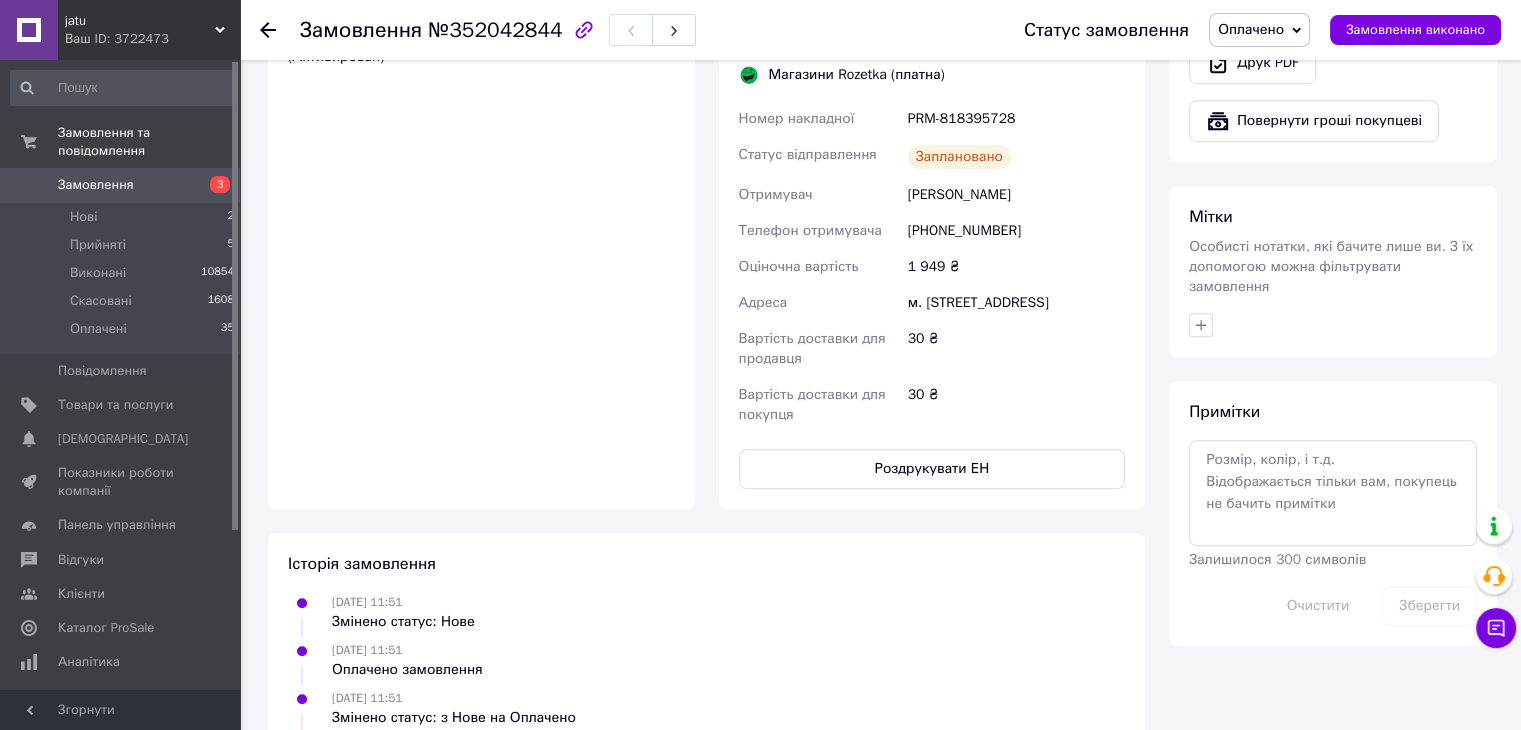 click on "30 ₴" at bounding box center (1016, 405) 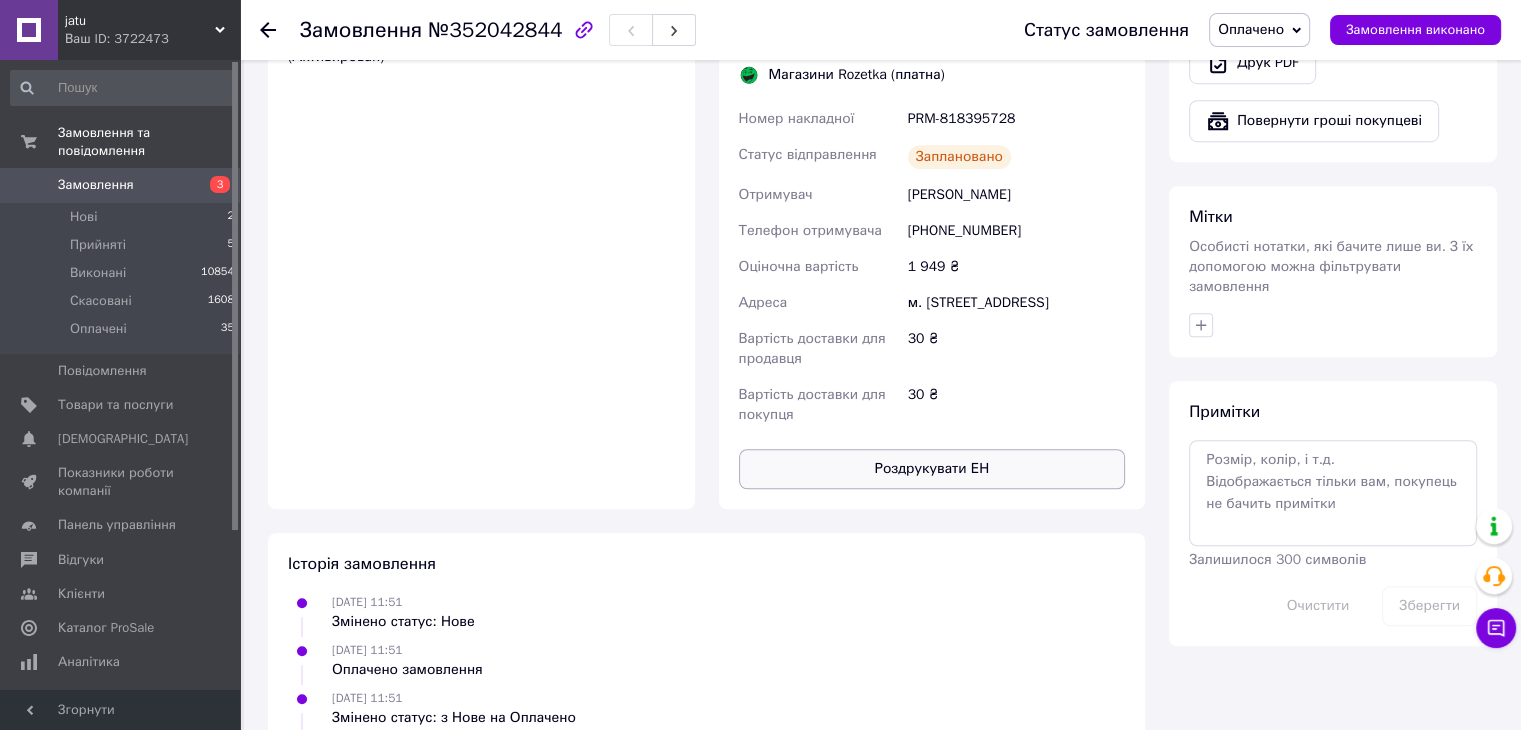 click on "Роздрукувати ЕН" at bounding box center [932, 469] 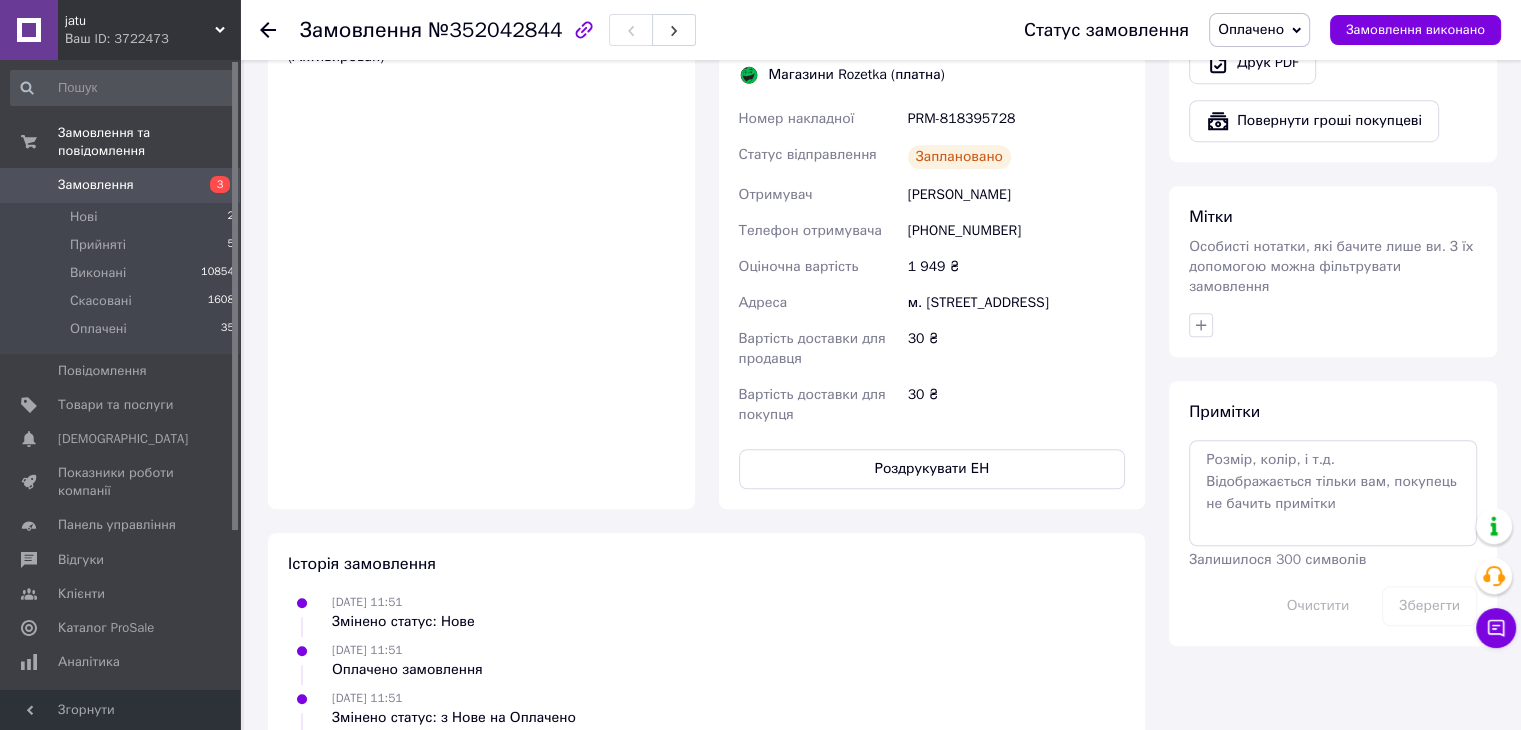 click on "Замовлення" at bounding box center (121, 185) 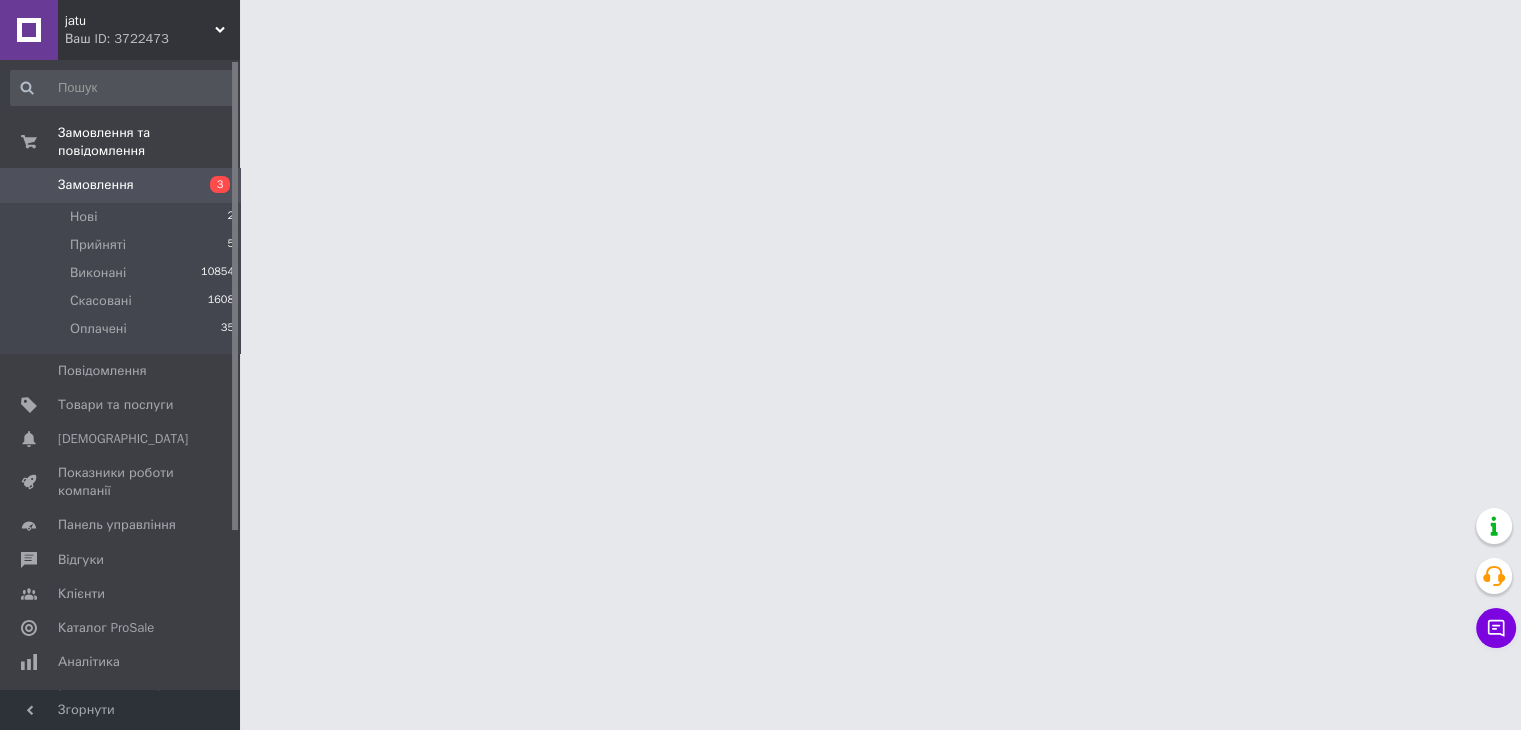 scroll, scrollTop: 0, scrollLeft: 0, axis: both 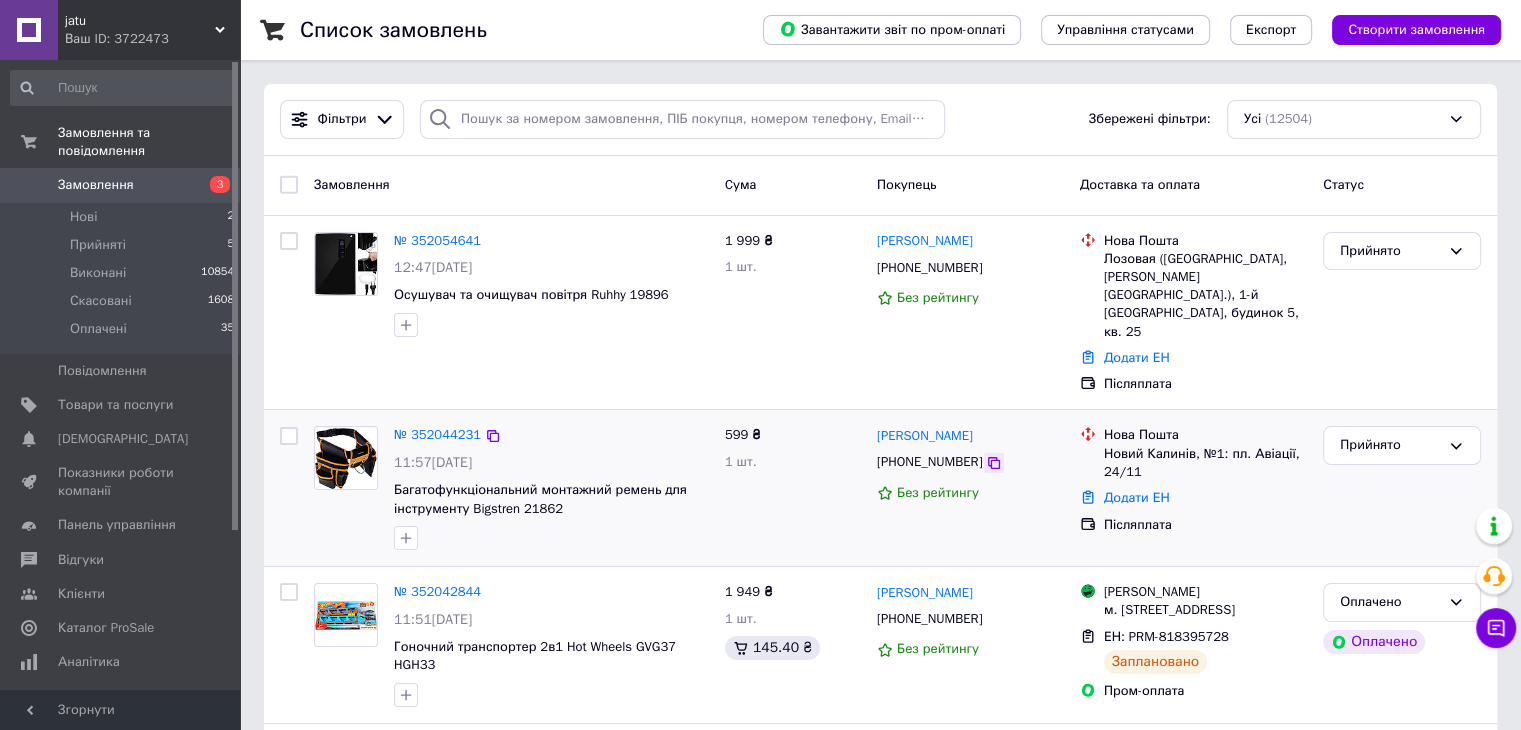 click 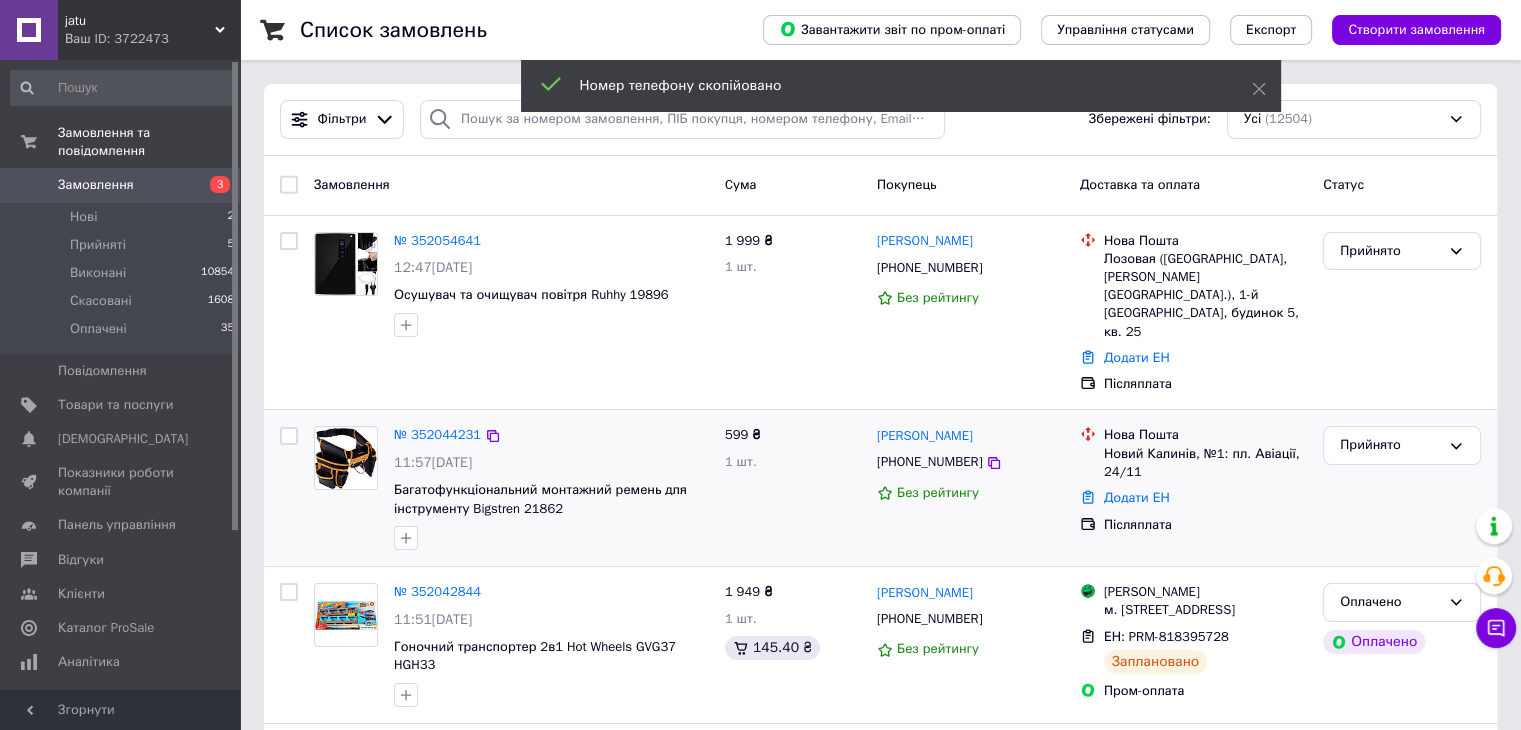click on "[PERSON_NAME]" at bounding box center [970, 435] 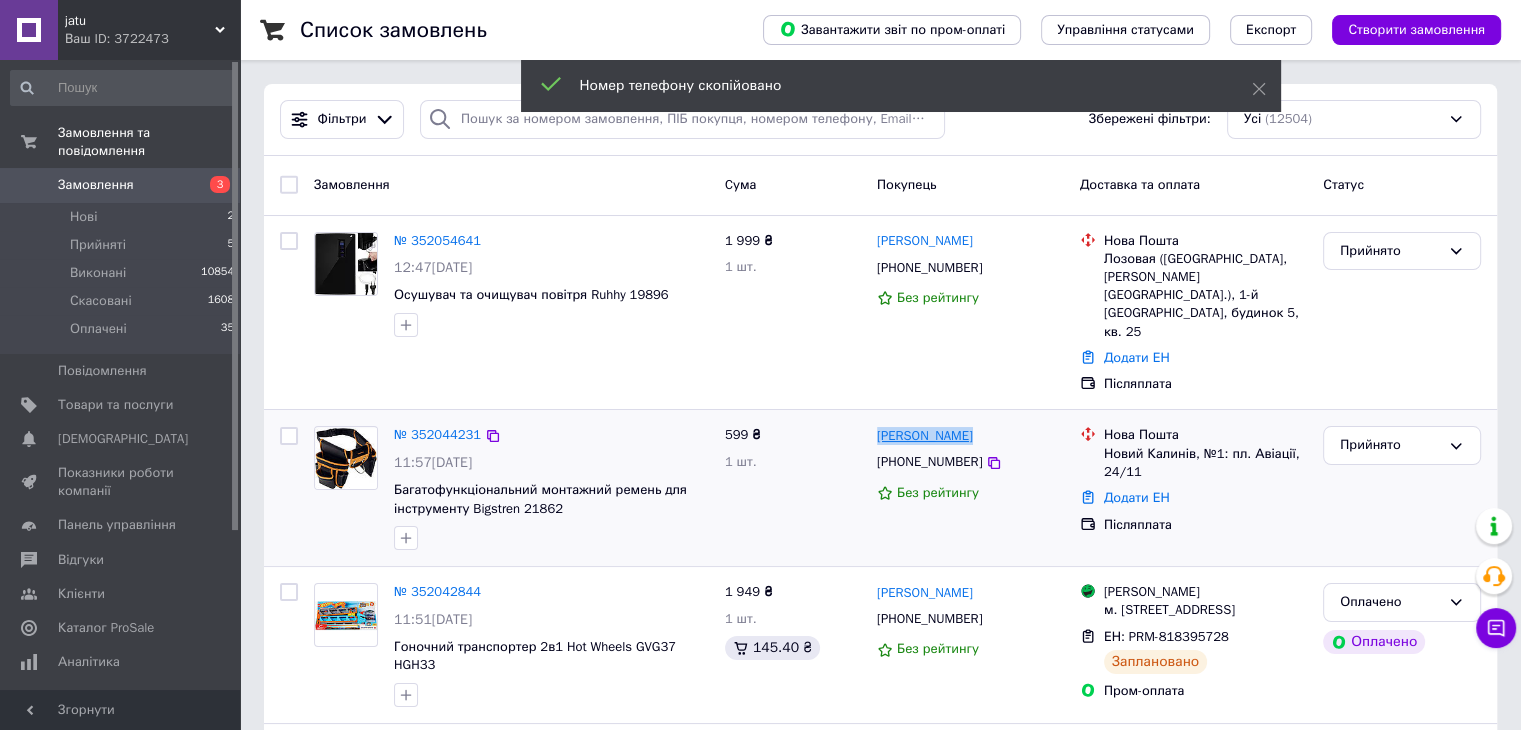 drag, startPoint x: 975, startPoint y: 398, endPoint x: 876, endPoint y: 393, distance: 99.12618 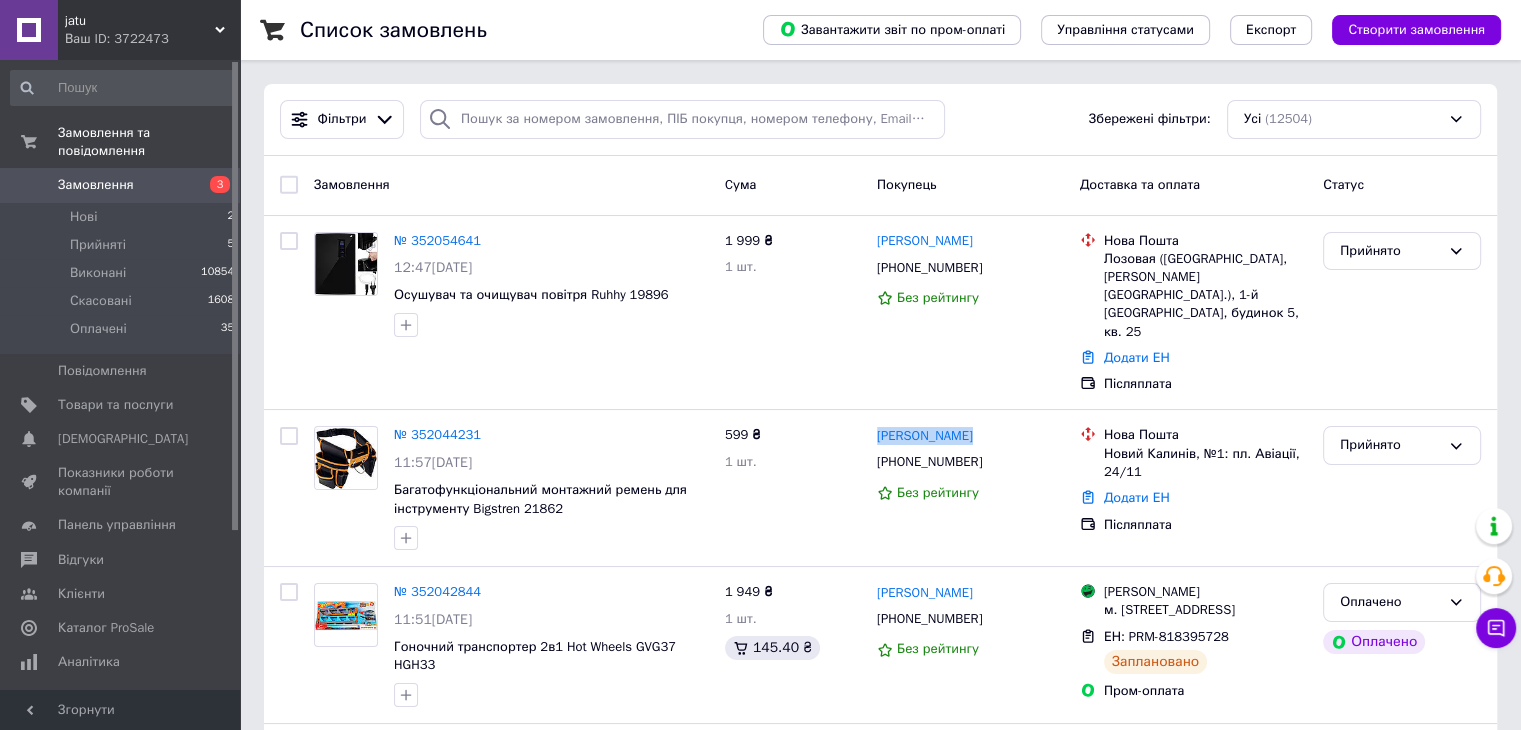 copy on "[PERSON_NAME]" 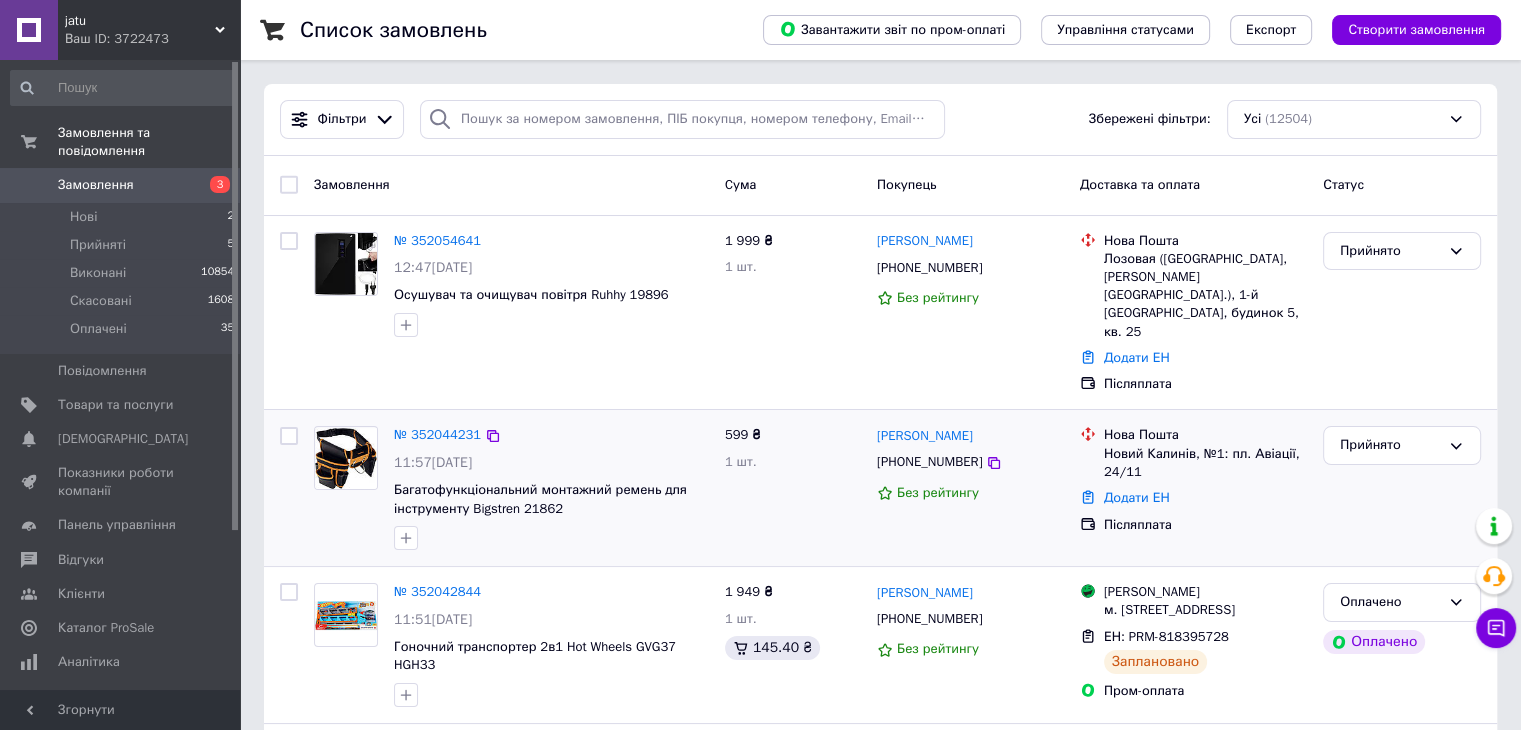 click on "Новий Калинів, №1: пл. Авіації, 24/11" at bounding box center [1205, 463] 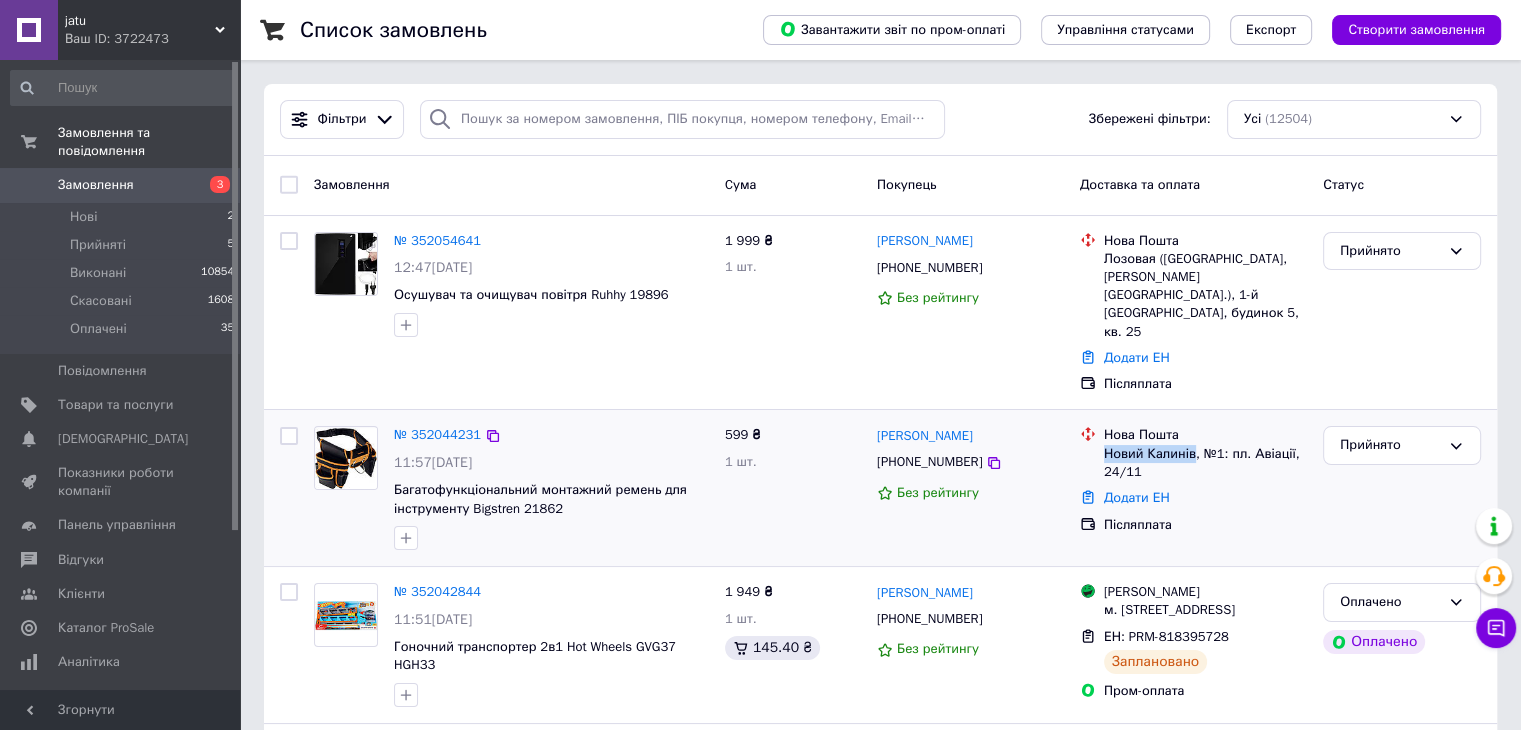 drag, startPoint x: 1119, startPoint y: 412, endPoint x: 1152, endPoint y: 412, distance: 33 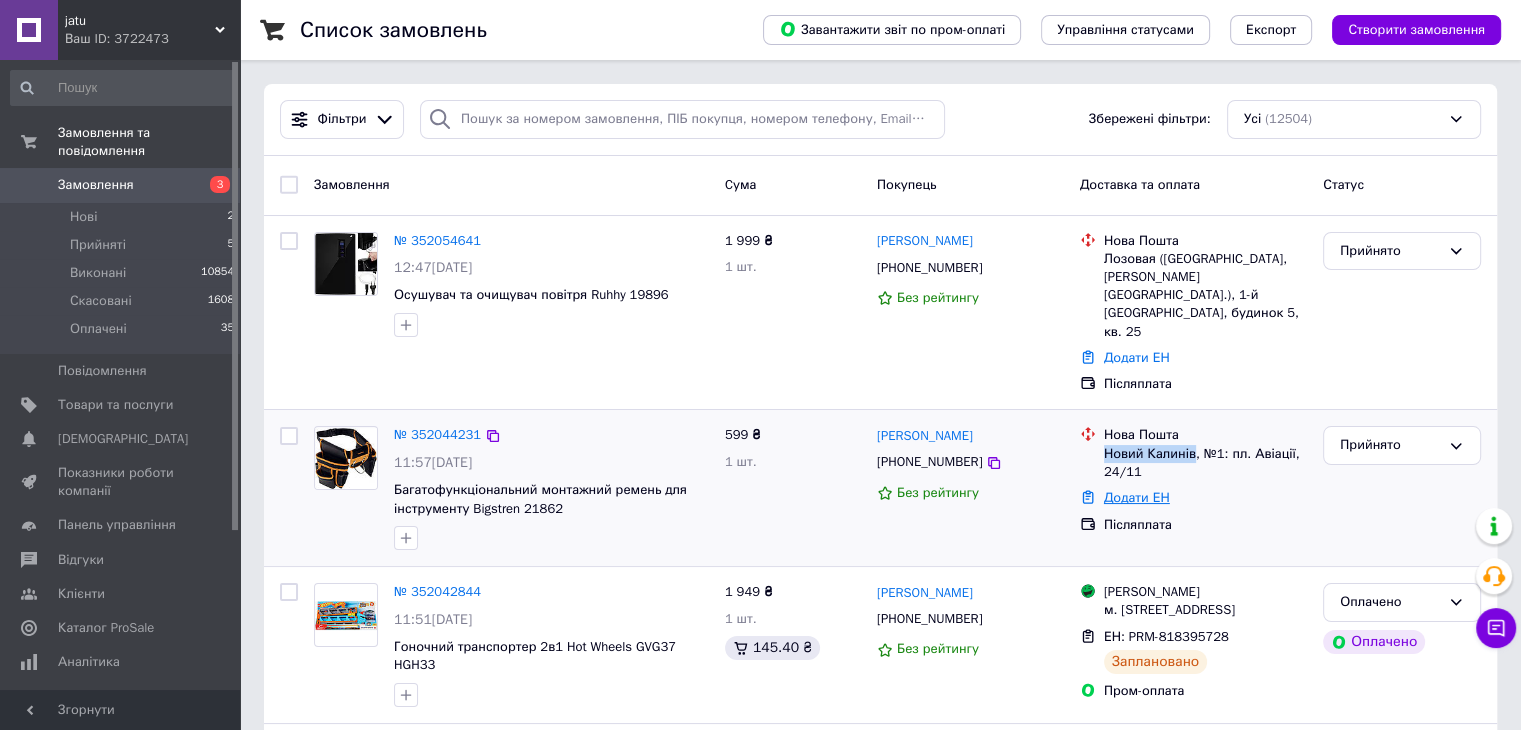 click on "Додати ЕН" at bounding box center (1137, 497) 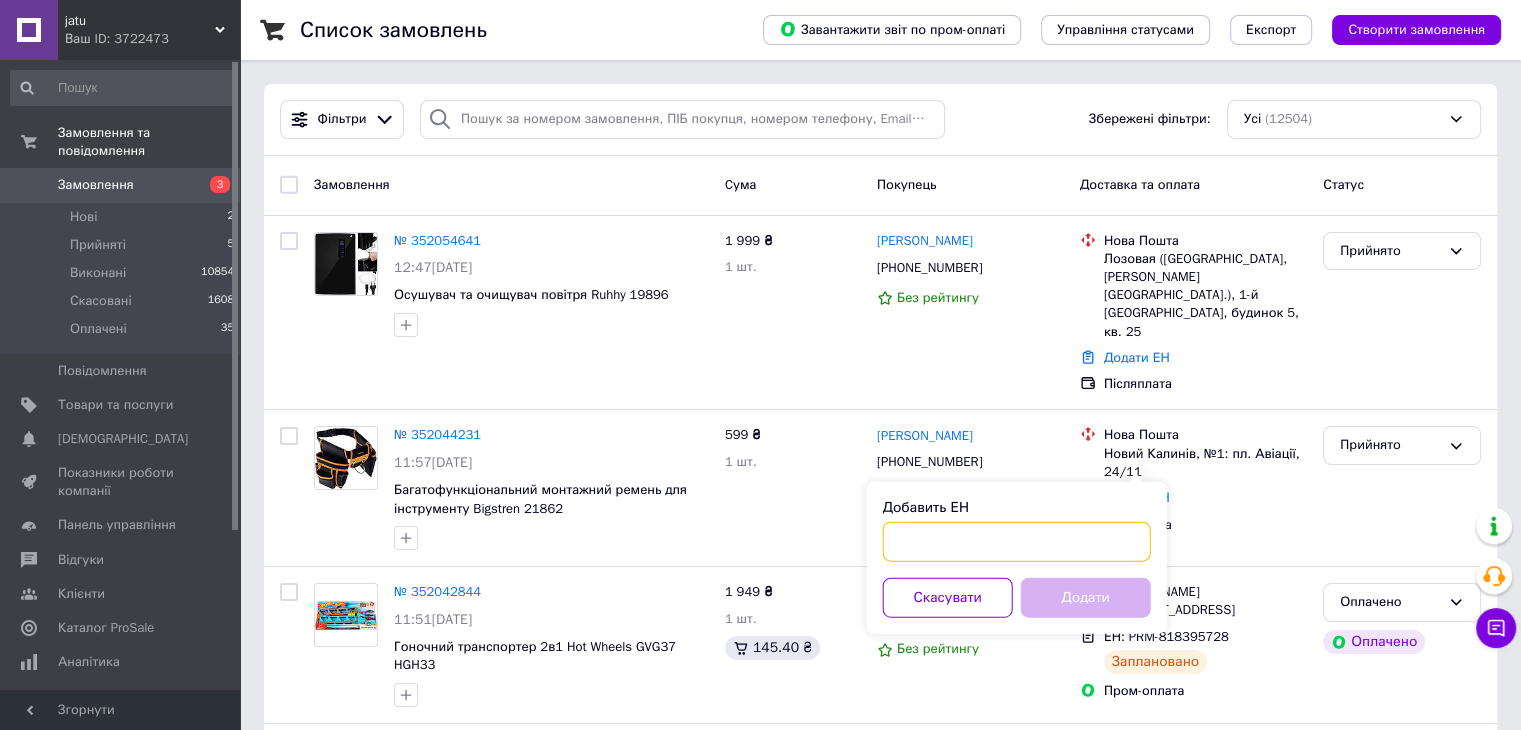 click on "Добавить ЕН" at bounding box center [1017, 542] 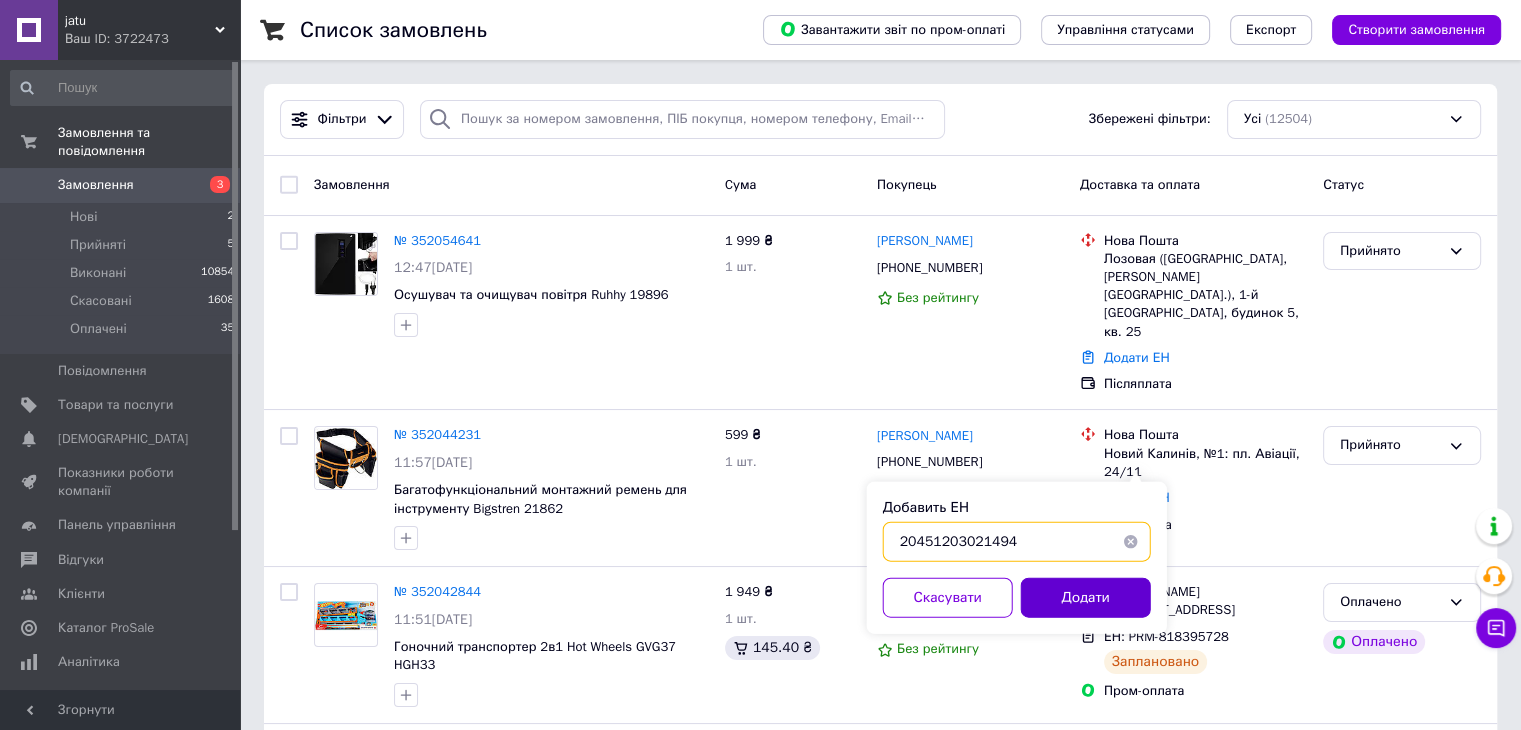 type on "20451203021494" 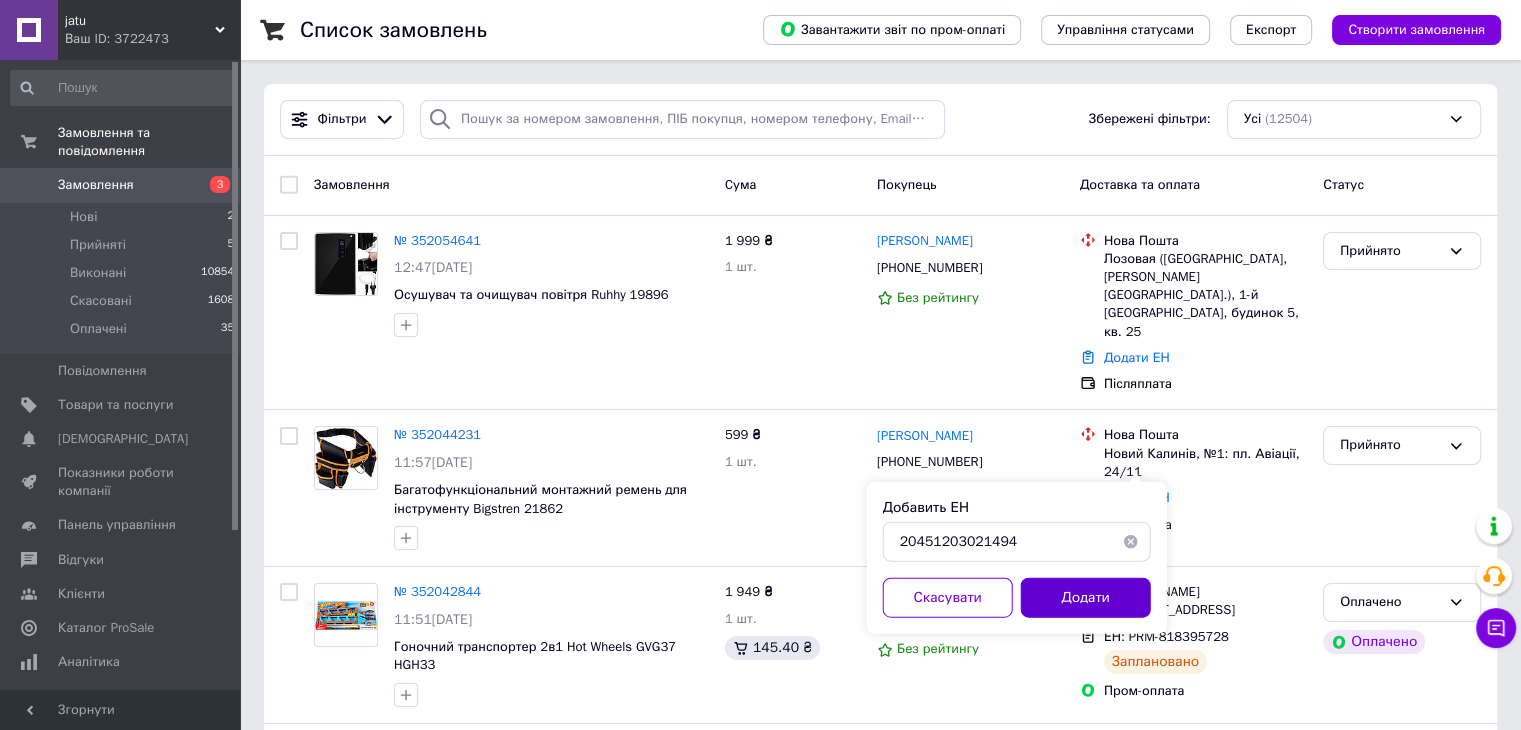 click on "Додати" at bounding box center (1086, 598) 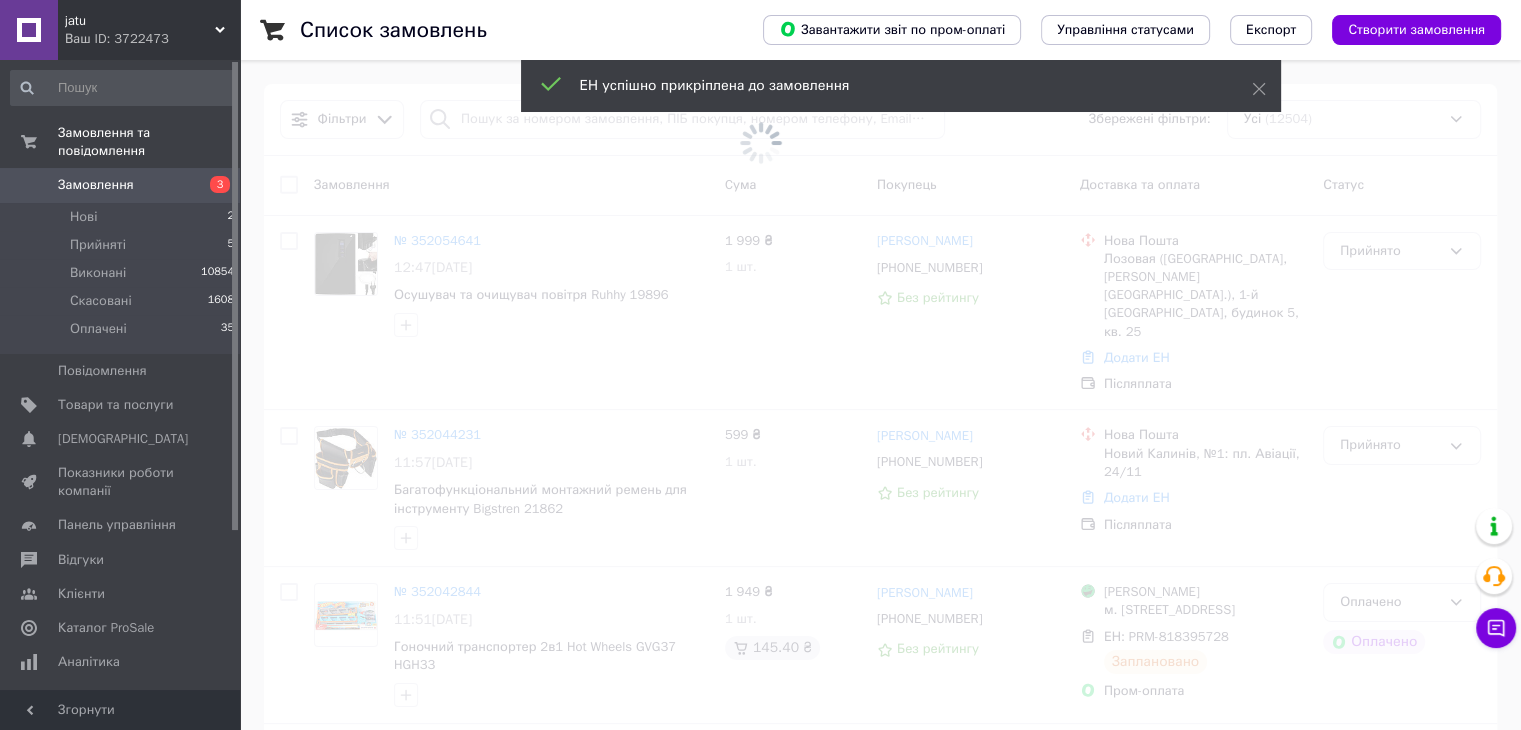 click at bounding box center (760, 365) 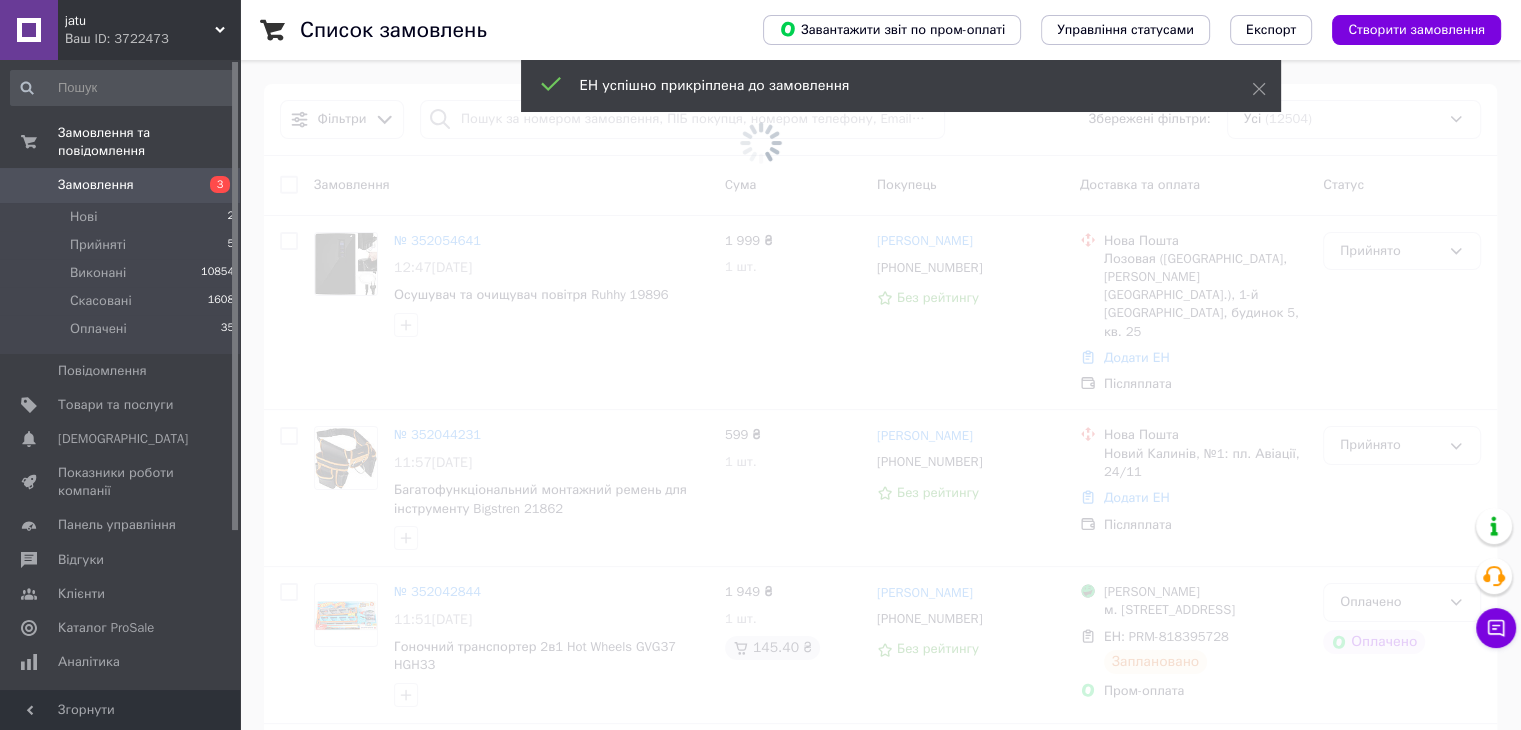 click at bounding box center (760, 365) 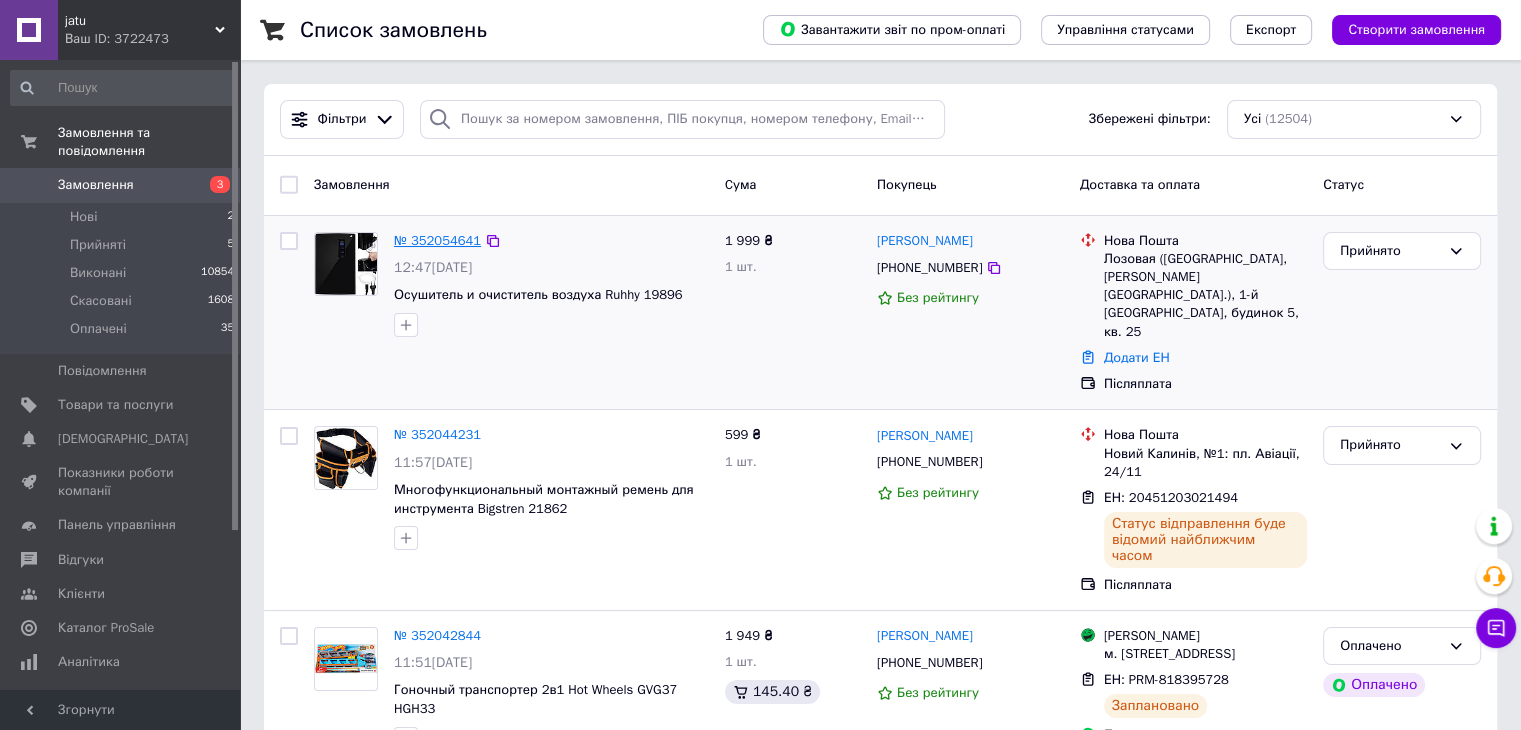 click on "№ 352054641" at bounding box center (437, 240) 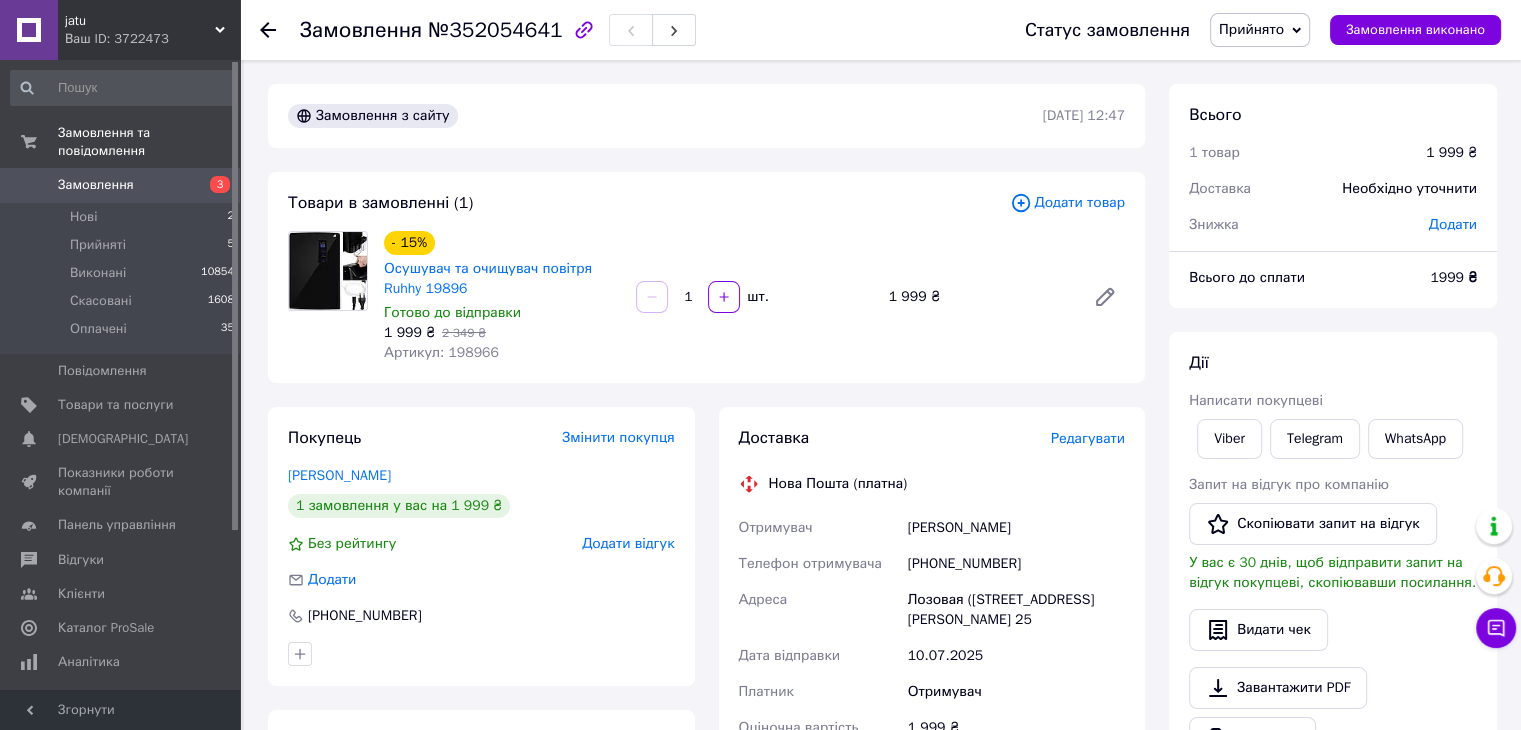 click on "- 15% Осушувач та очищувач повітря Ruhhy 19896 Готово до відправки 1 999 ₴   2 349 ₴ Артикул: 198966" at bounding box center [502, 297] 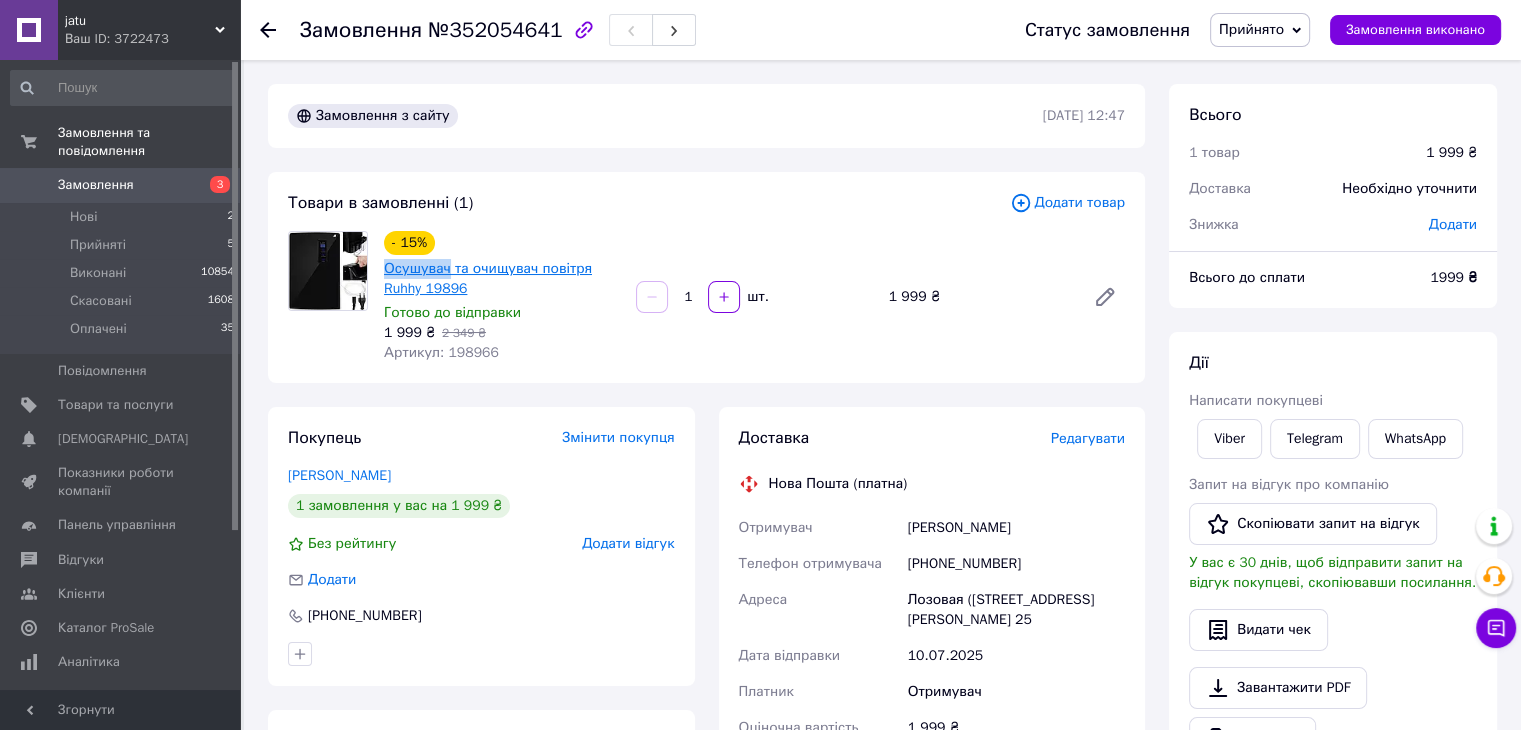 drag, startPoint x: 380, startPoint y: 265, endPoint x: 440, endPoint y: 277, distance: 61.188232 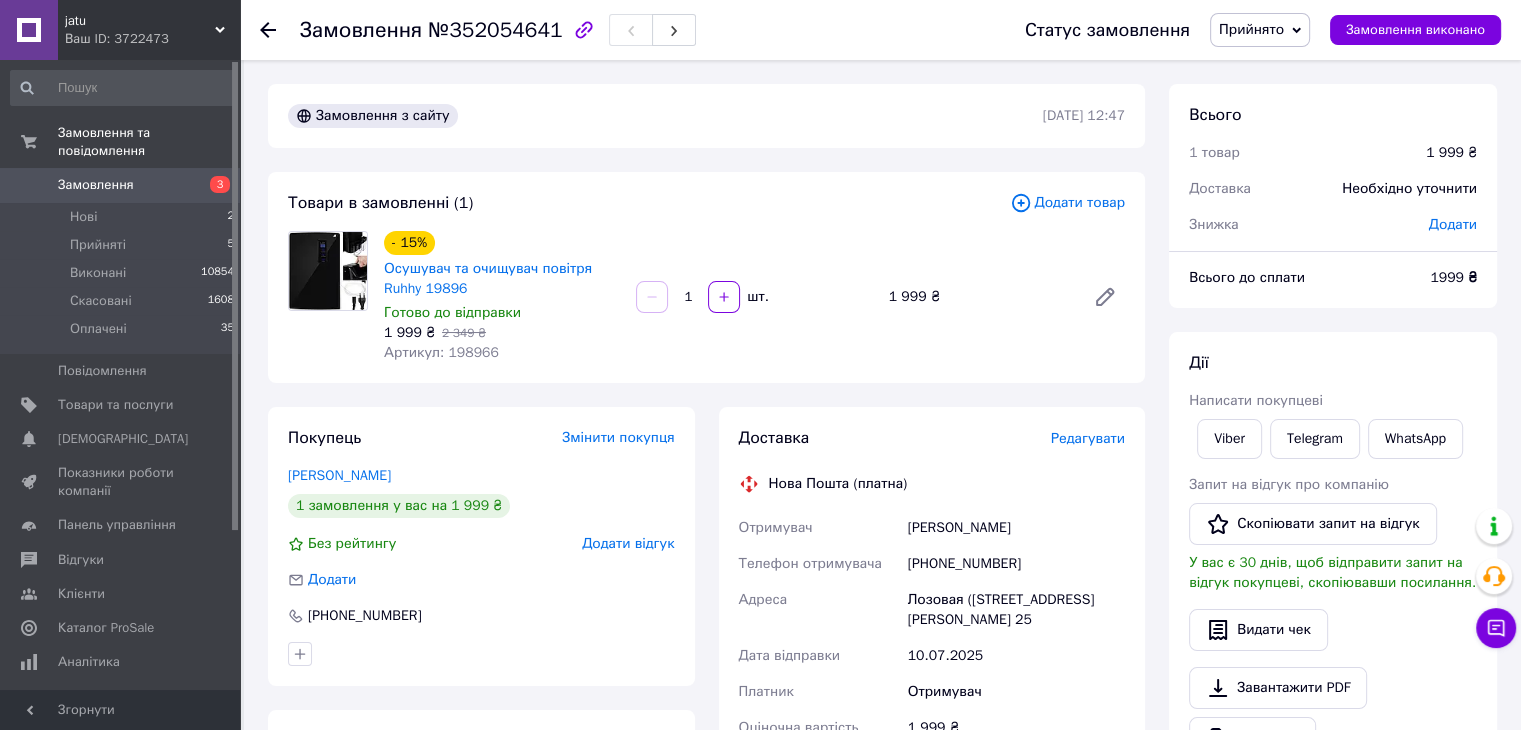 click on "+380639694182" at bounding box center [1016, 564] 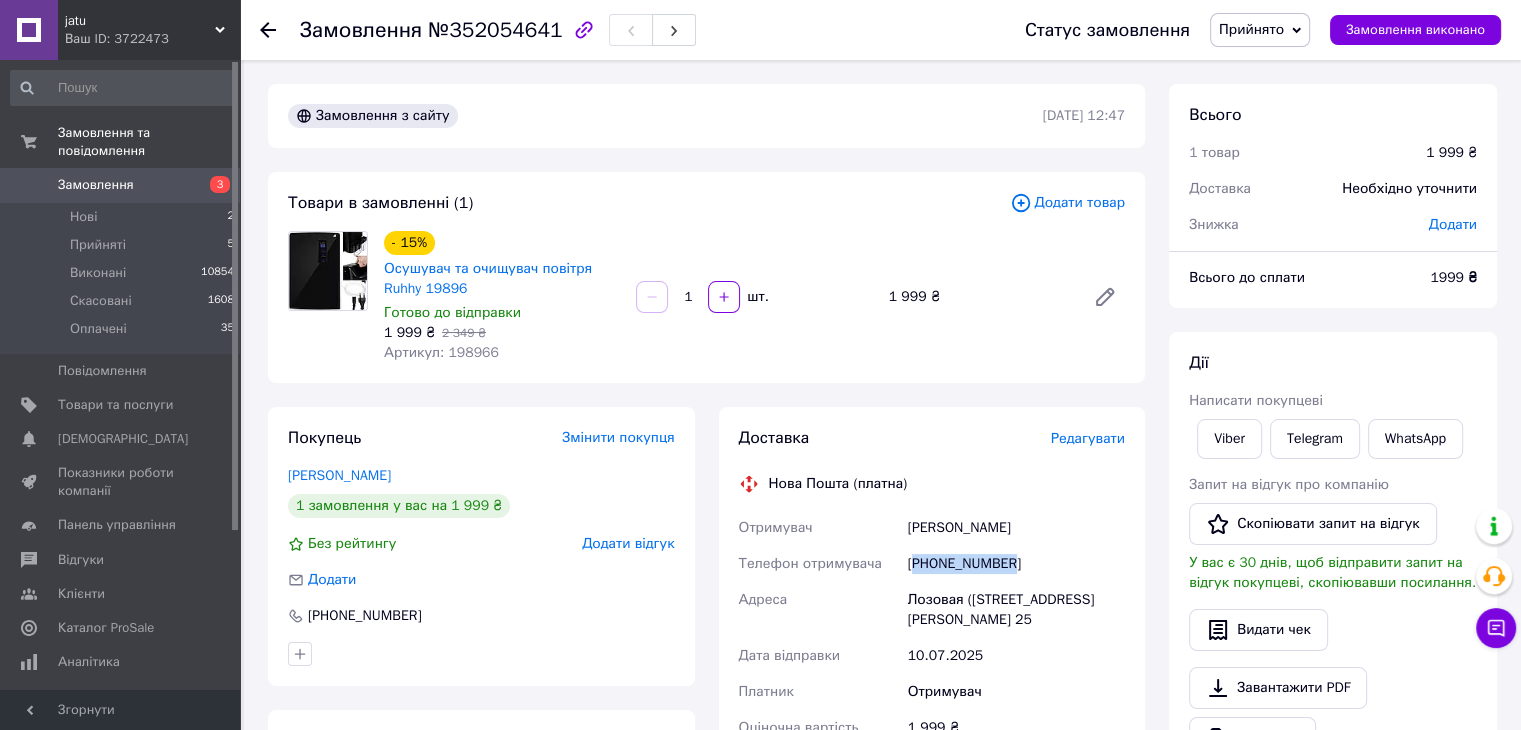 click on "+380639694182" at bounding box center (1016, 564) 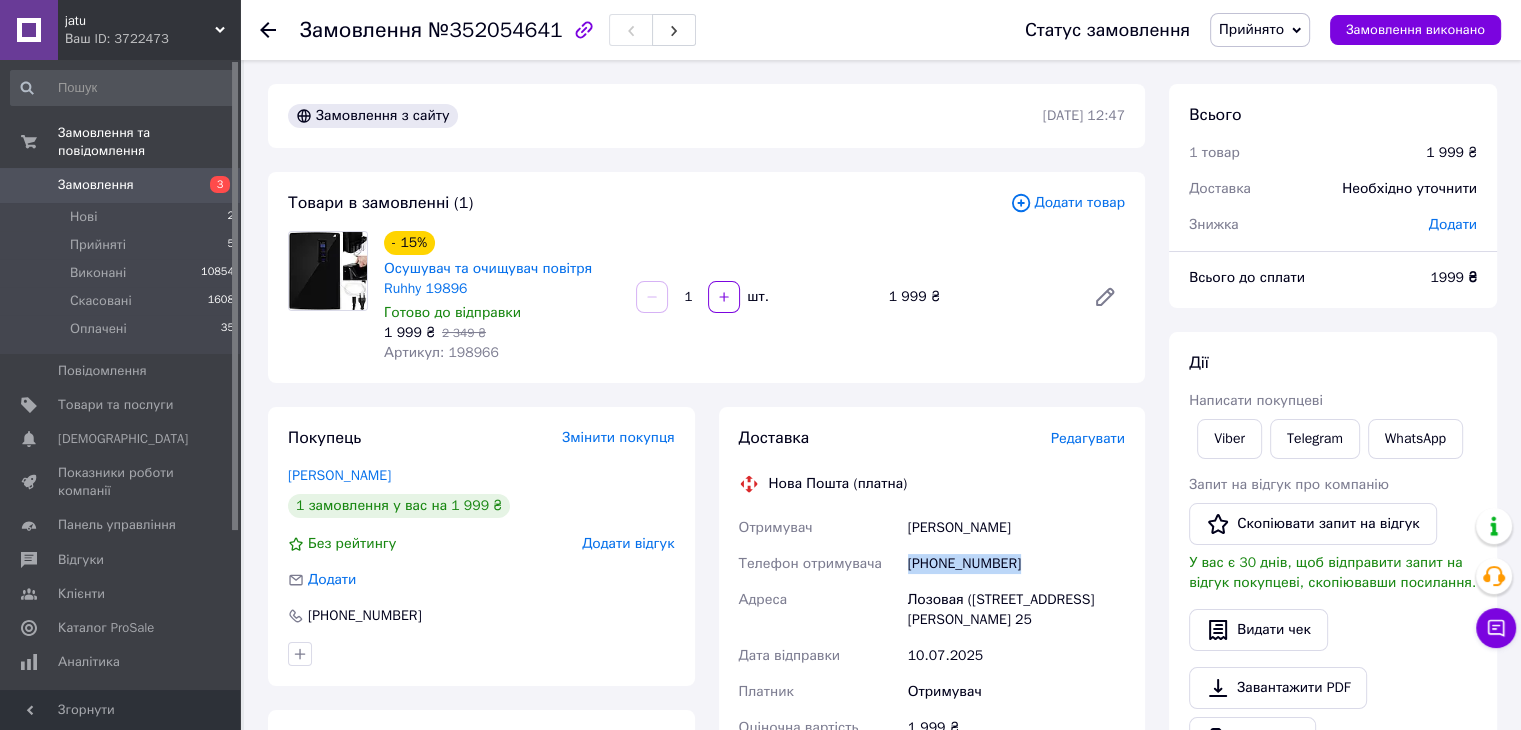 click on "+380639694182" at bounding box center (1016, 564) 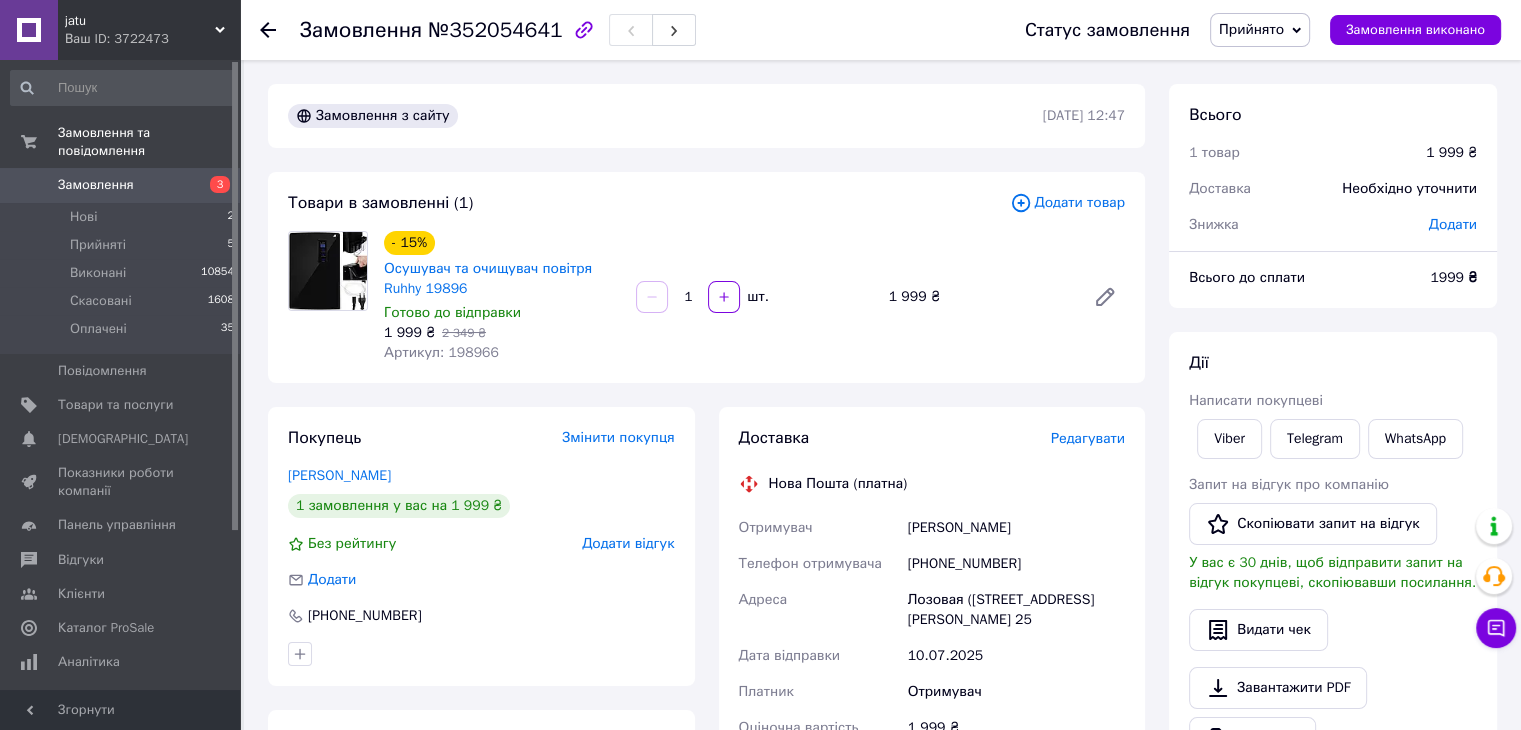 click on "Бирюк Яків" at bounding box center [1016, 528] 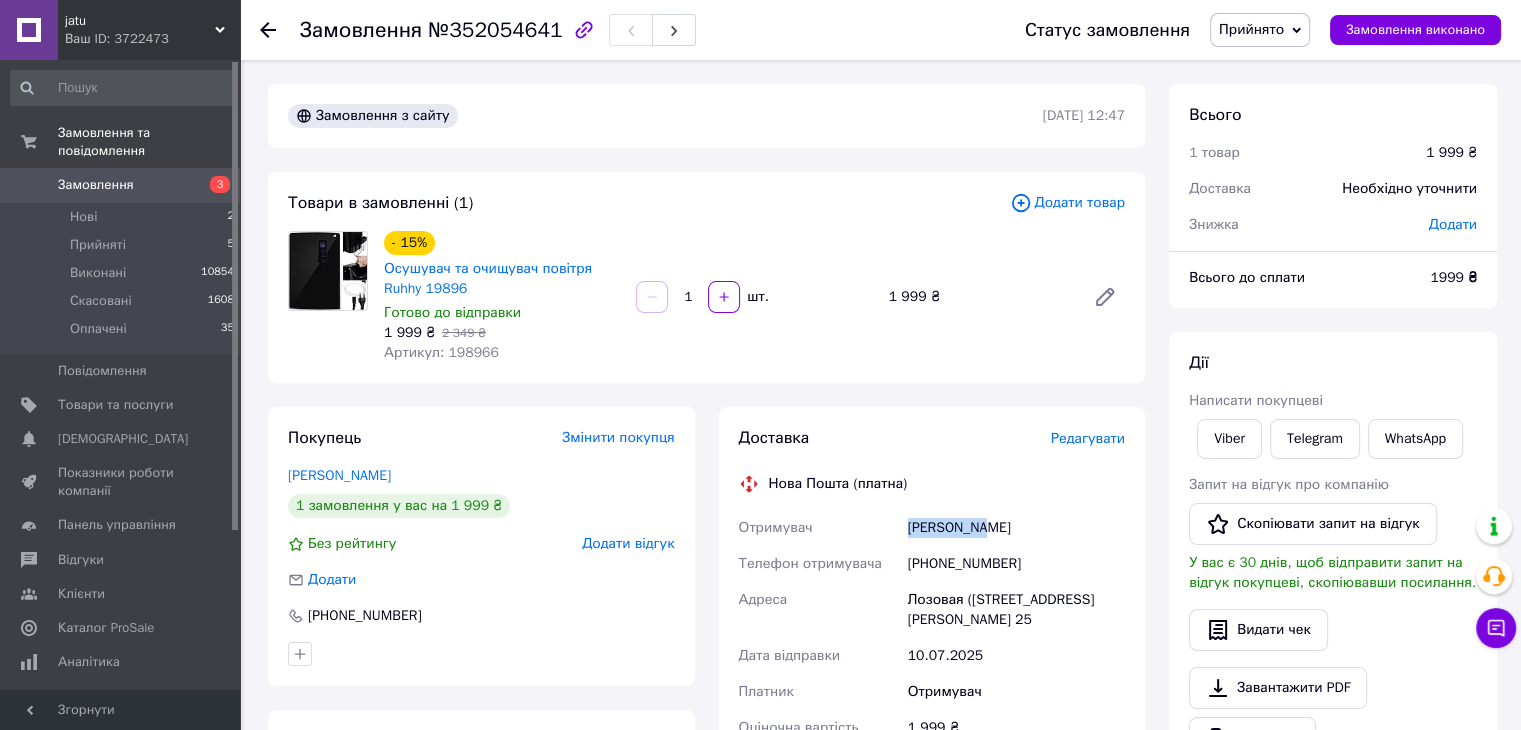 drag, startPoint x: 935, startPoint y: 524, endPoint x: 953, endPoint y: 524, distance: 18 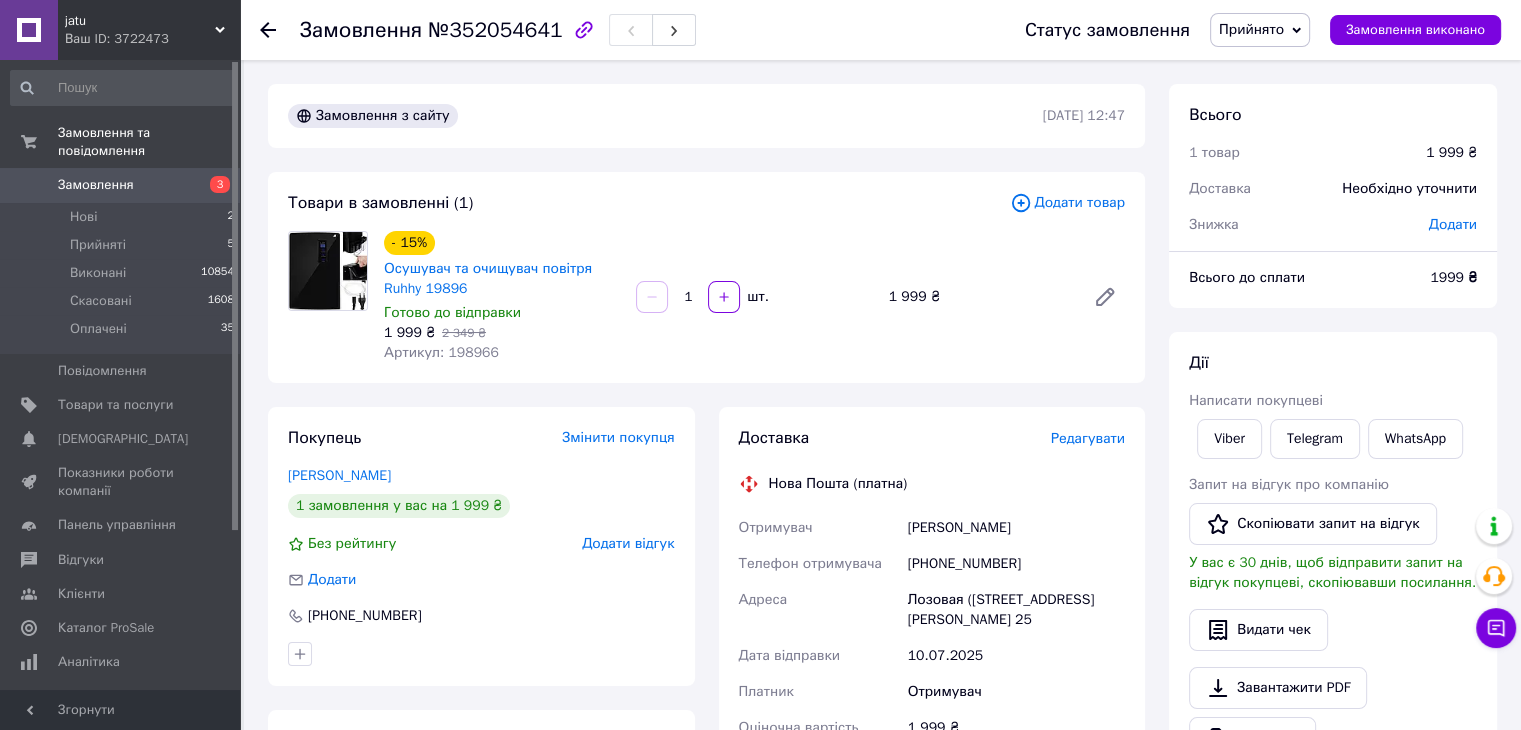 click on "Лозовая (Харьковская обл., Лозовский р-н.), вул. 1-й Мікрорайон, буд. 5, кв. 25" at bounding box center [1016, 610] 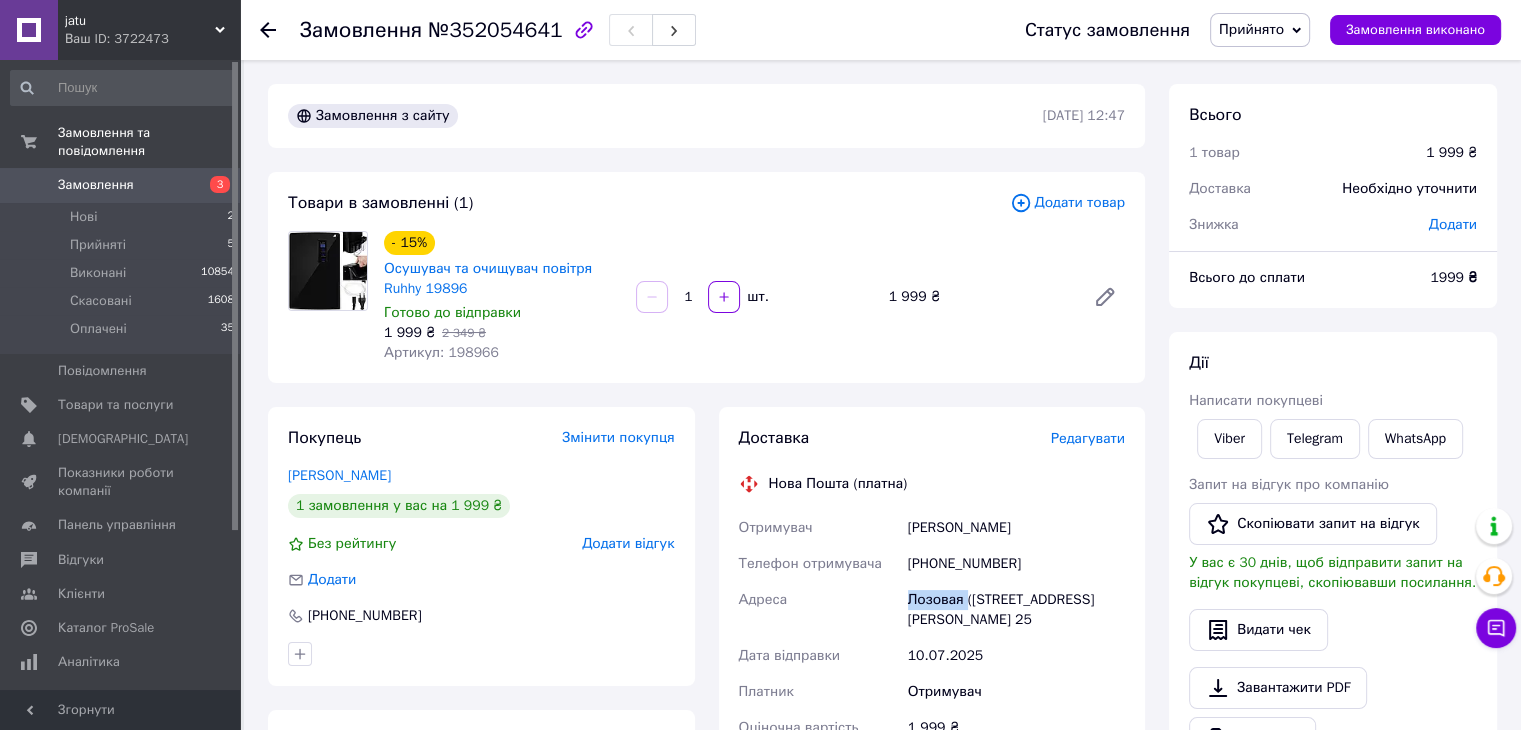 click on "Лозовая (Харьковская обл., Лозовский р-н.), вул. 1-й Мікрорайон, буд. 5, кв. 25" at bounding box center [1016, 610] 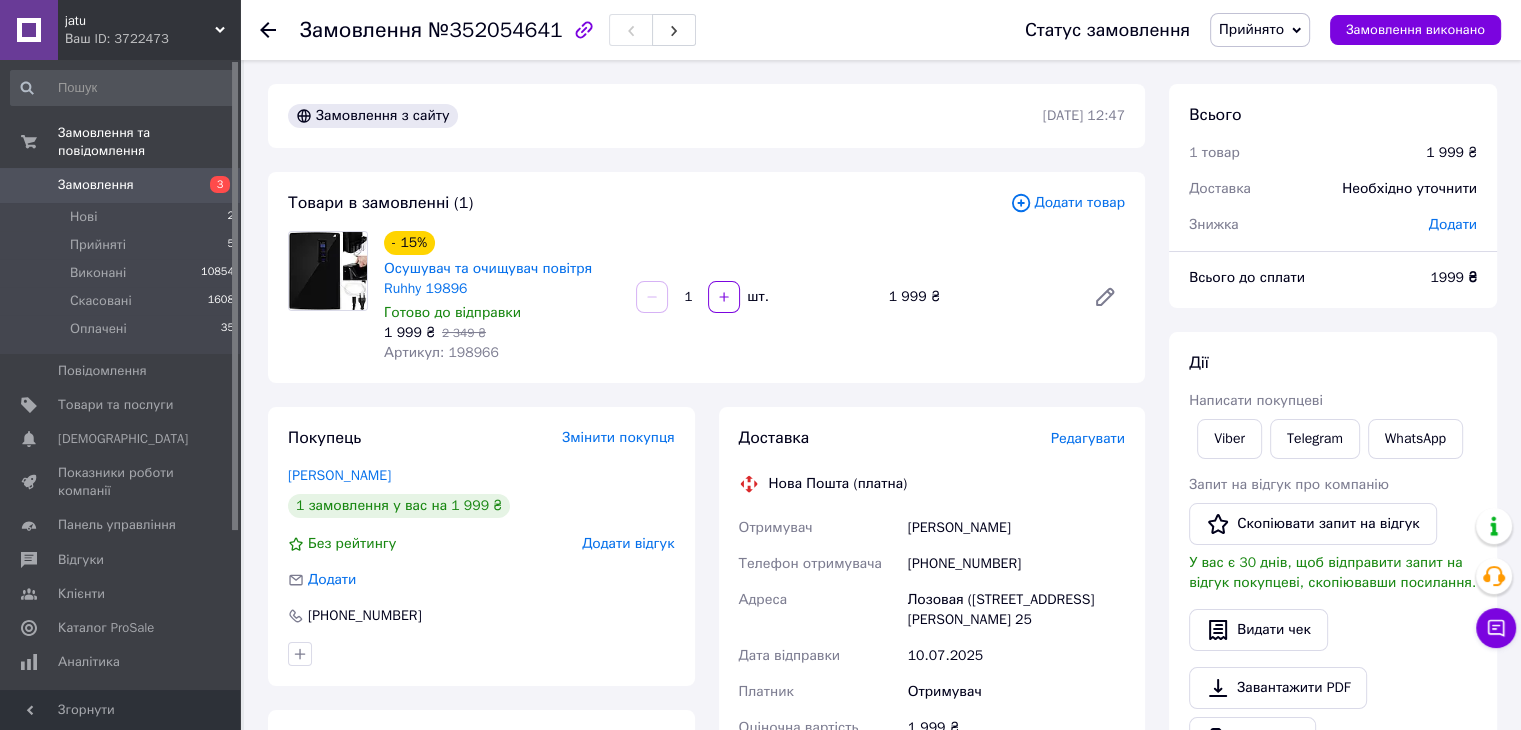 click on "Лозовая (Харьковская обл., Лозовский р-н.), вул. 1-й Мікрорайон, буд. 5, кв. 25" at bounding box center [1016, 610] 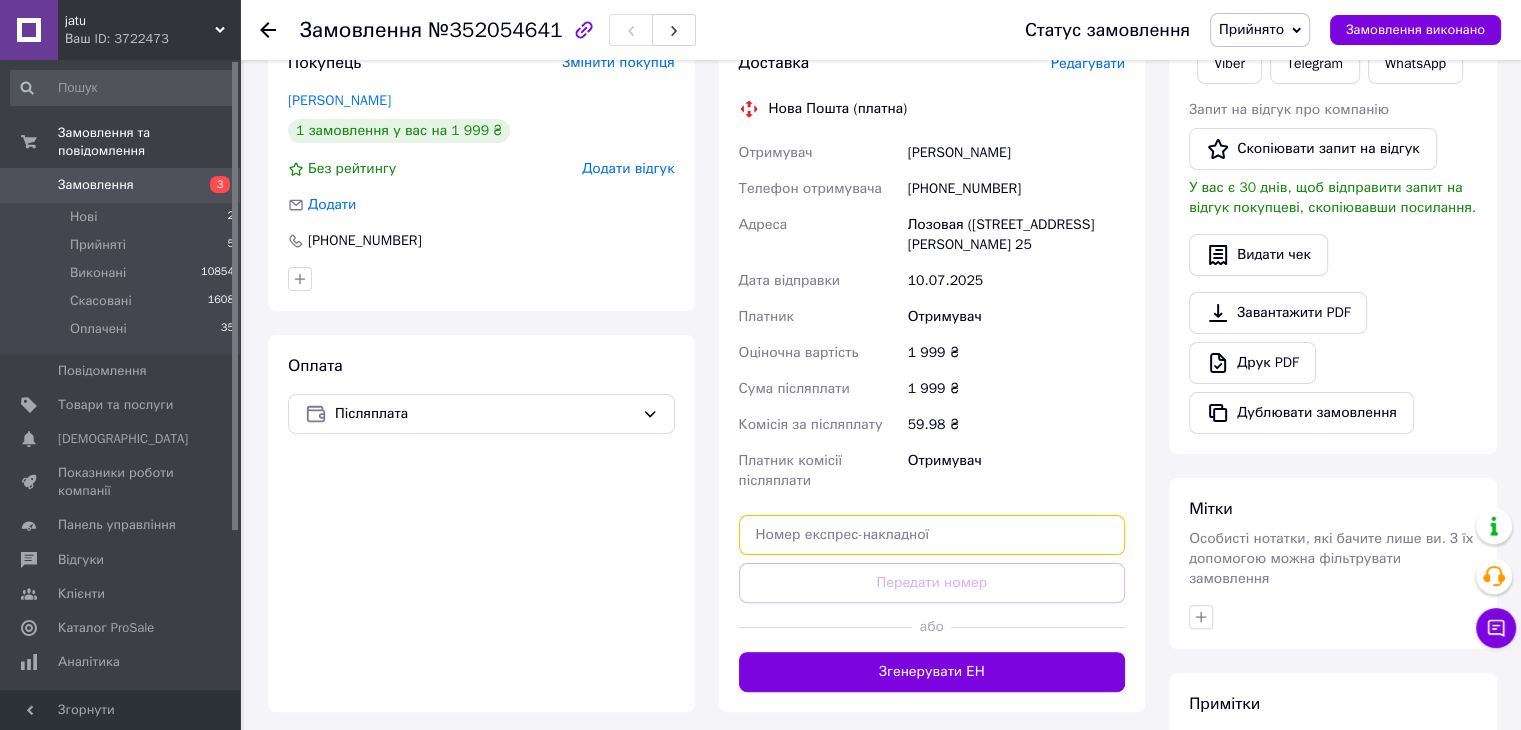 click at bounding box center [932, 535] 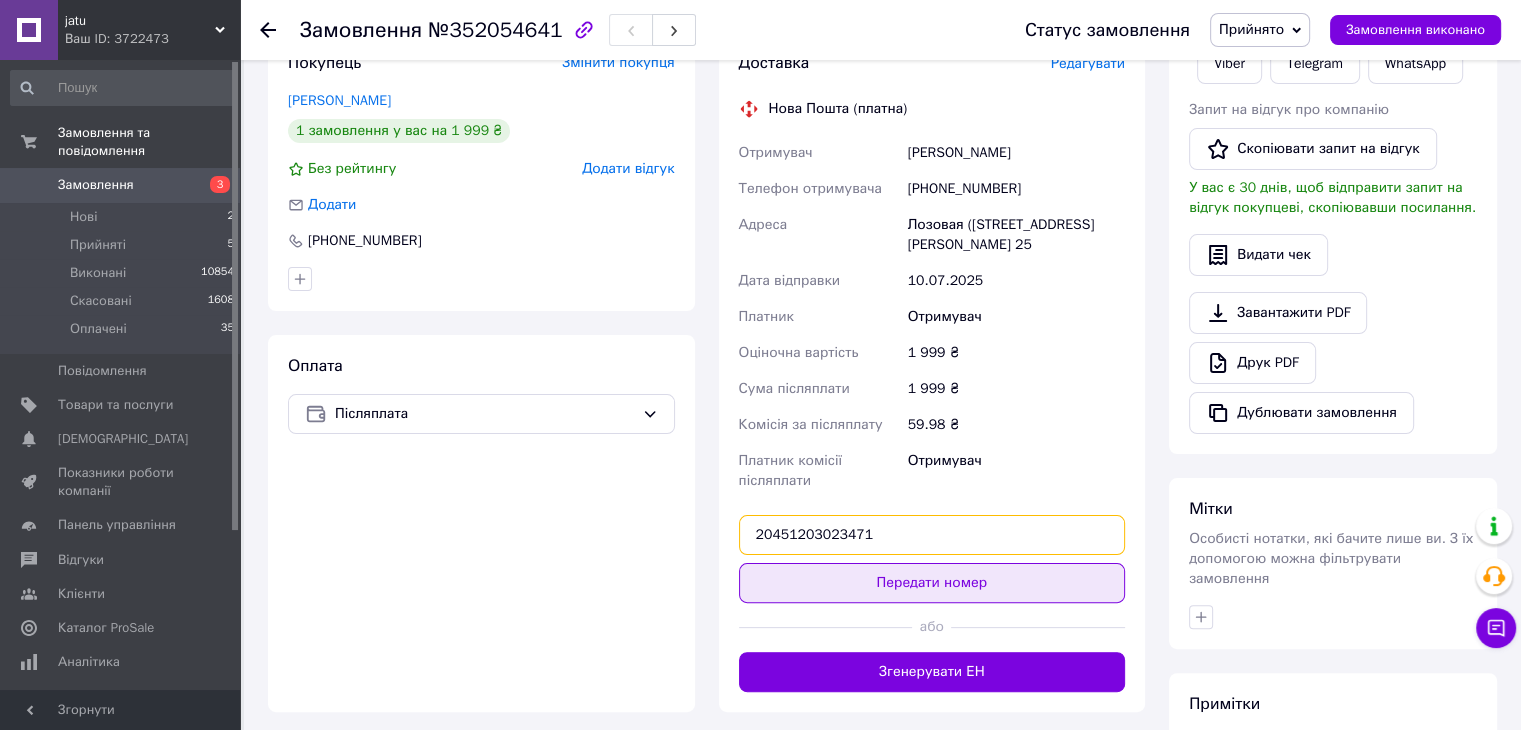 type on "20451203023471" 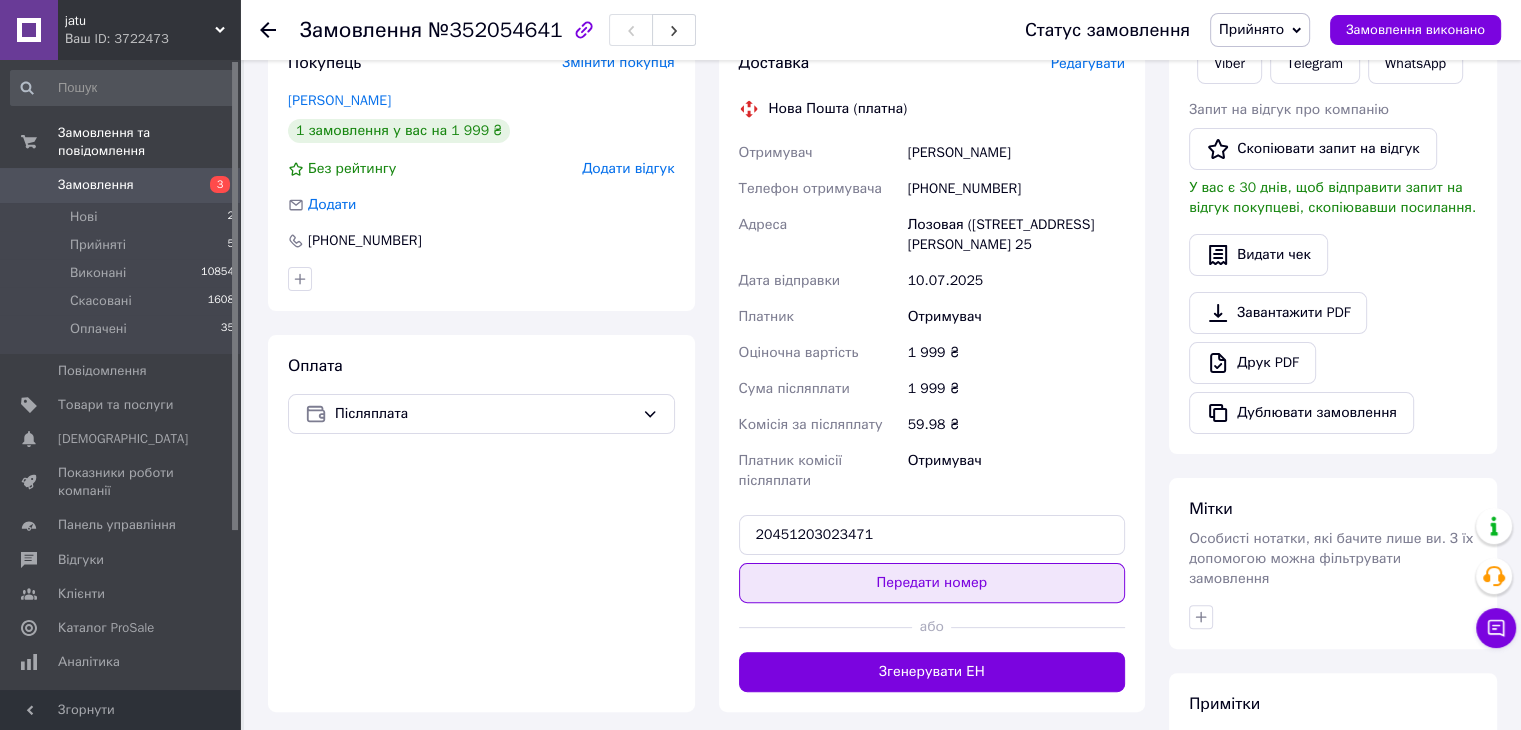 click on "Передати номер" at bounding box center (932, 583) 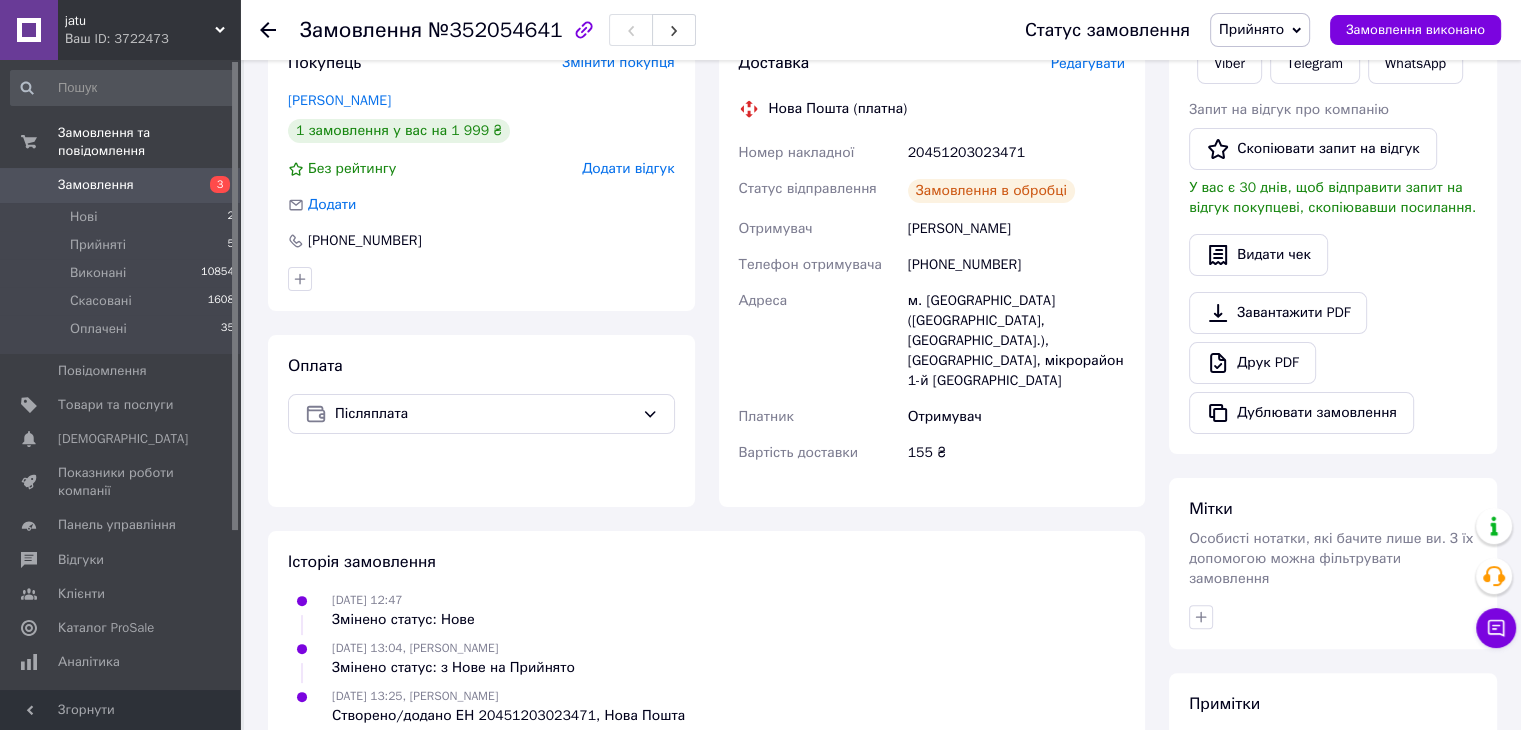 click on "Замовлення" at bounding box center (121, 185) 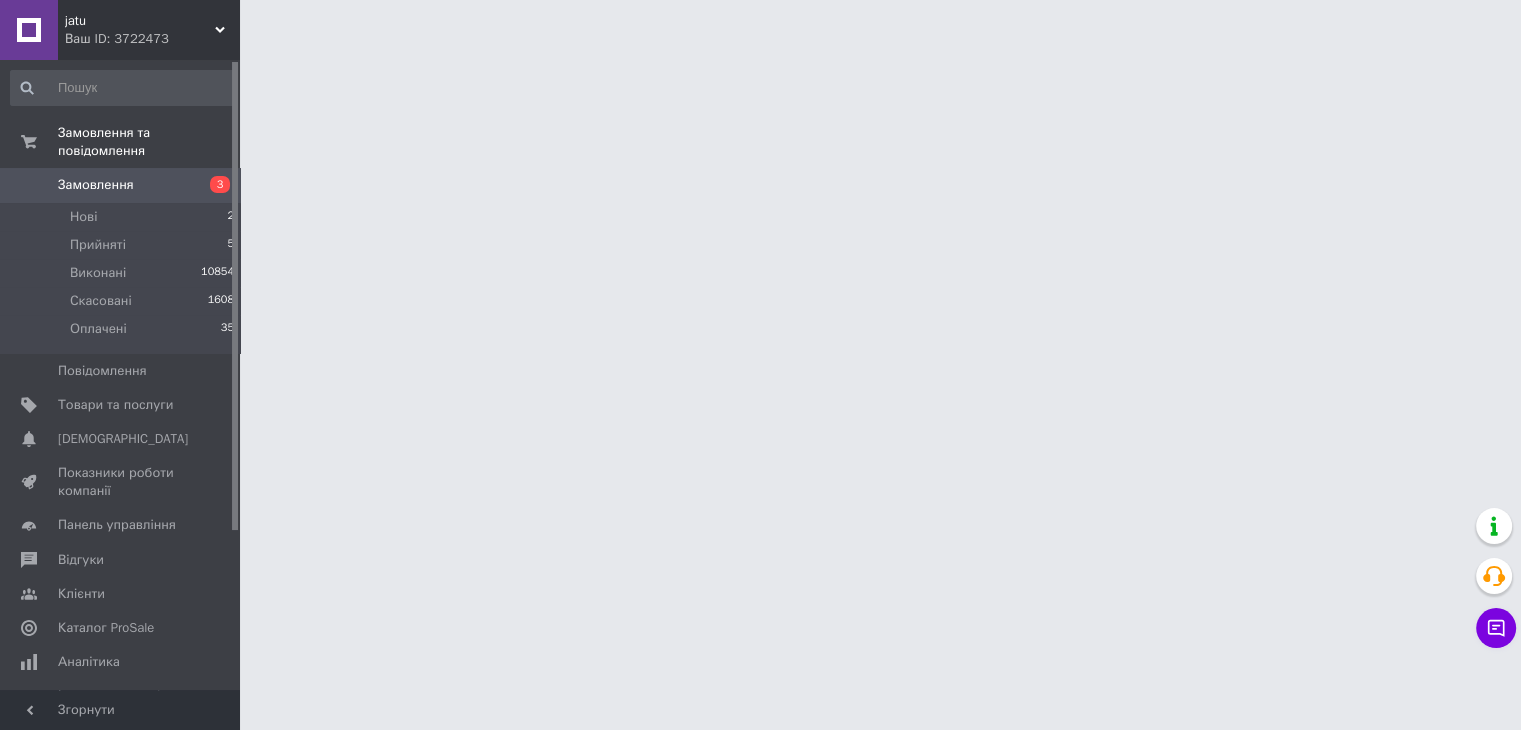 scroll, scrollTop: 0, scrollLeft: 0, axis: both 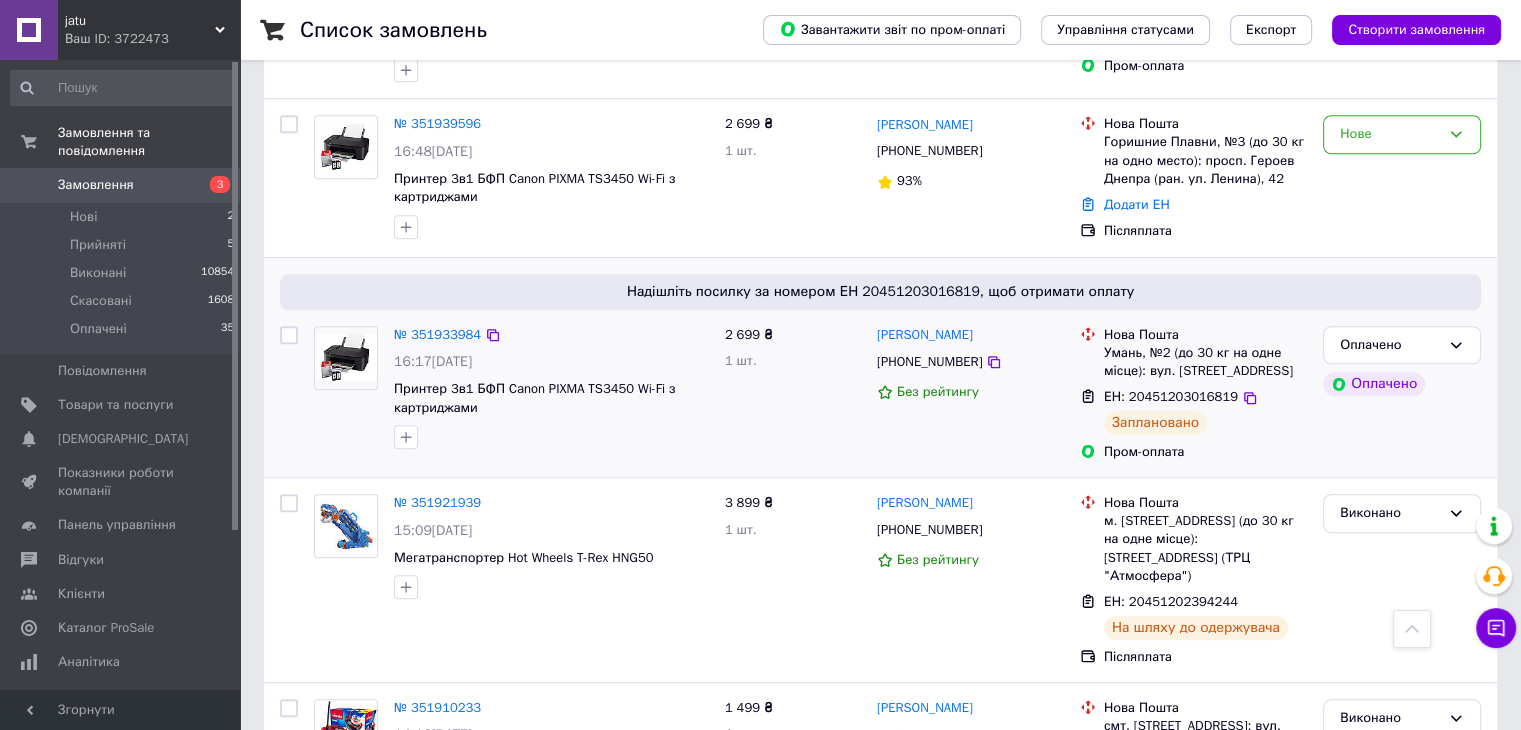 click on "Принтер 3в1 БФП Canon PIXMA TS3450 Wi-Fi з картриджами" at bounding box center [551, 398] 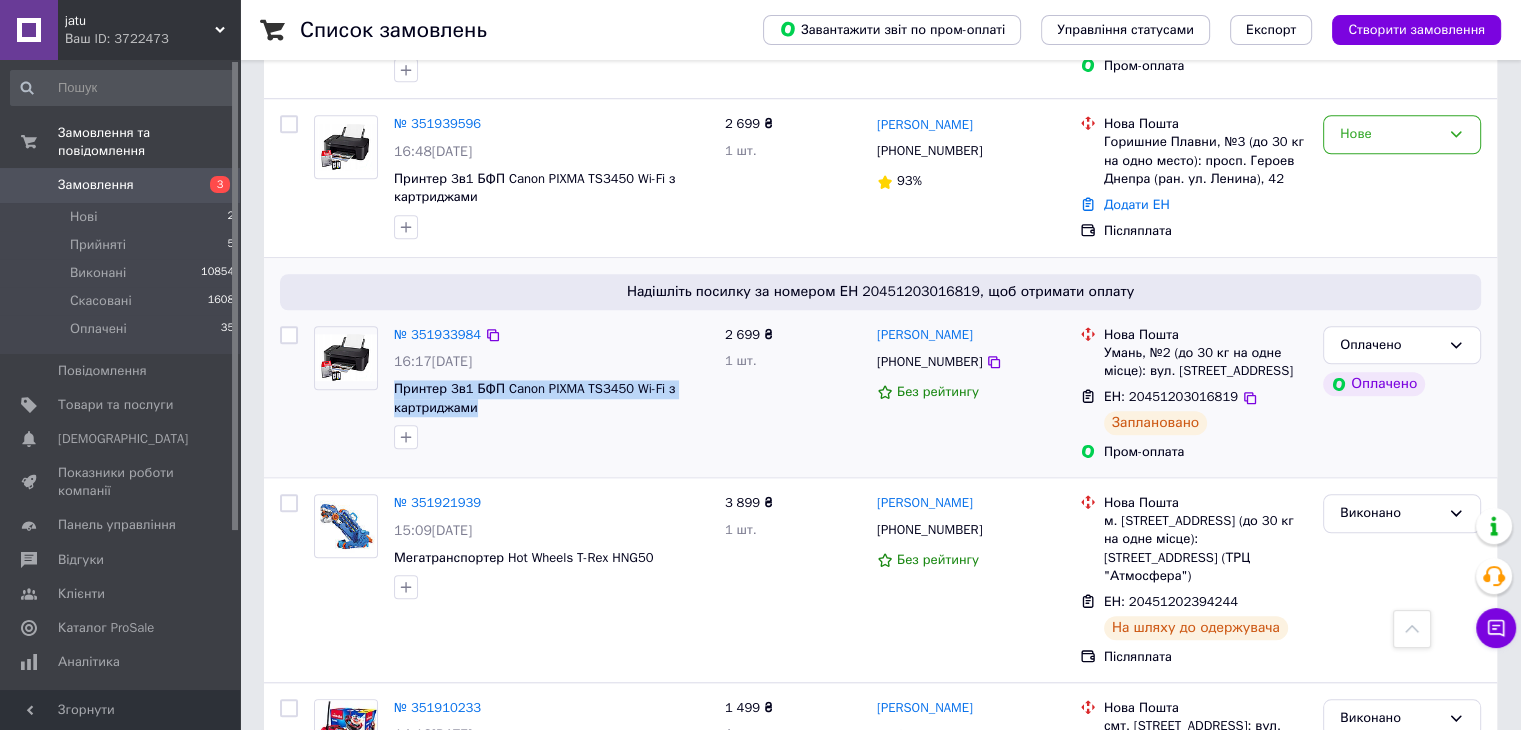 click on "Принтер 3в1 БФП Canon PIXMA TS3450 Wi-Fi з картриджами" at bounding box center (551, 398) 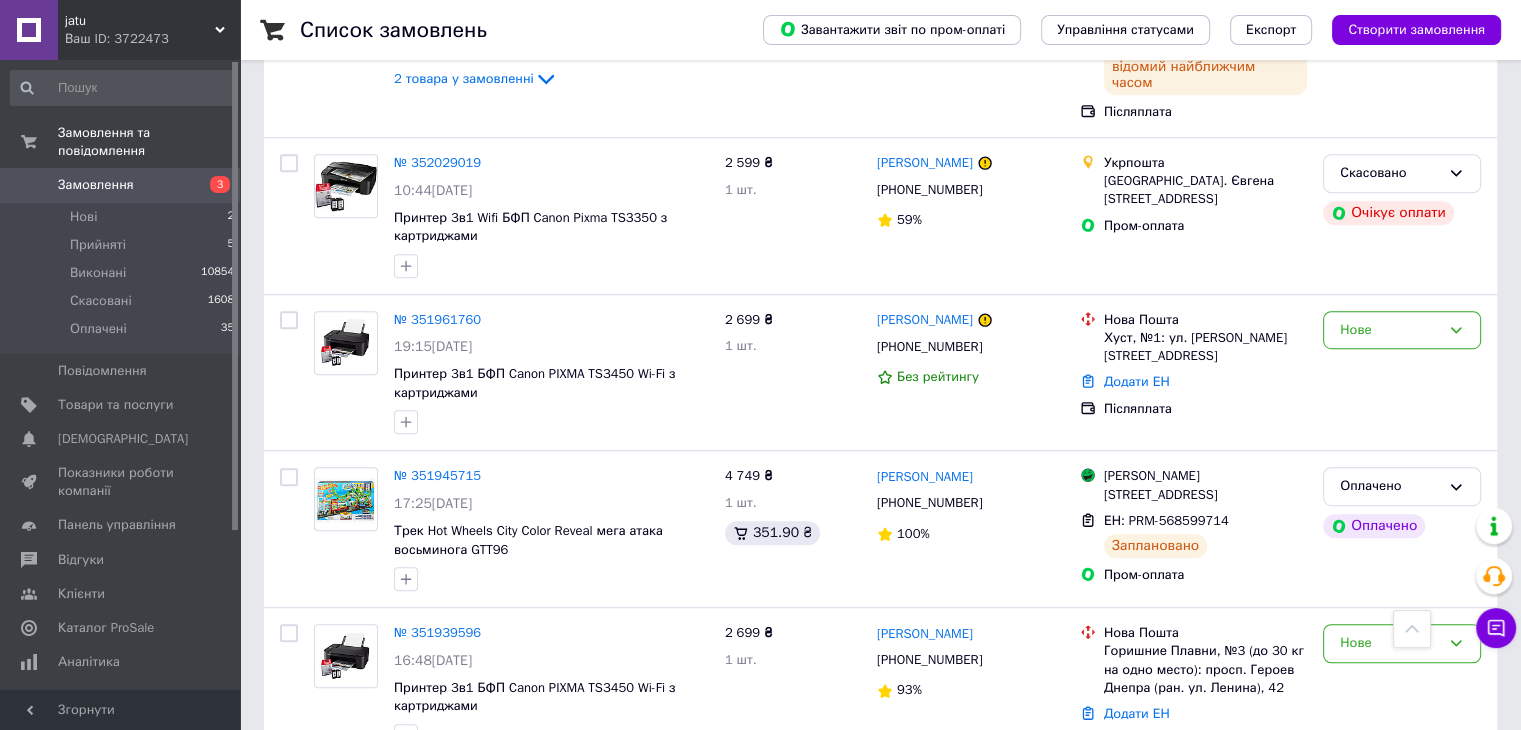 scroll, scrollTop: 1113, scrollLeft: 0, axis: vertical 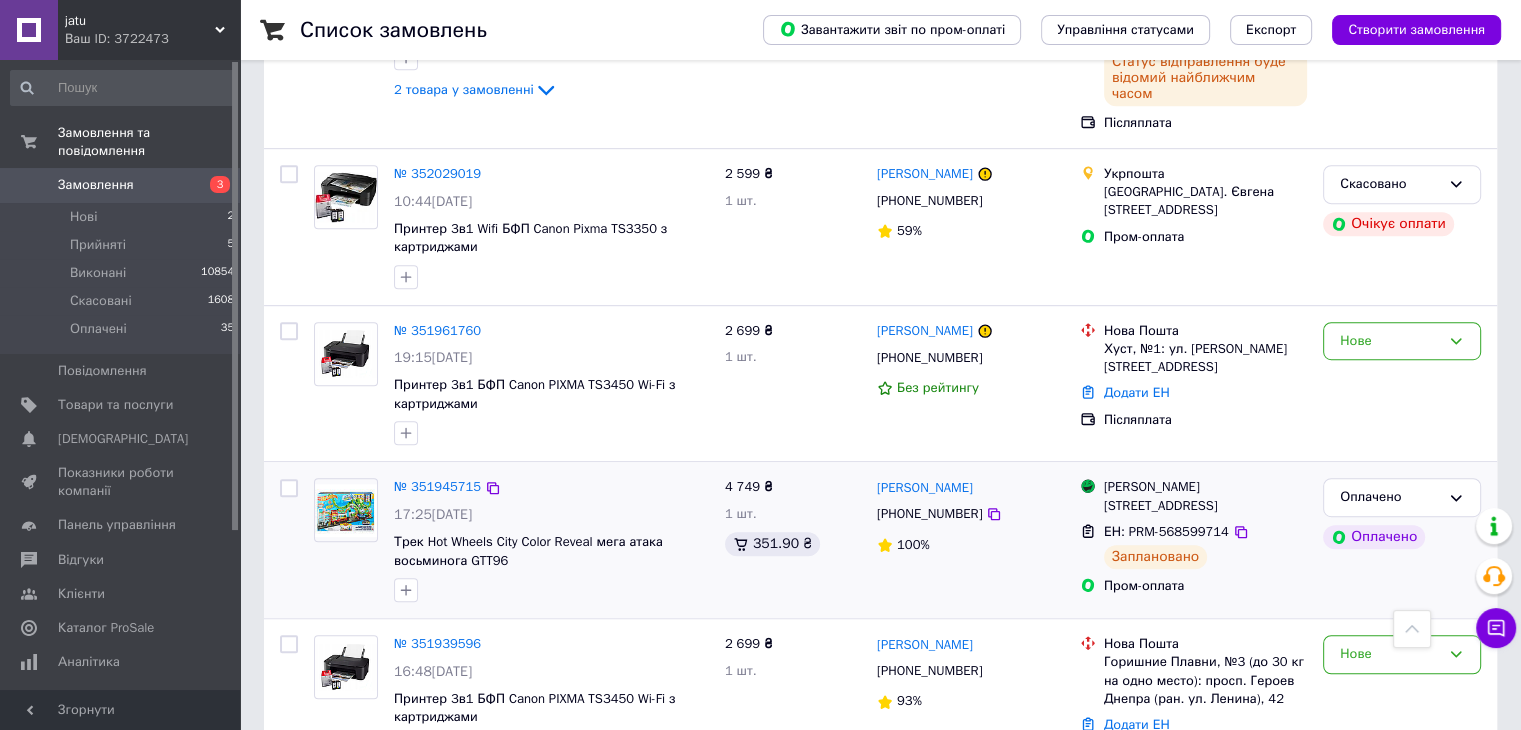 click on "Трек Hot Wheels City Color Reveal мега атака восьминога GTT96" at bounding box center (551, 551) 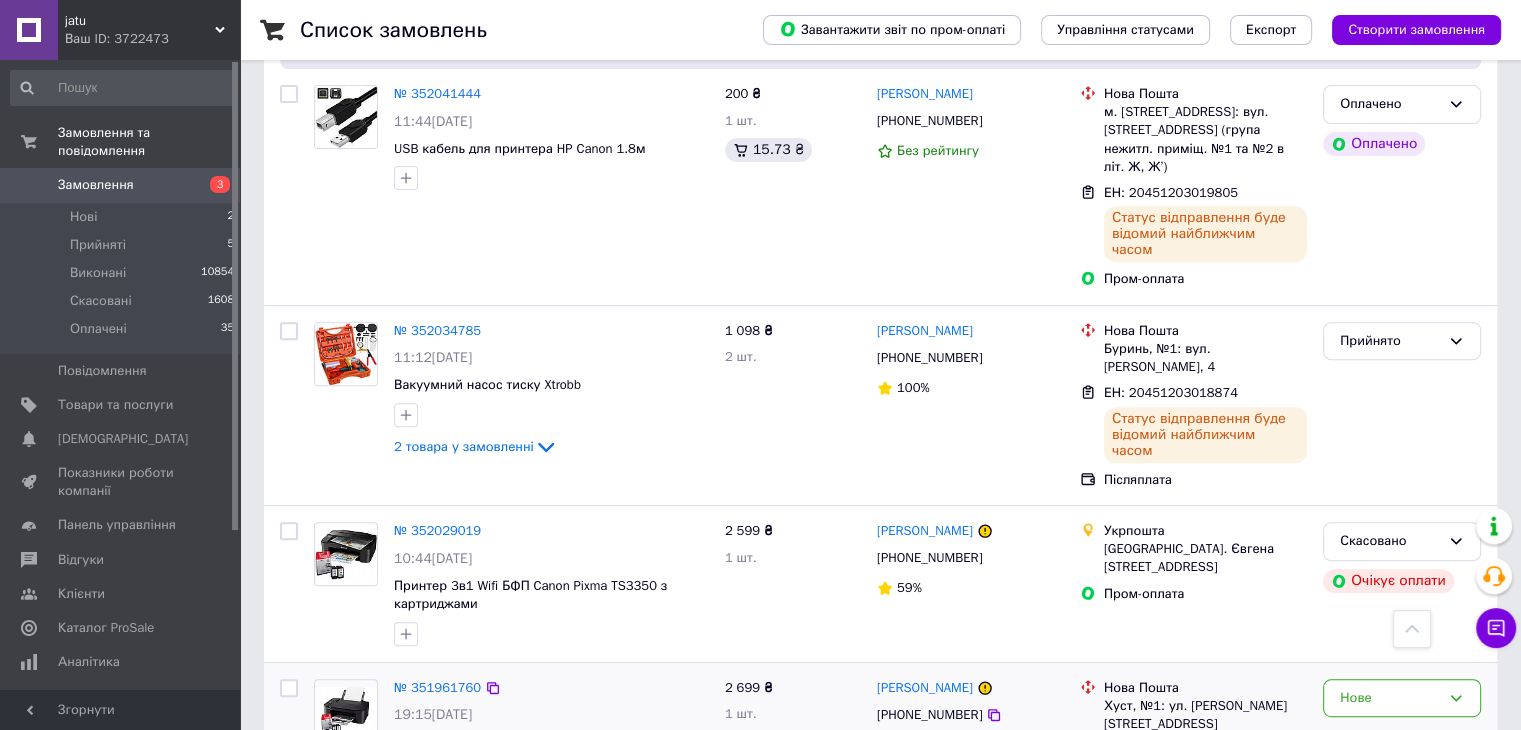 scroll, scrollTop: 753, scrollLeft: 0, axis: vertical 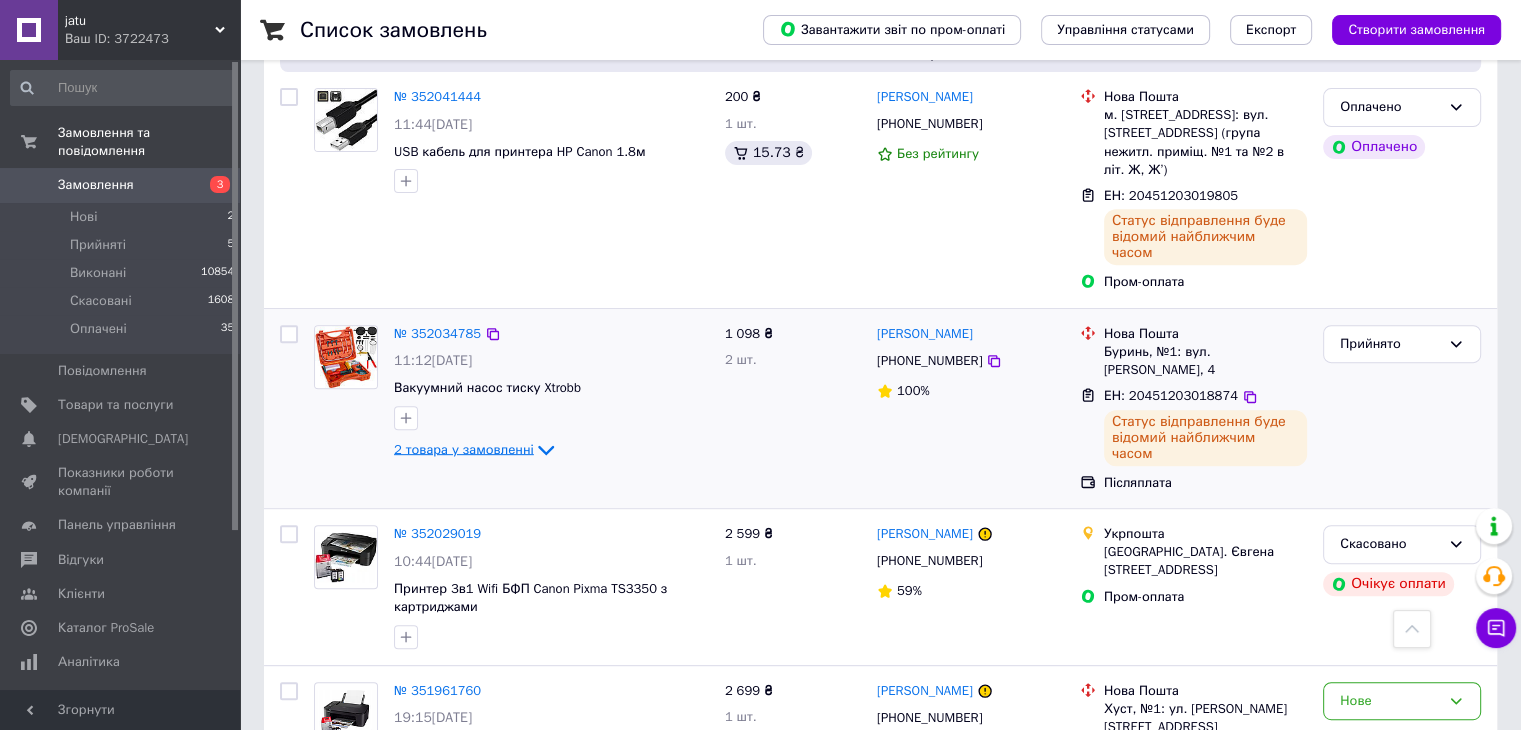click on "2 товара у замовленні" at bounding box center (464, 449) 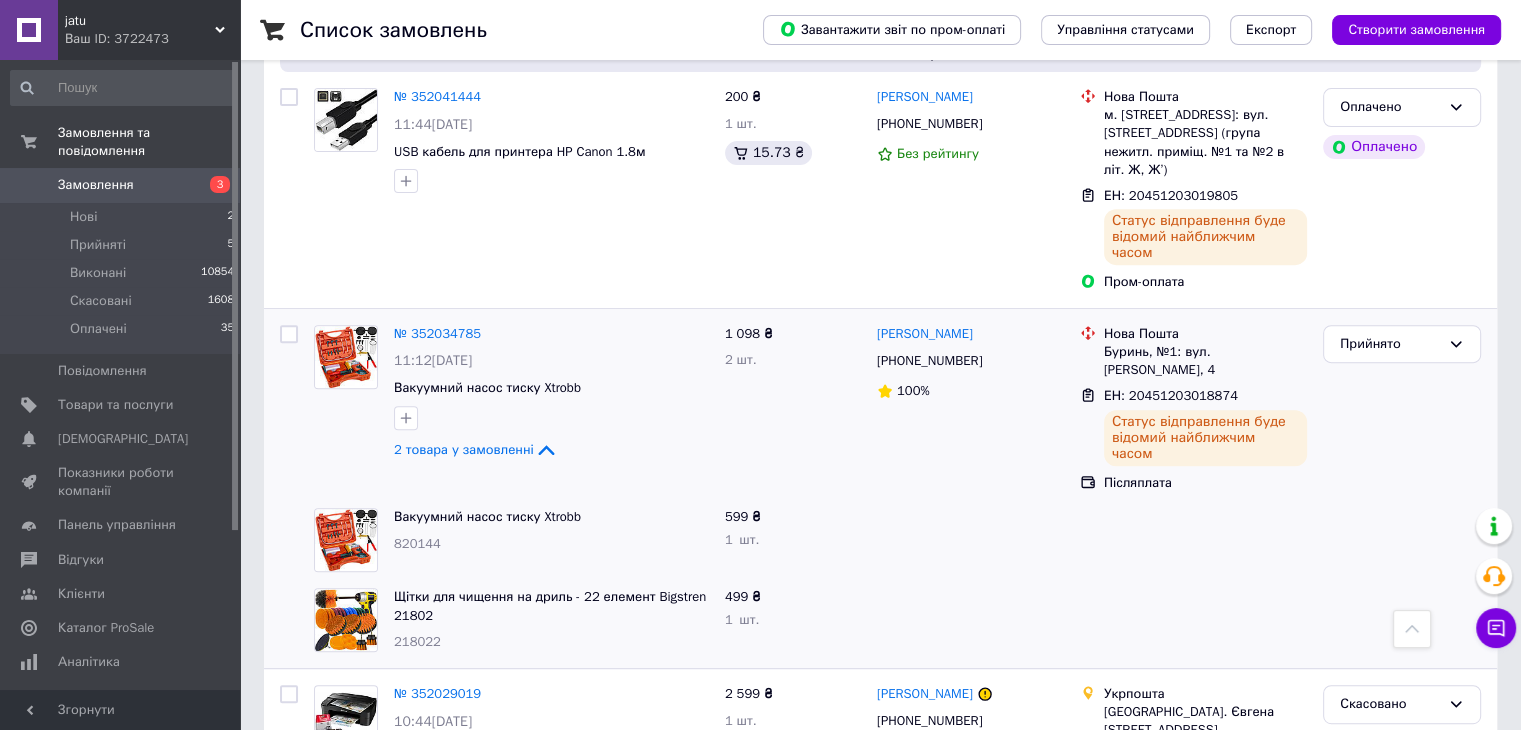 click on "Вакуумний насос тиску Xtrobb" at bounding box center [551, 517] 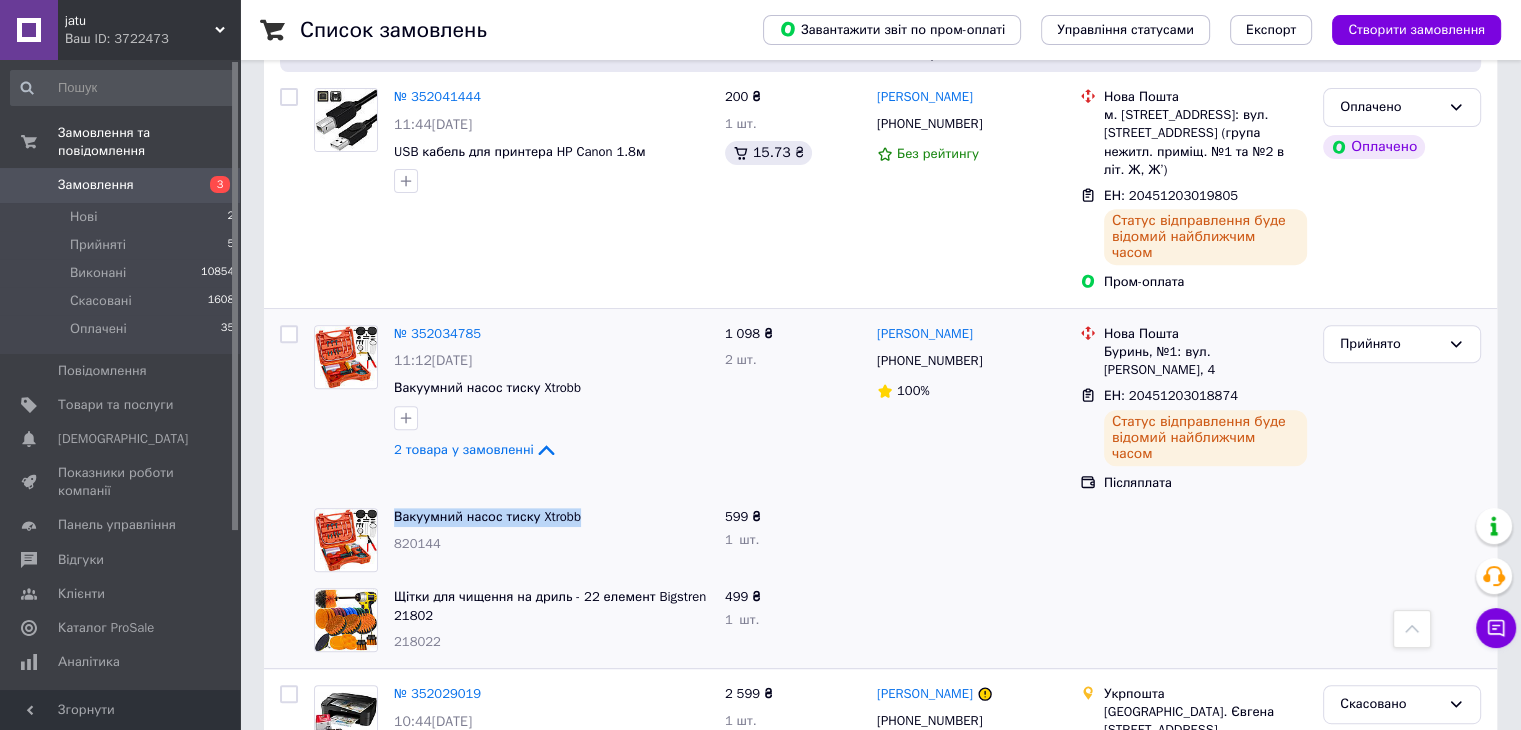 click on "Вакуумний насос тиску Xtrobb" at bounding box center (551, 517) 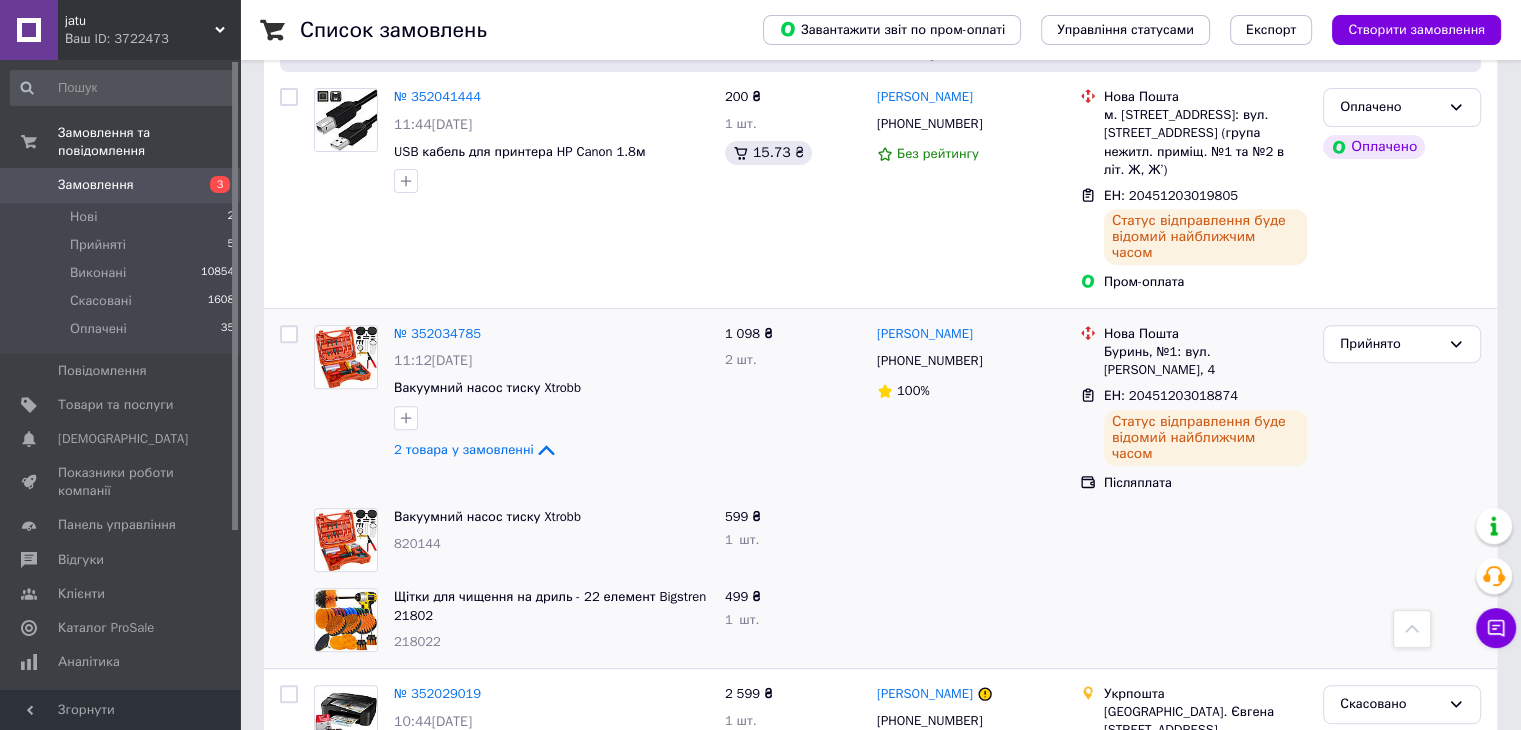 click on "Щітки для чищення на дриль - 22 елемент Bigstren 21802" at bounding box center (551, 606) 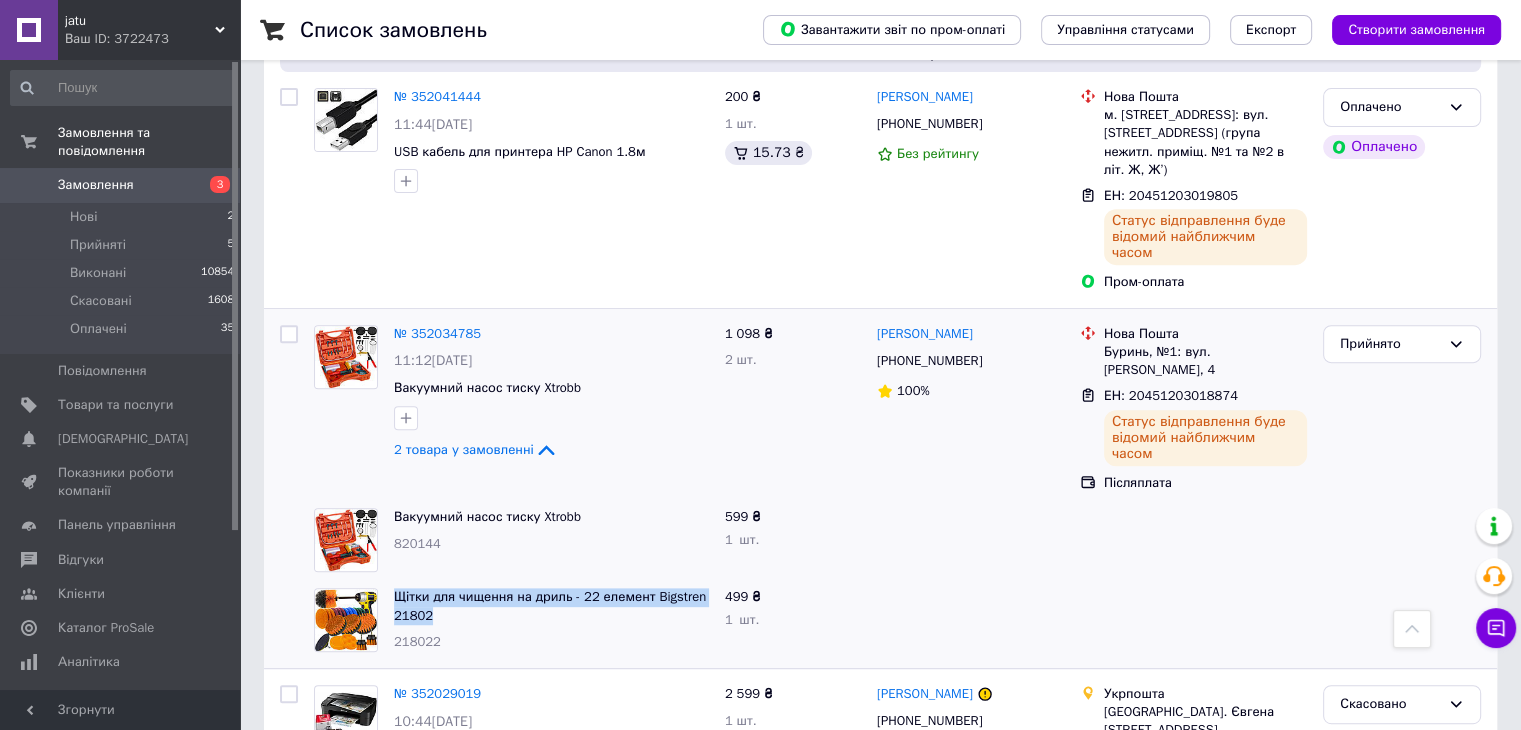 click on "Щітки для чищення на дриль - 22 елемент Bigstren 21802" at bounding box center [551, 606] 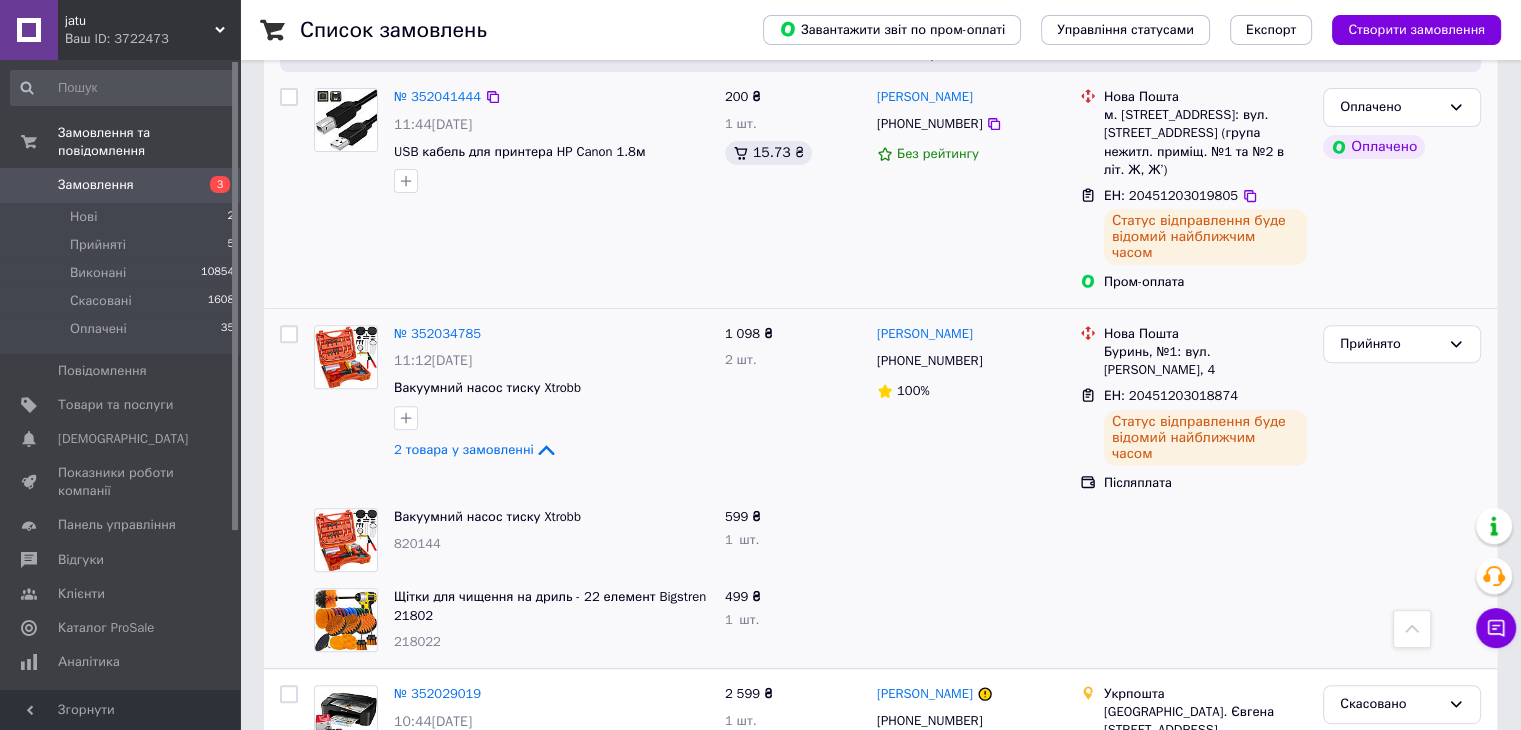 click on "USB кабель для принтера HP Canon 1.8м" at bounding box center (551, 152) 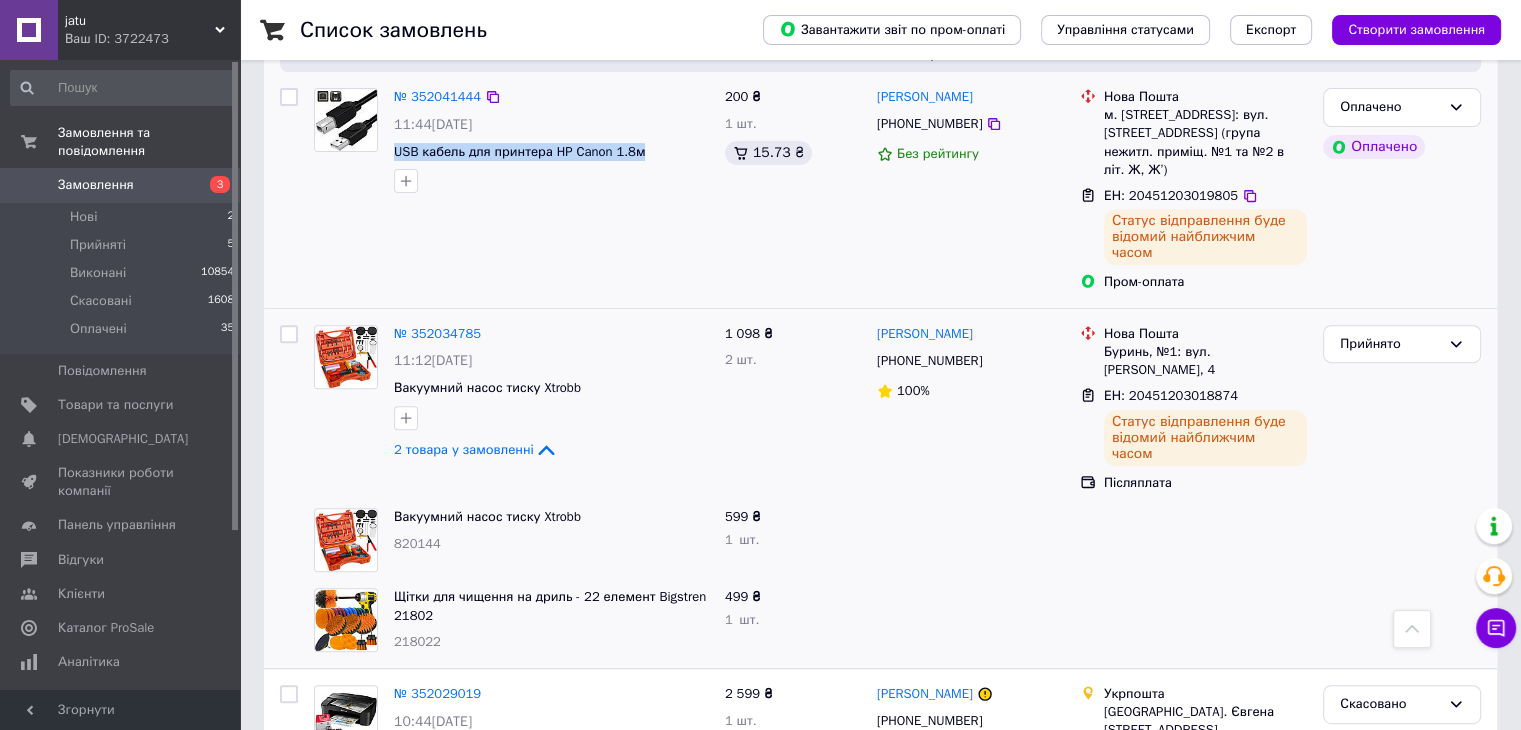 click on "USB кабель для принтера HP Canon 1.8м" at bounding box center (551, 152) 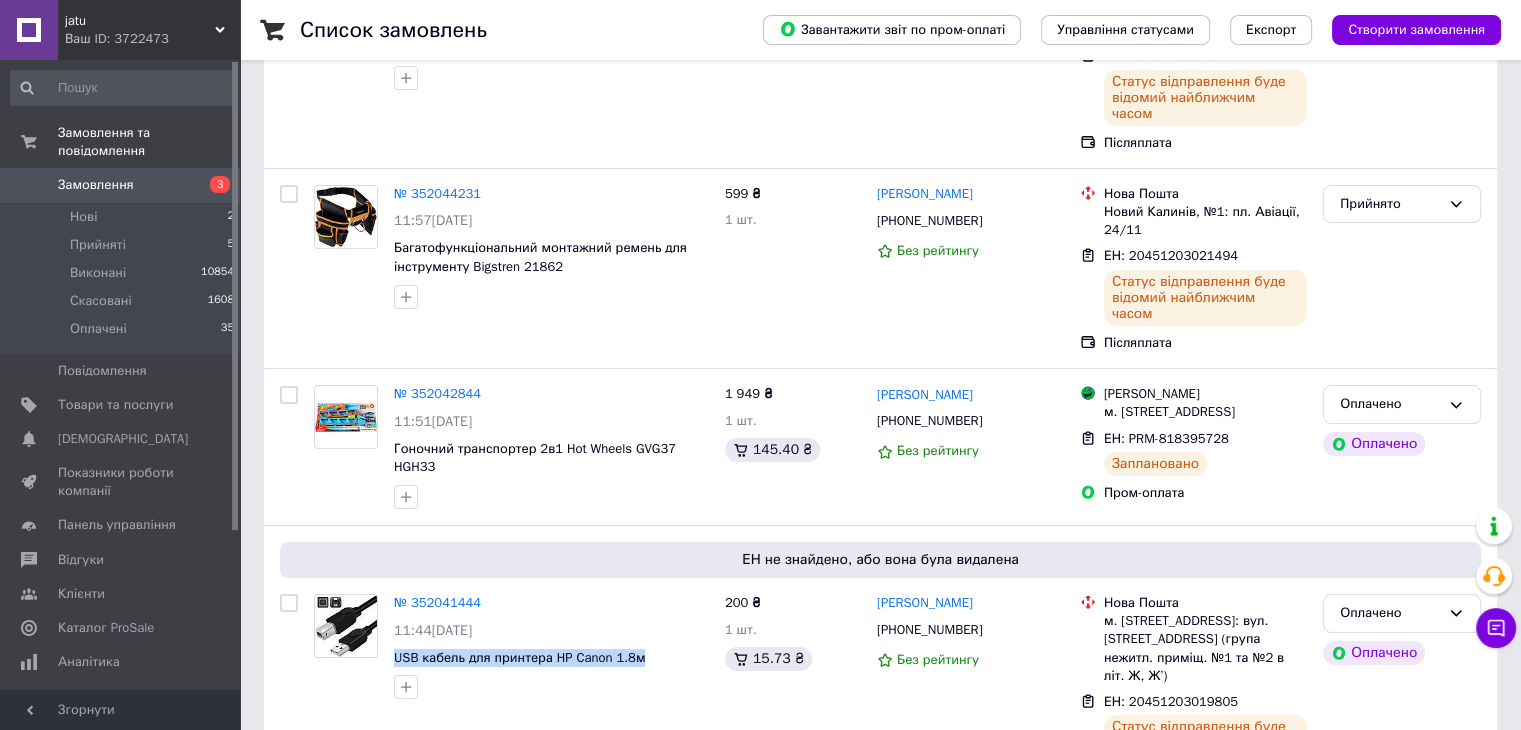 scroll, scrollTop: 233, scrollLeft: 0, axis: vertical 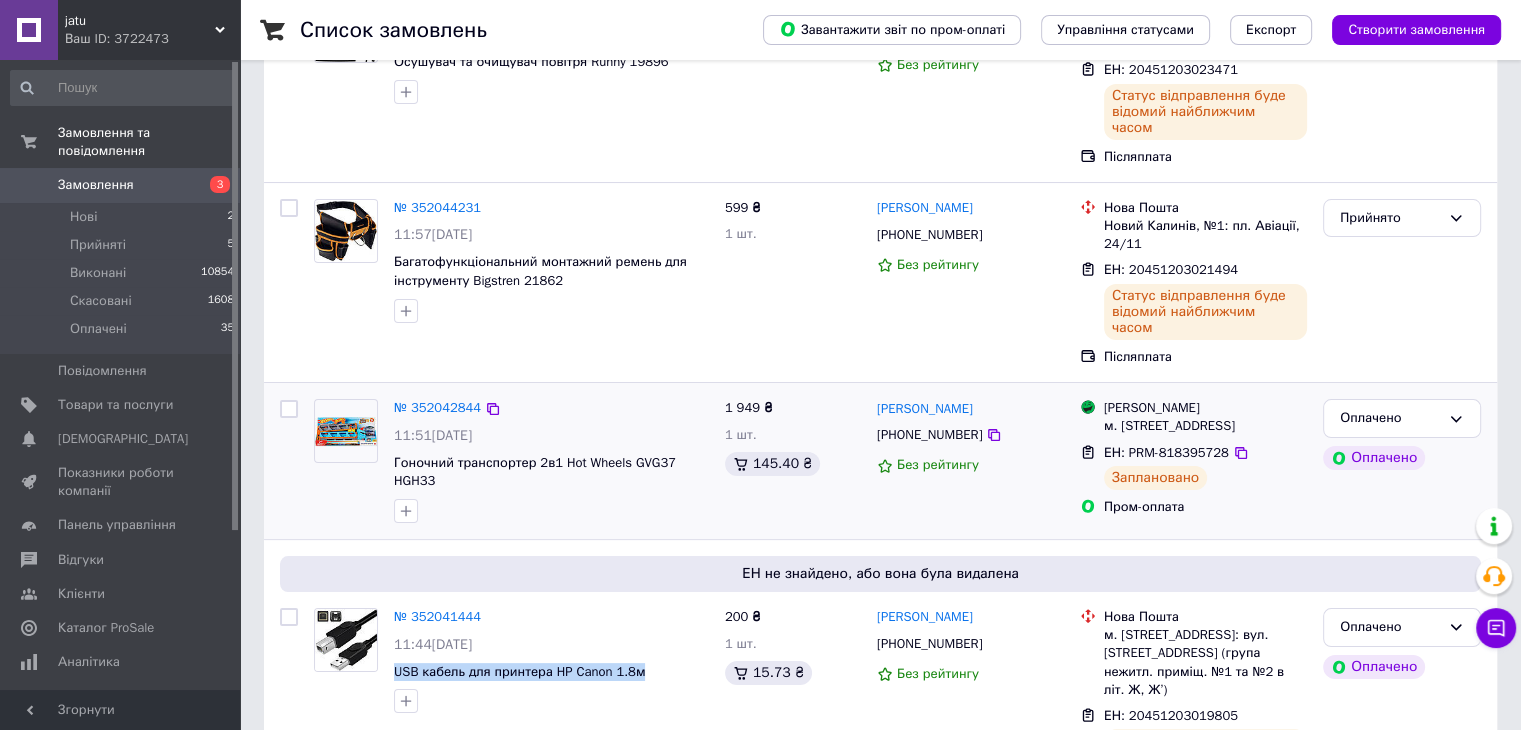 click on "Гоночний транспортер 2в1 Hot Wheels GVG37 HGH33" at bounding box center [551, 472] 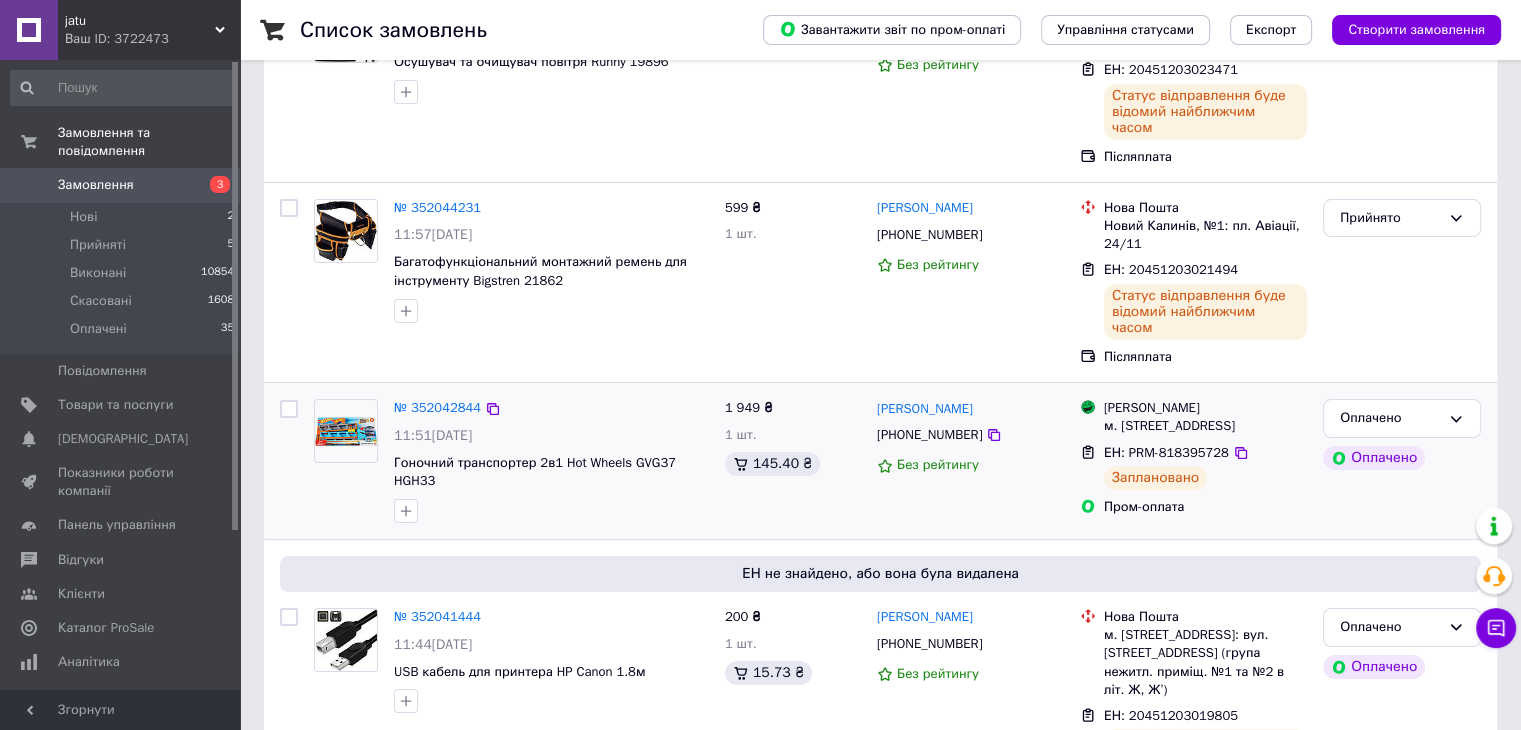 click on "Гоночний транспортер 2в1 Hot Wheels GVG37 HGH33" at bounding box center (551, 472) 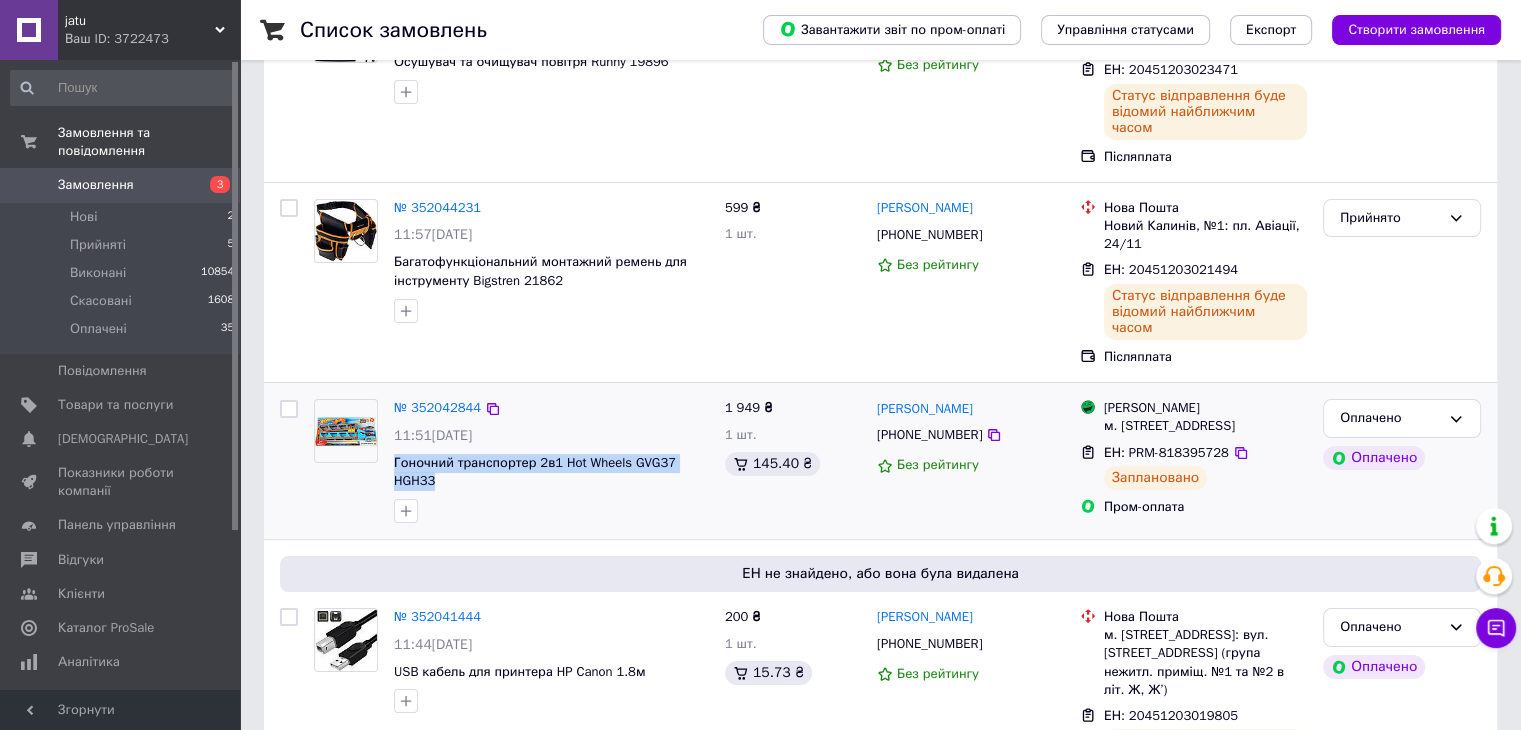 click on "Гоночний транспортер 2в1 Hot Wheels GVG37 HGH33" at bounding box center [551, 472] 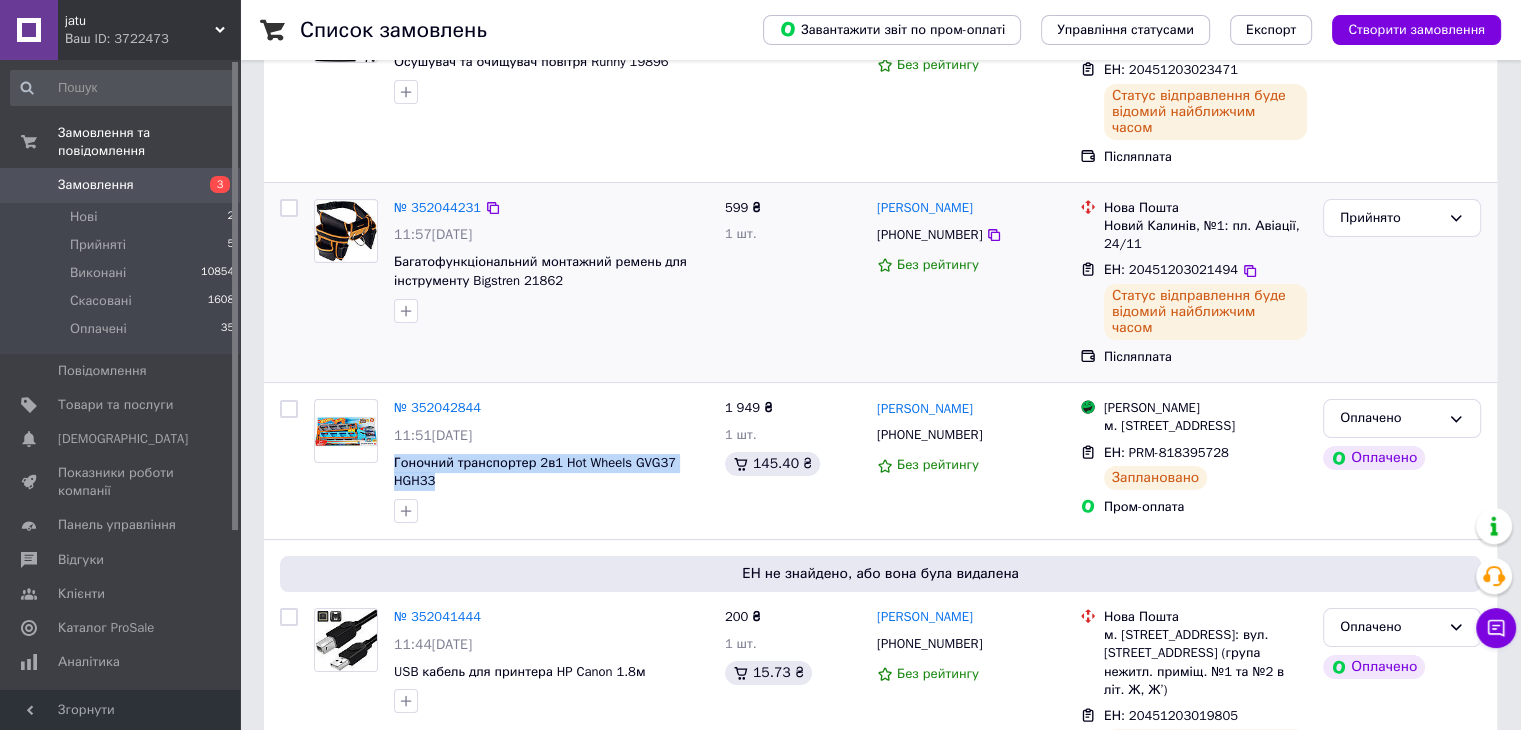 click on "Багатофункціональний монтажний ремень для інструменту Bigstren 21862" at bounding box center [551, 271] 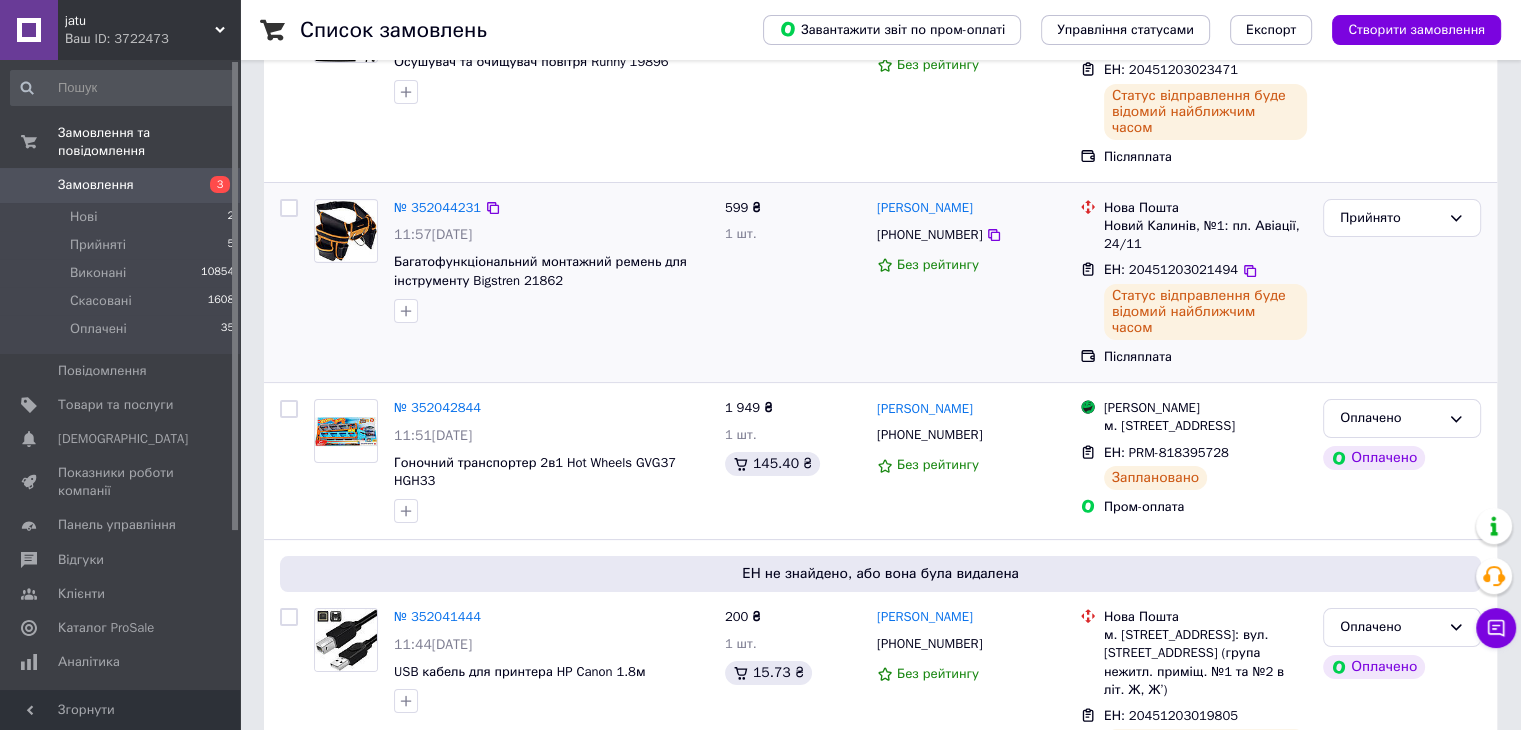 click on "Багатофункціональний монтажний ремень для інструменту Bigstren 21862" at bounding box center (551, 271) 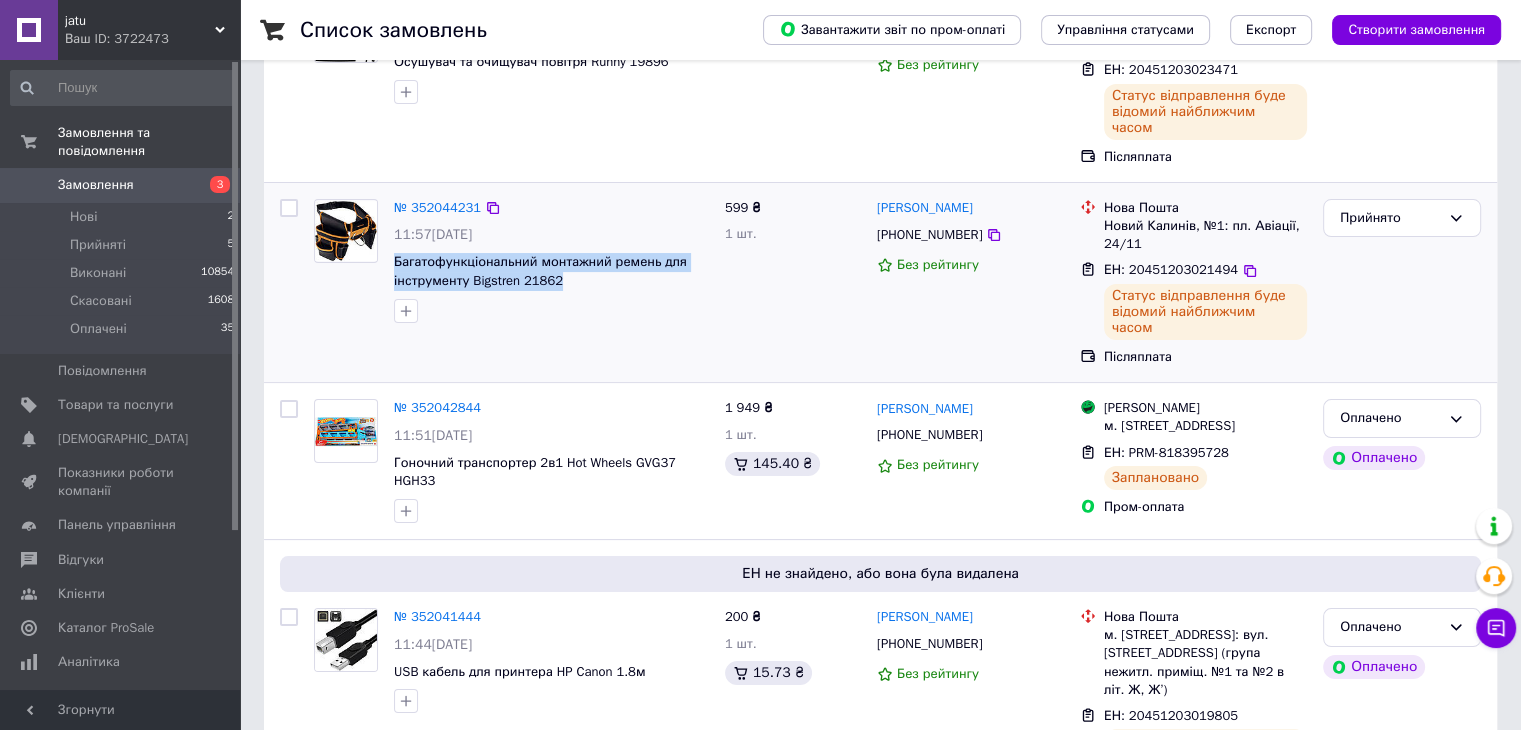 click on "Багатофункціональний монтажний ремень для інструменту Bigstren 21862" at bounding box center [551, 271] 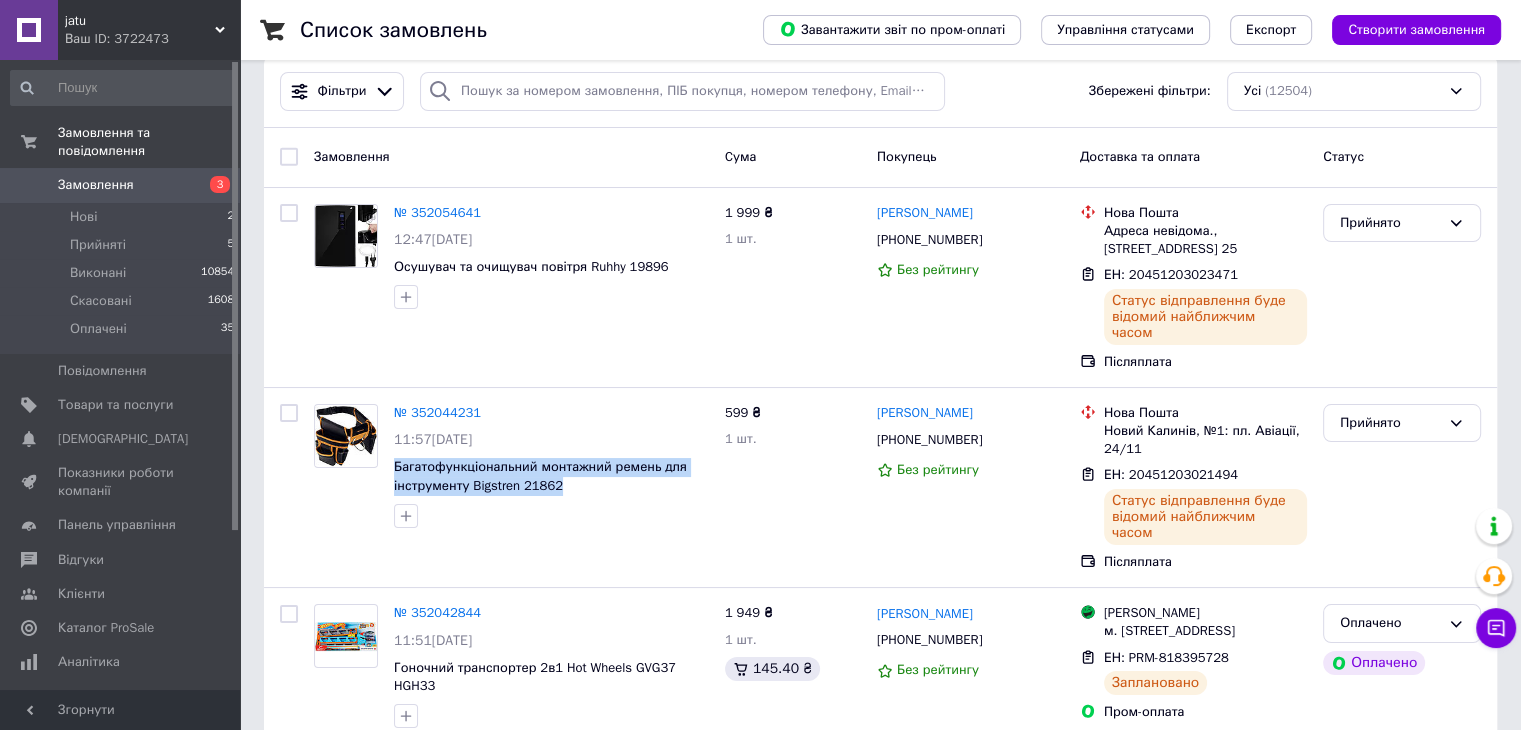 scroll, scrollTop: 0, scrollLeft: 0, axis: both 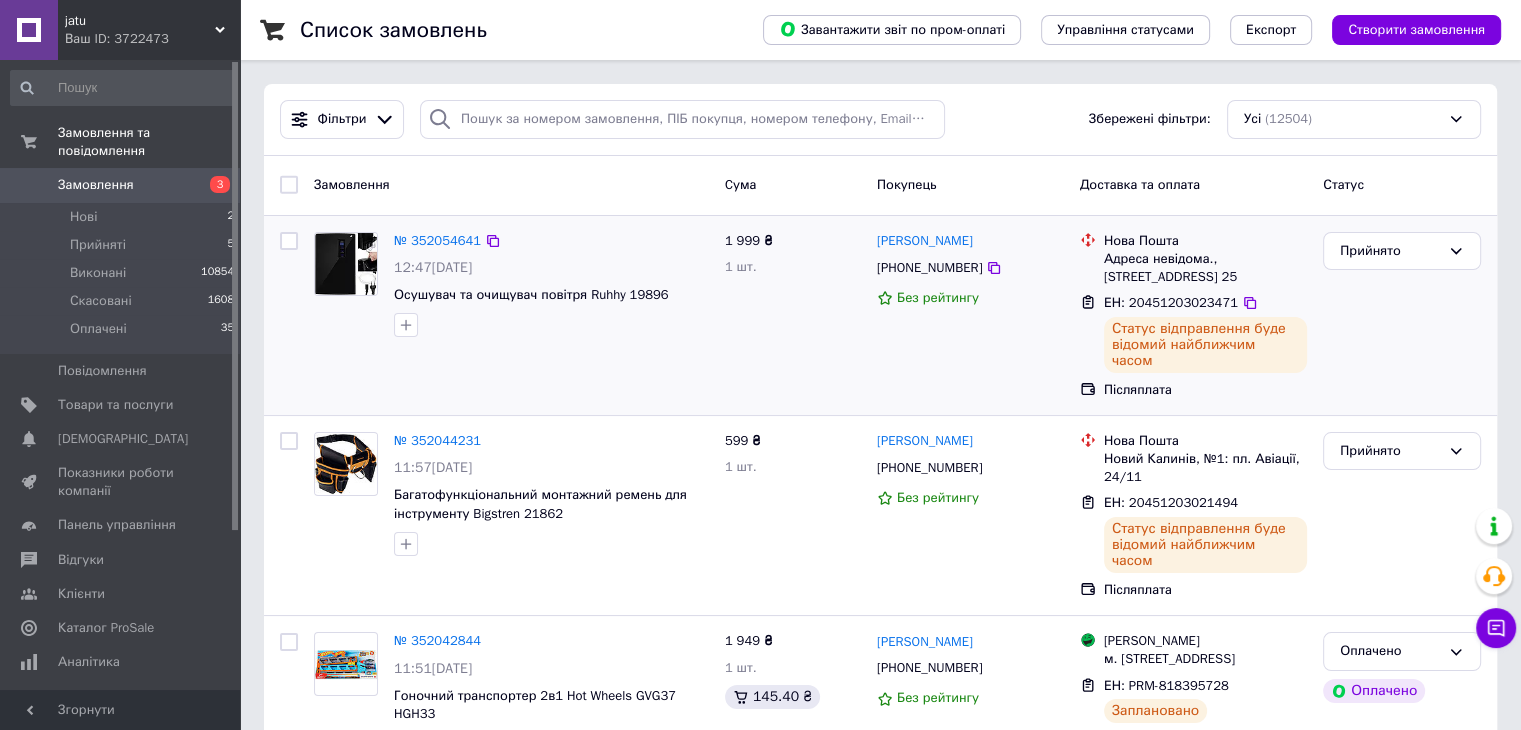 click on "Осушувач та очищувач повітря Ruhhy 19896" at bounding box center [551, 295] 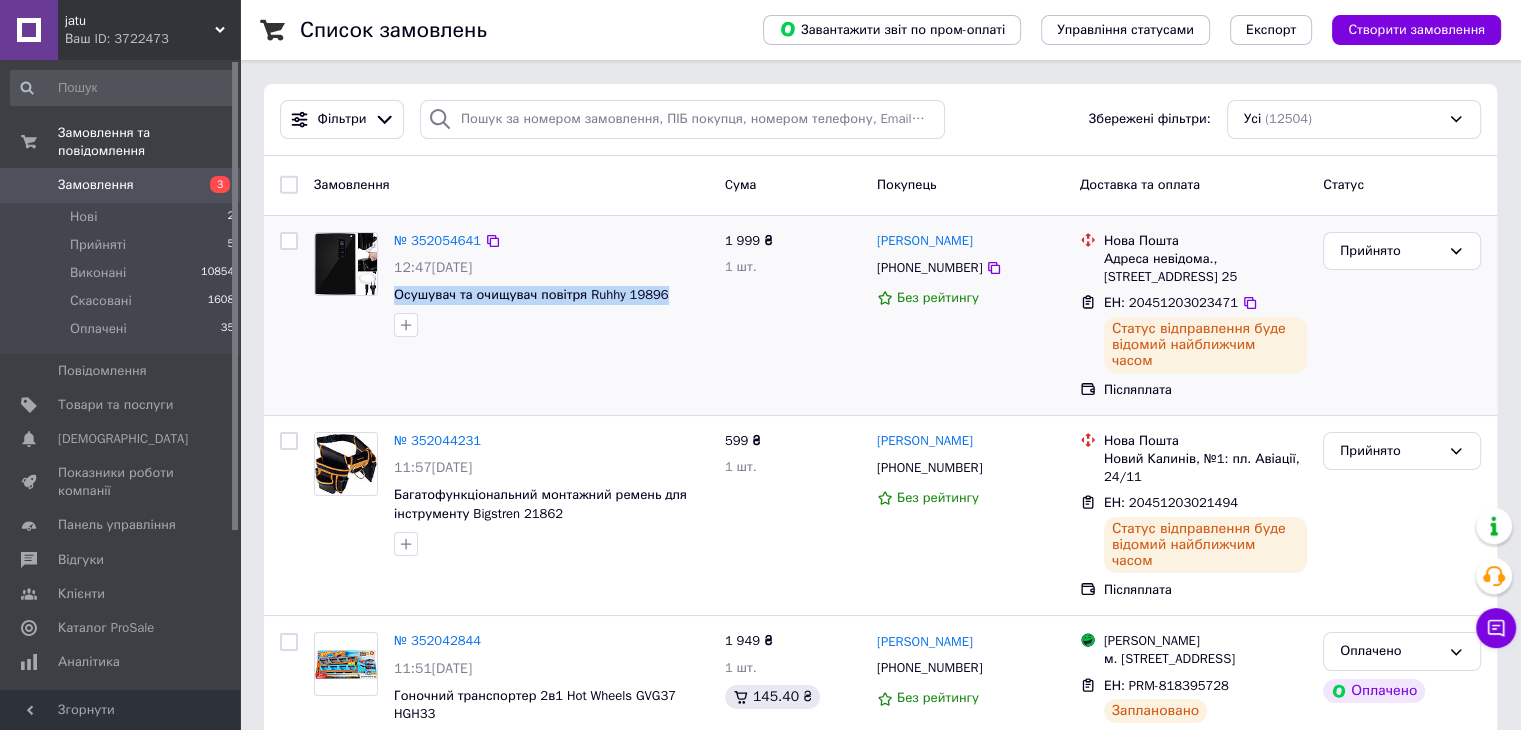 click on "Осушувач та очищувач повітря Ruhhy 19896" at bounding box center [551, 295] 